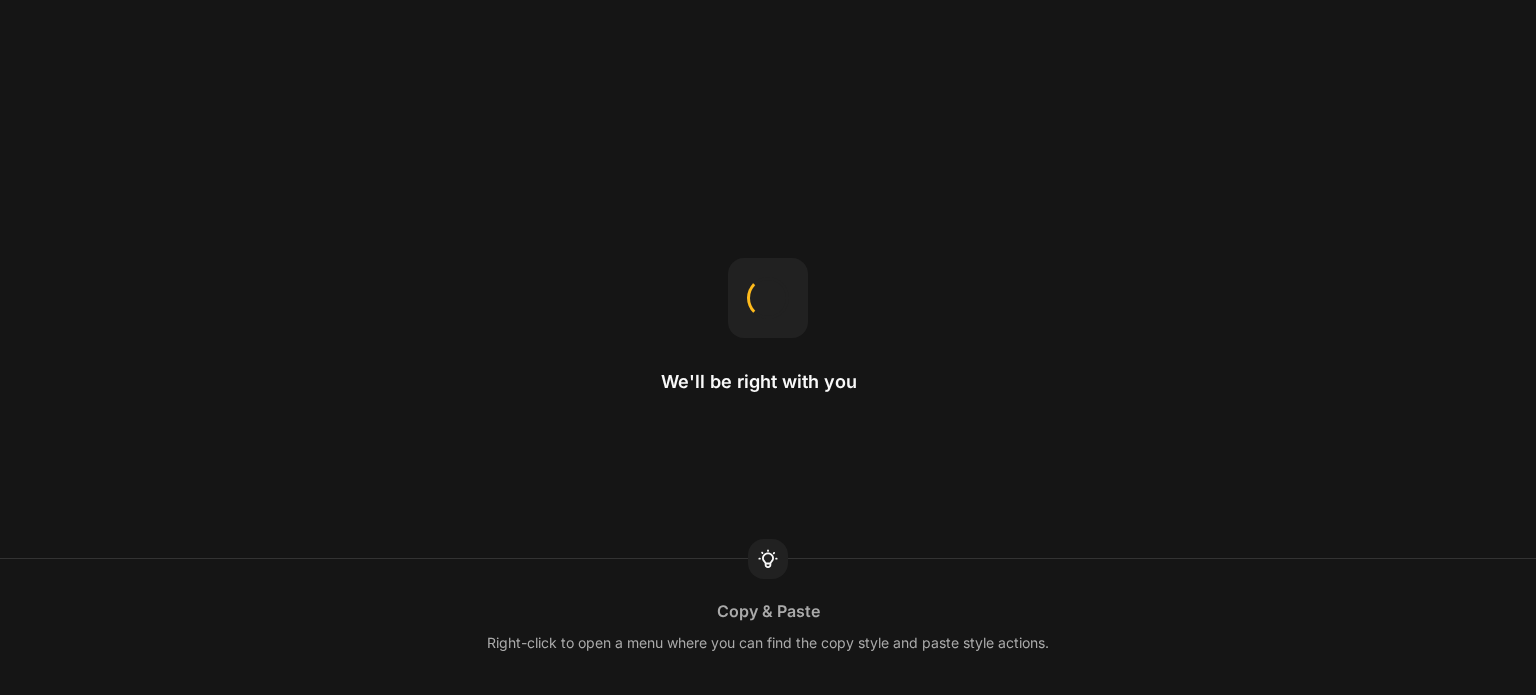 scroll, scrollTop: 0, scrollLeft: 0, axis: both 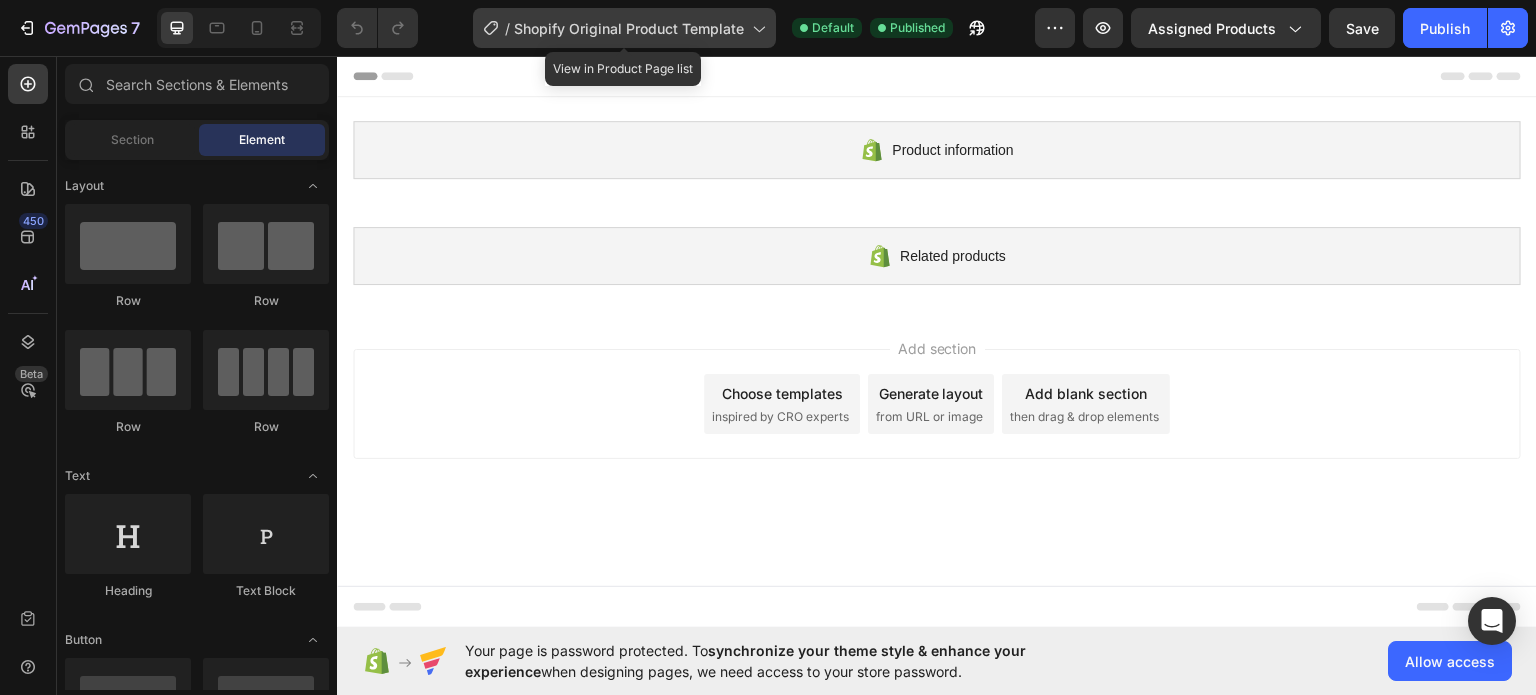 click on "Shopify Original Product Template" at bounding box center (629, 28) 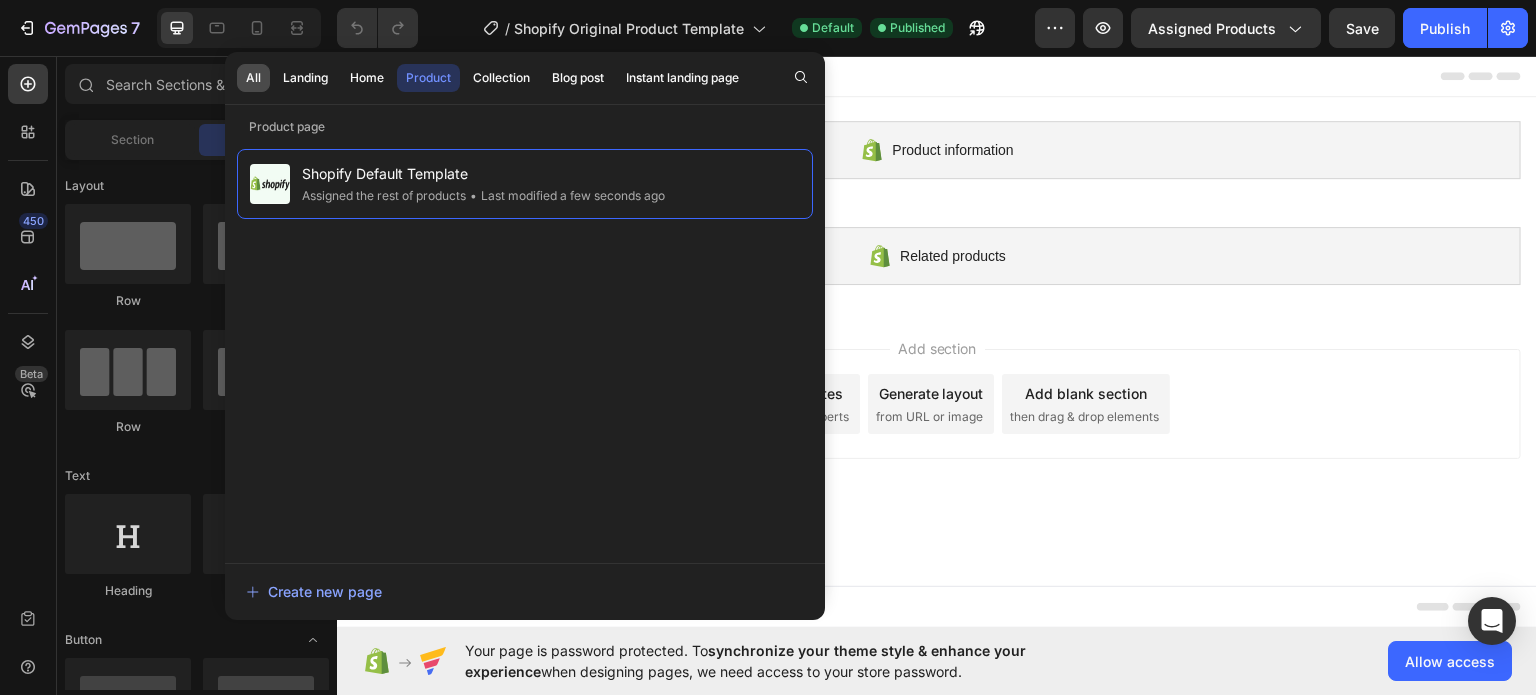 click on "All" at bounding box center [253, 78] 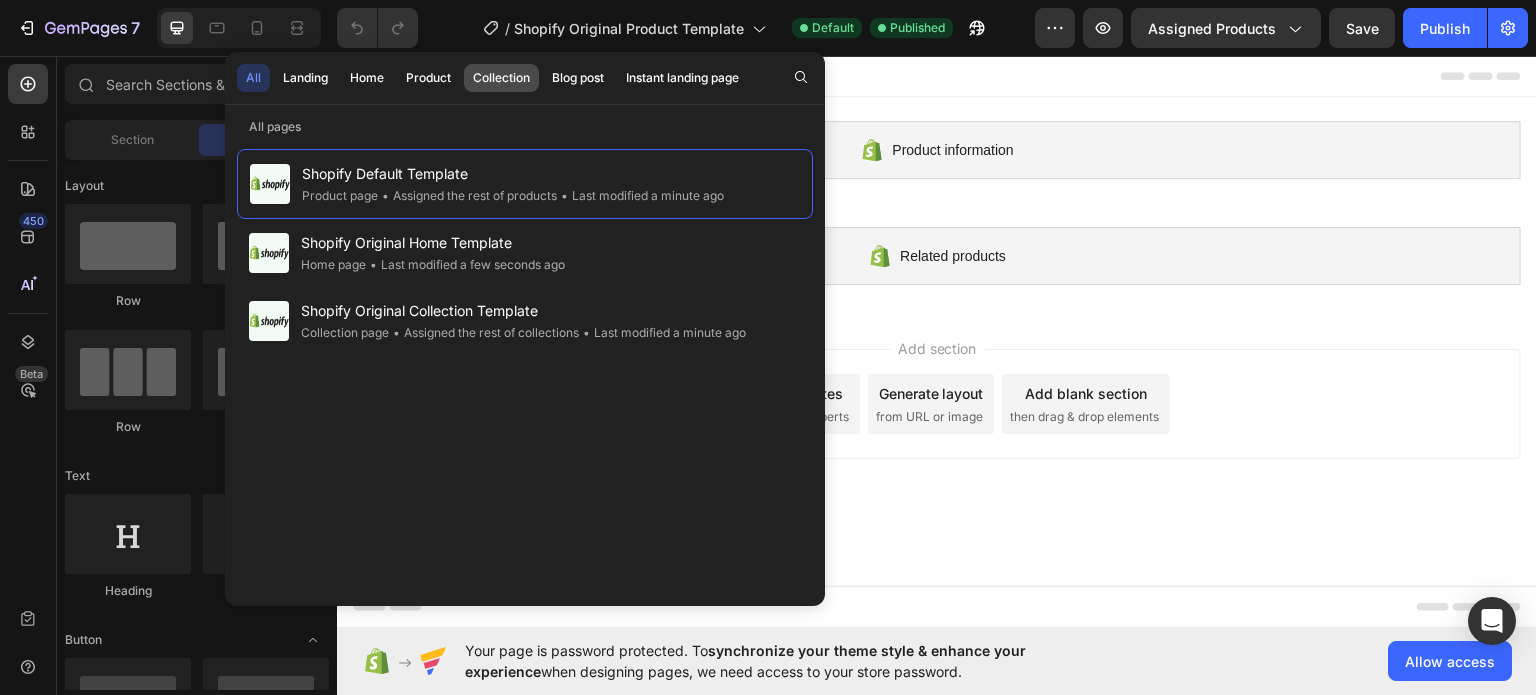 click on "Collection" at bounding box center (501, 78) 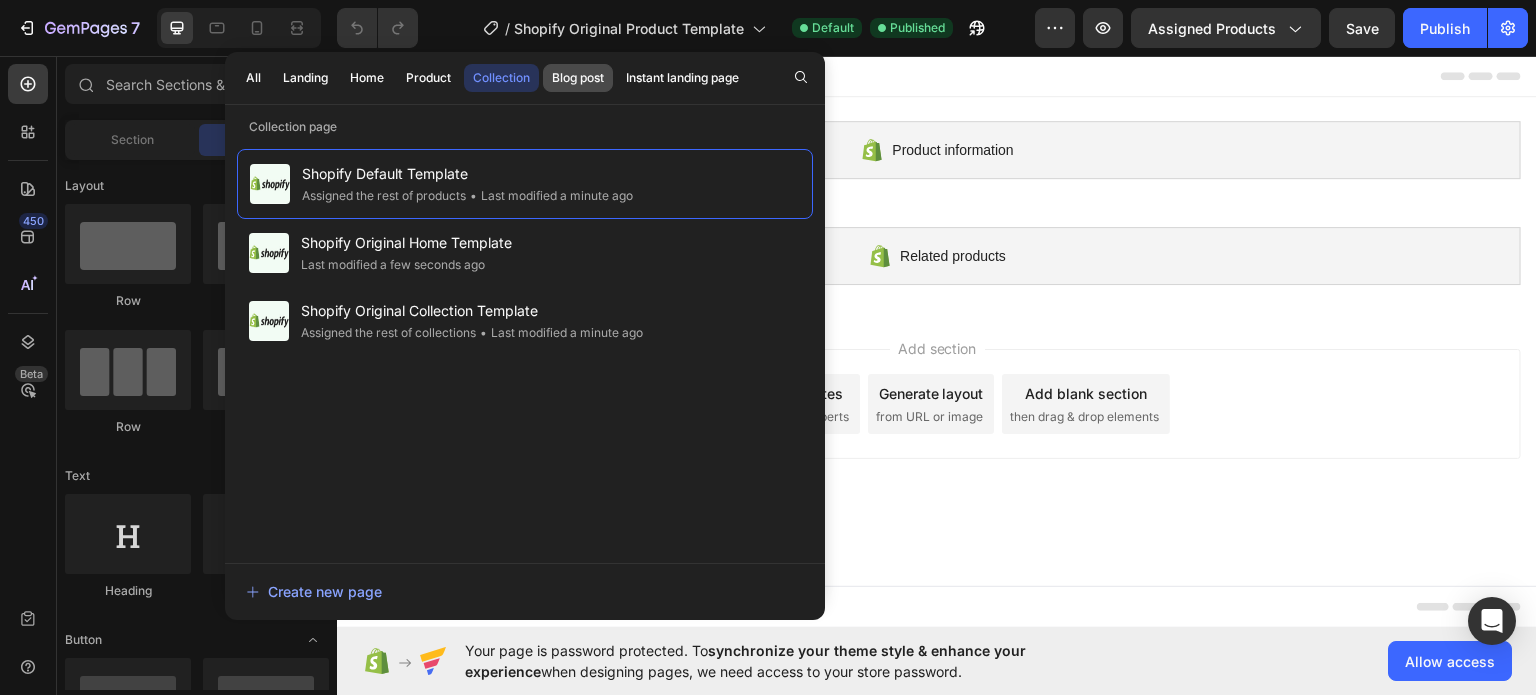 click on "Blog post" at bounding box center (578, 78) 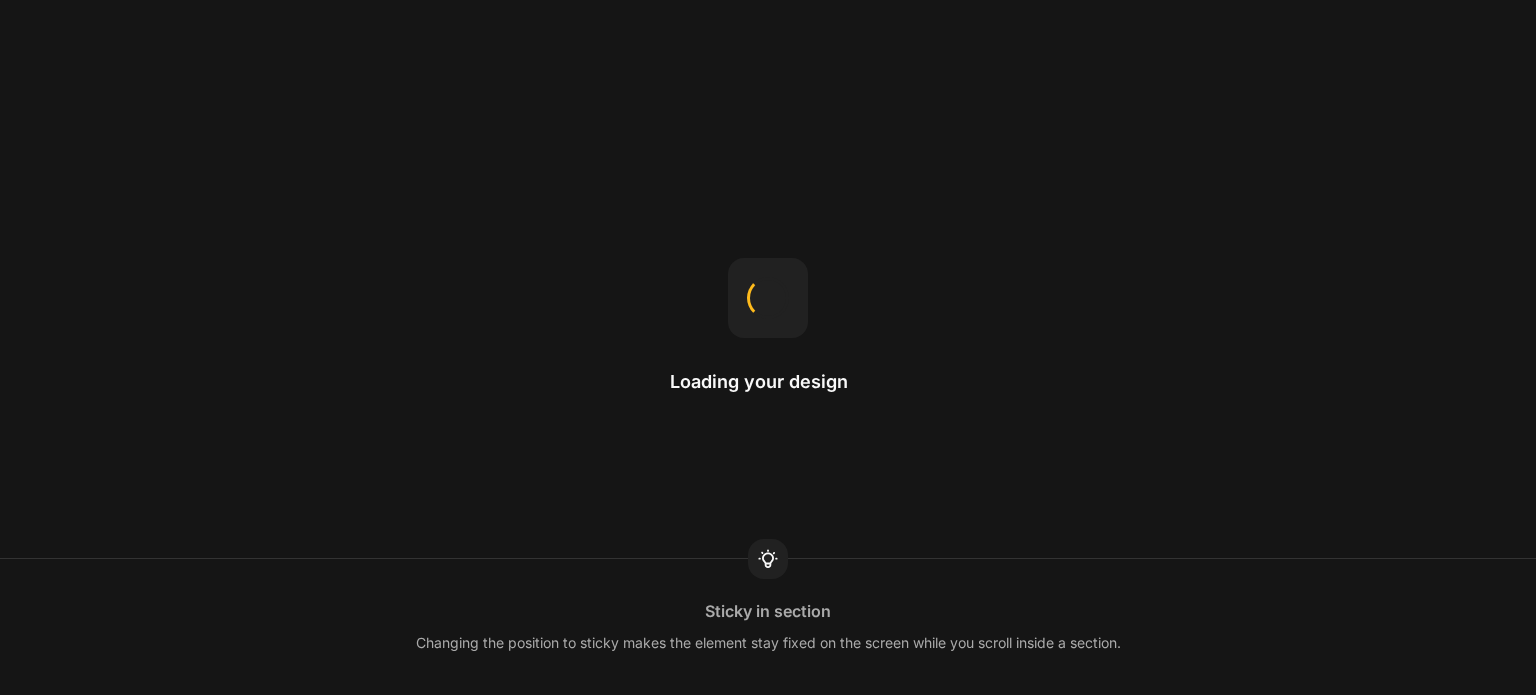 scroll, scrollTop: 0, scrollLeft: 0, axis: both 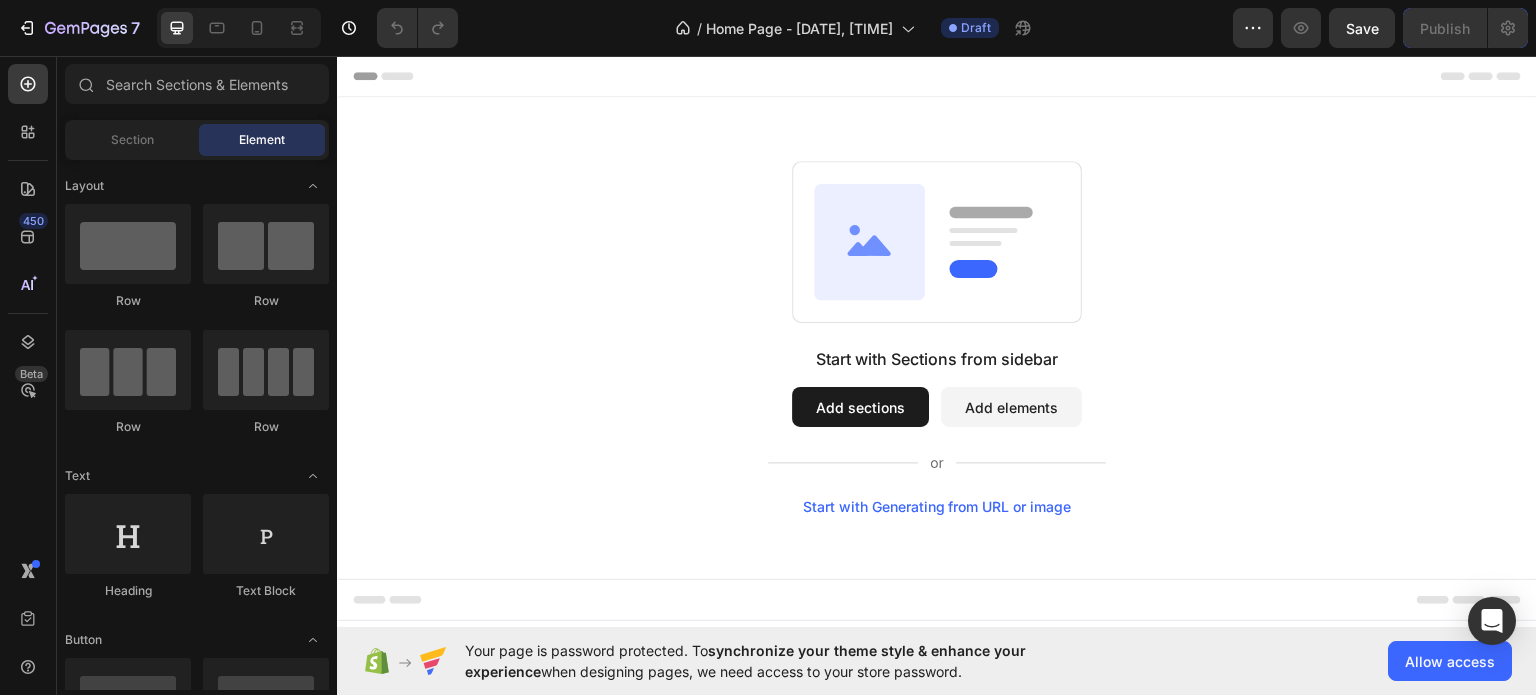 click on "Start with Generating from URL or image" at bounding box center (937, 506) 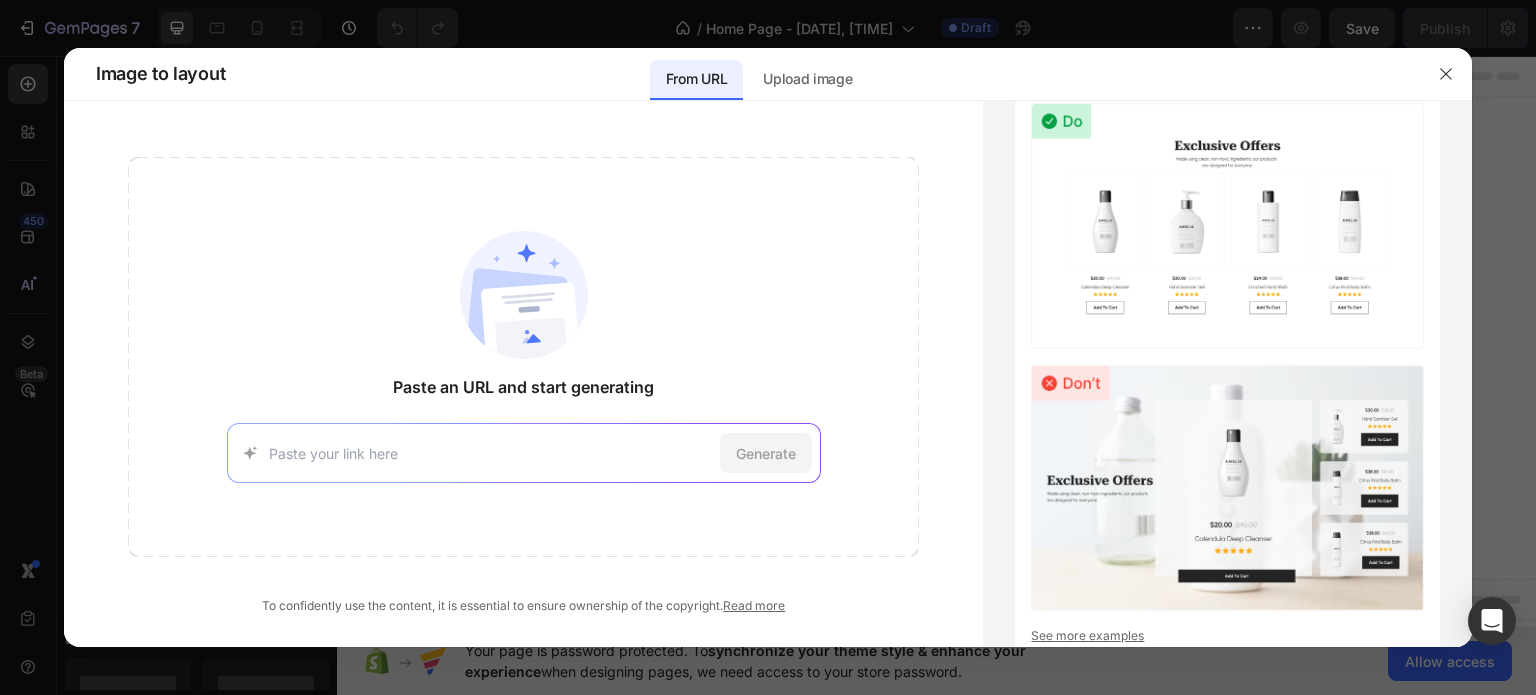 click on "Generate" at bounding box center (524, 453) 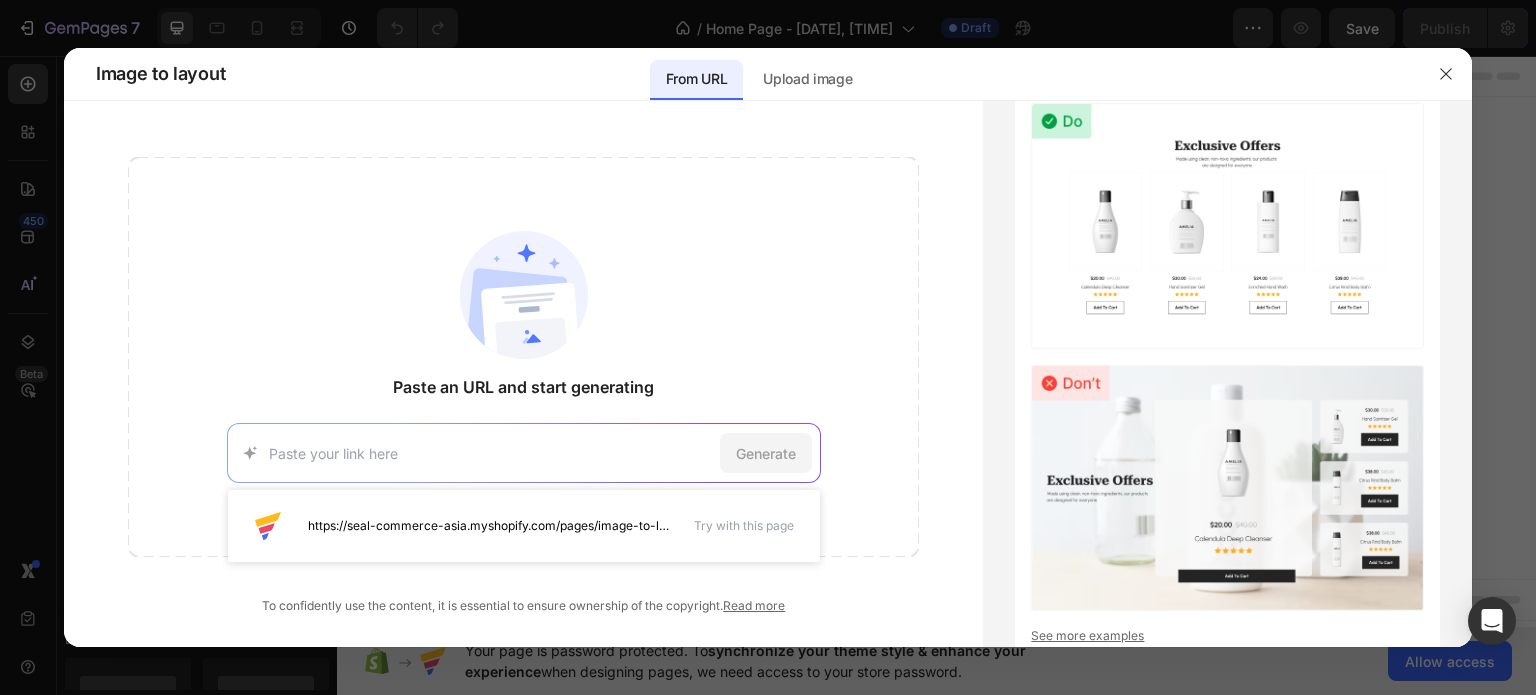 click at bounding box center [490, 453] 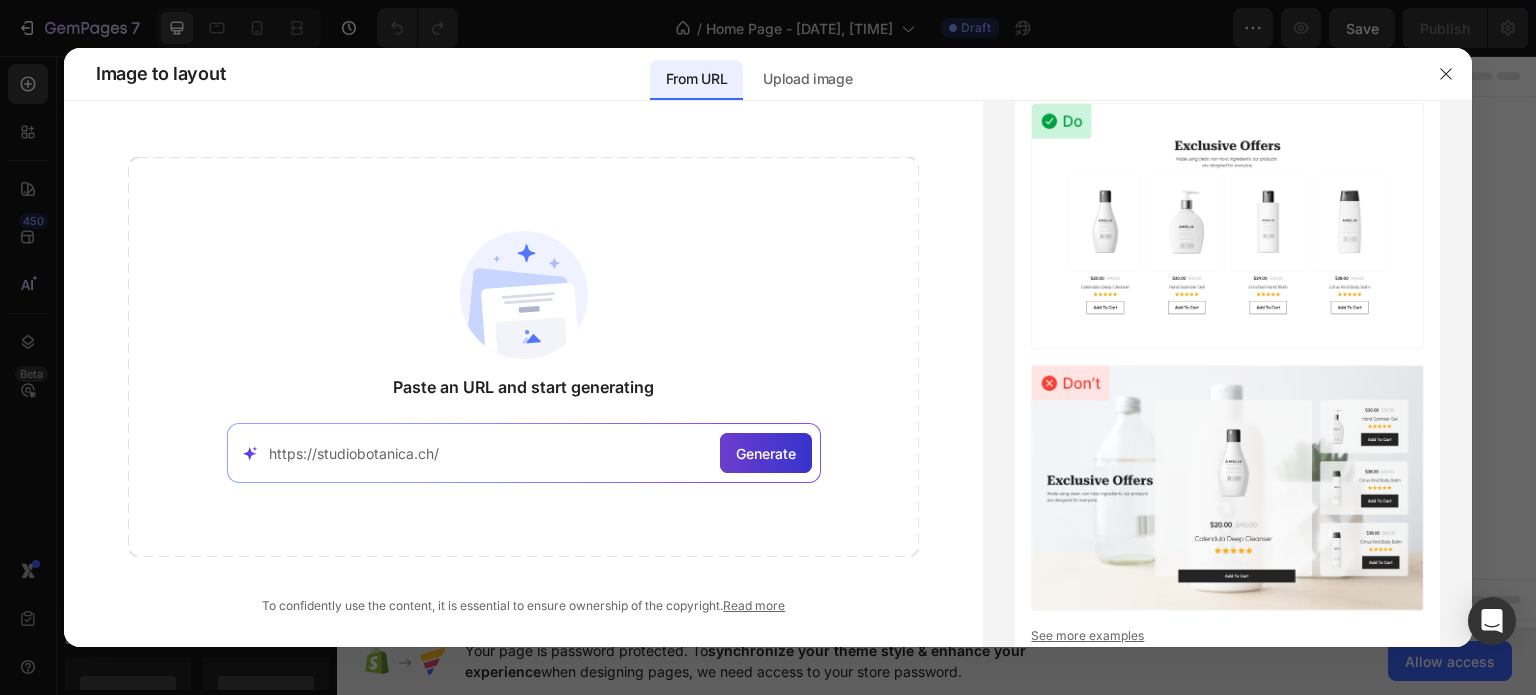 type on "https://studiobotanica.ch/" 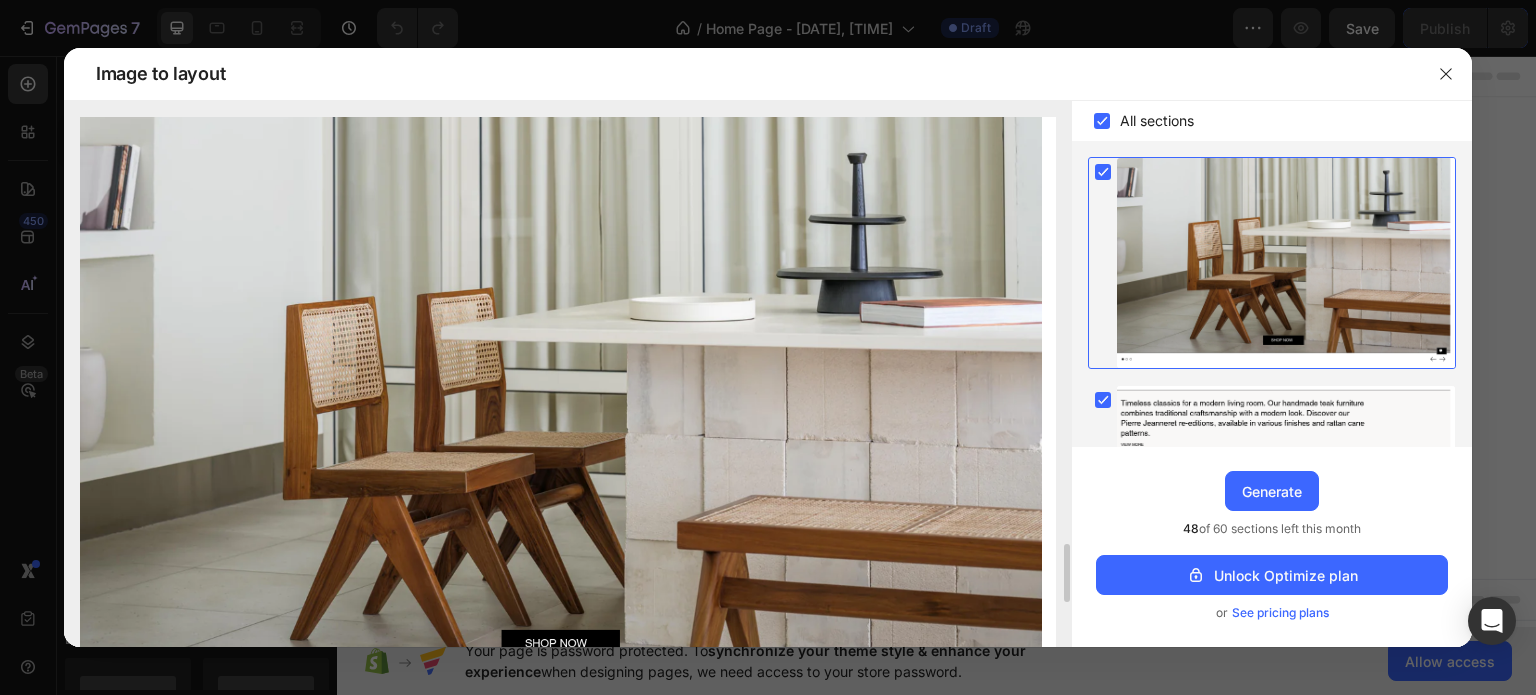 scroll, scrollTop: 500, scrollLeft: 0, axis: vertical 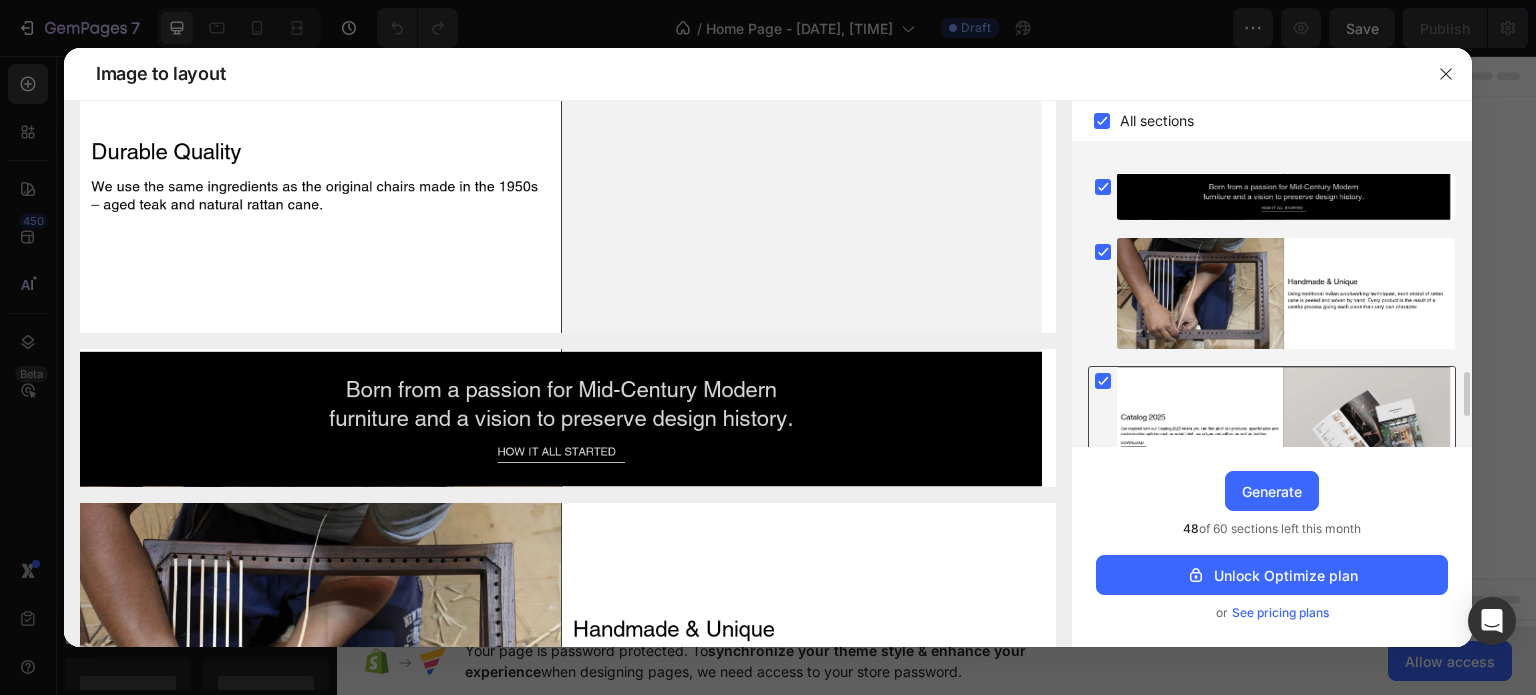 click 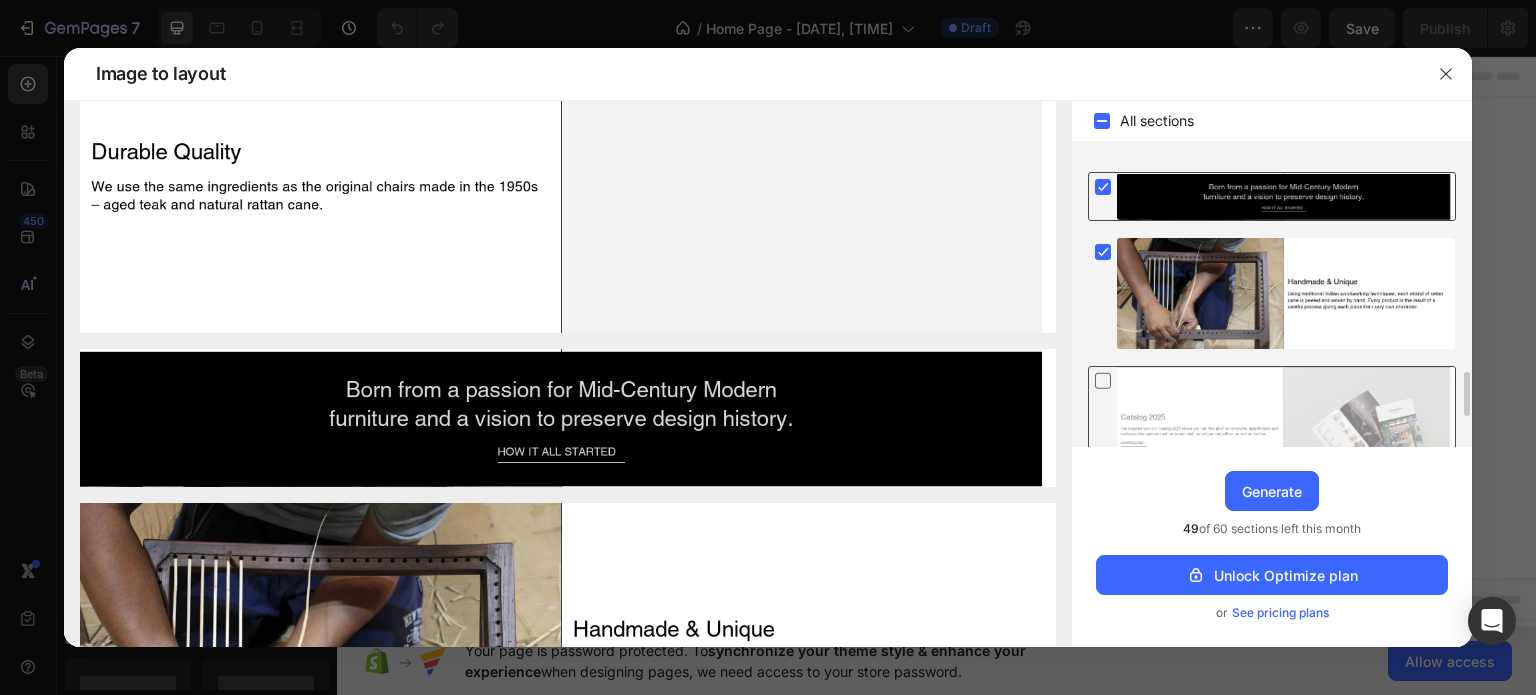 click 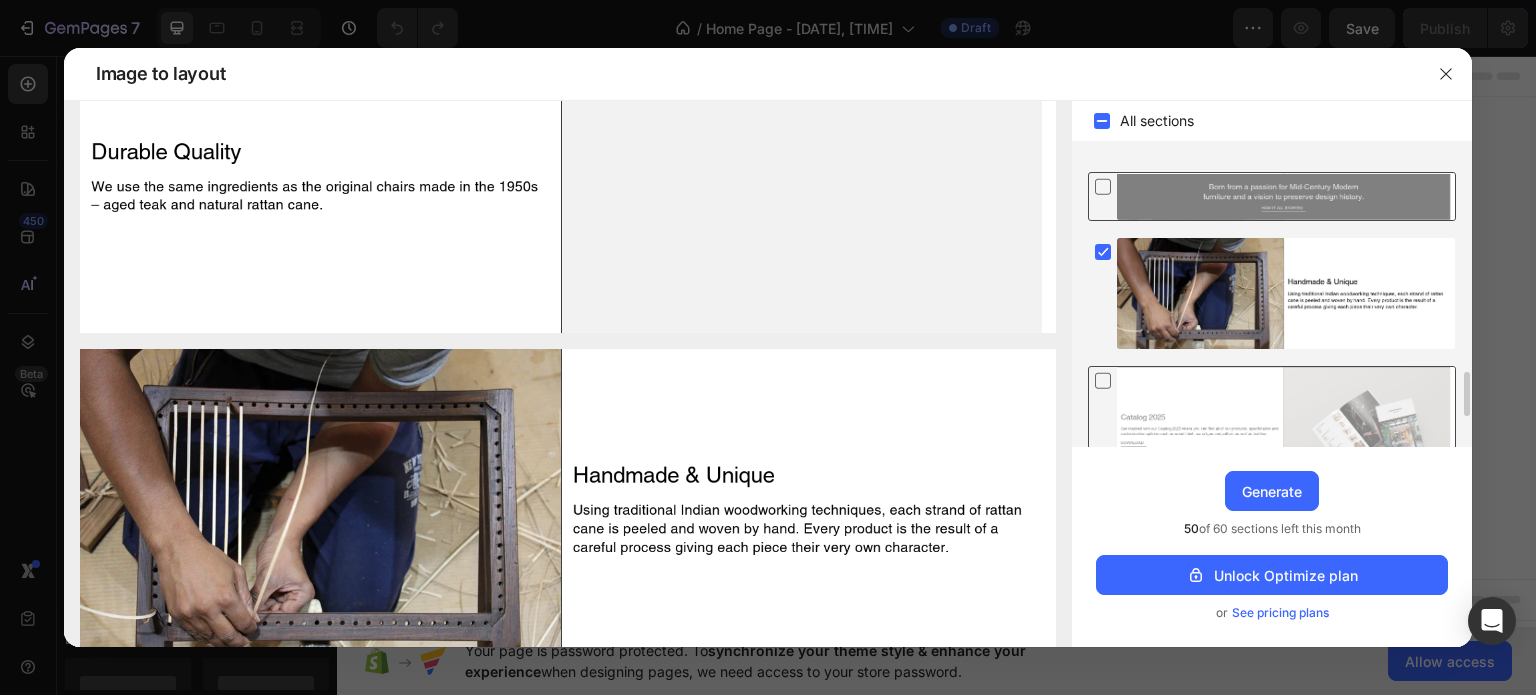 click 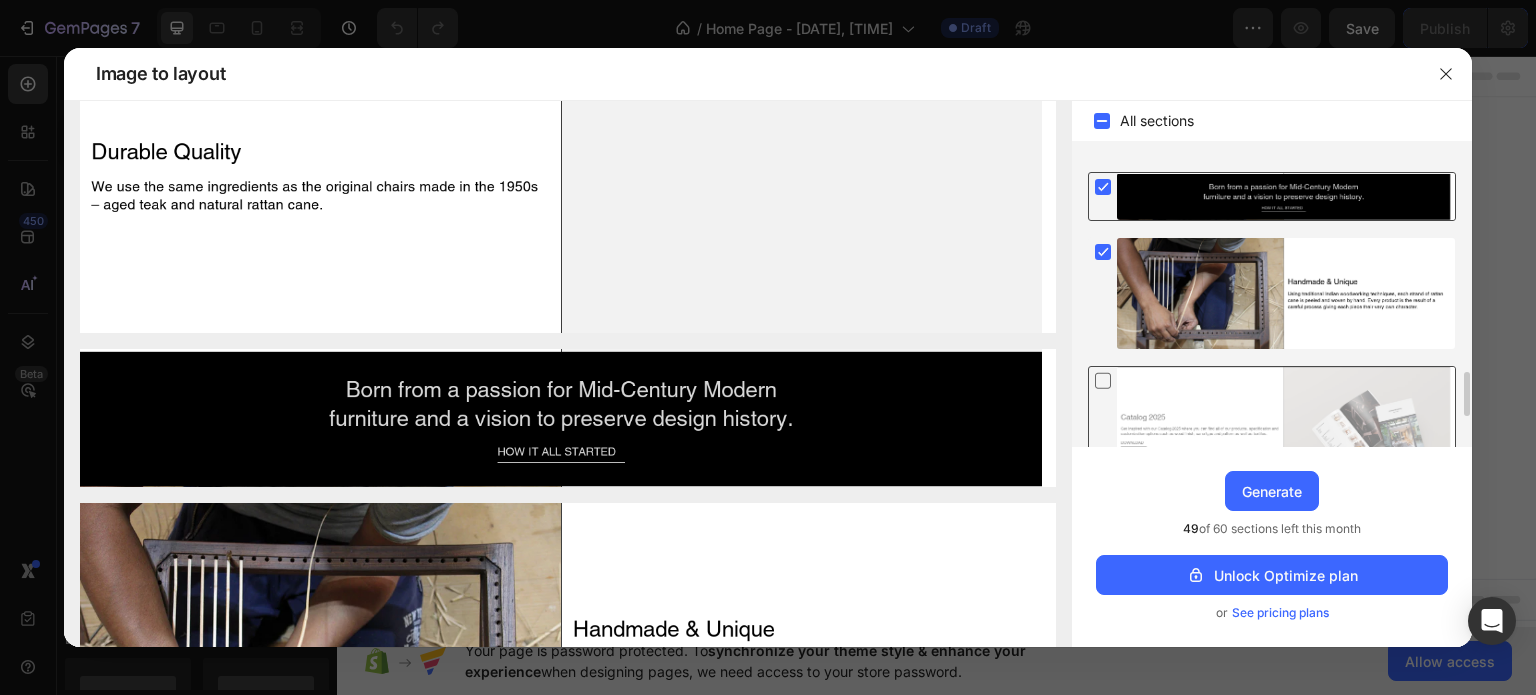 click 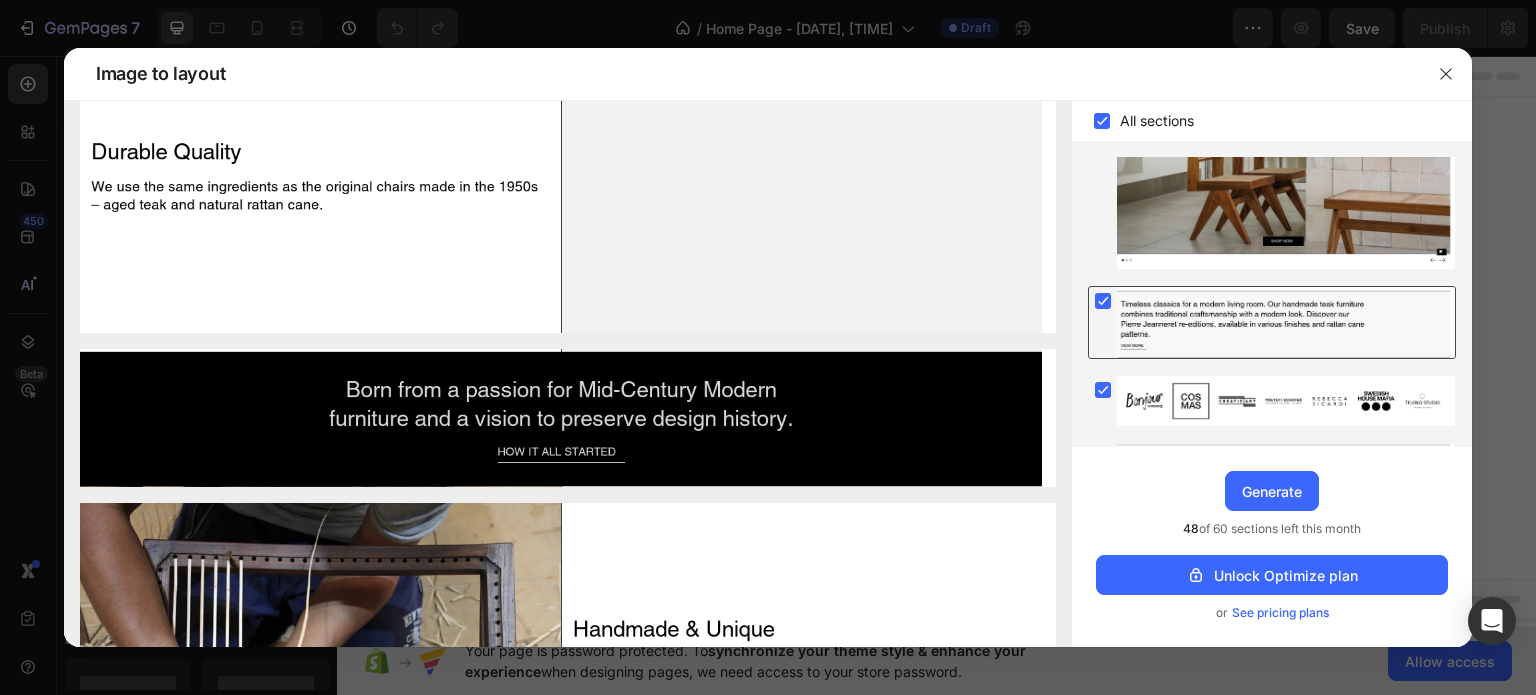 scroll, scrollTop: 0, scrollLeft: 0, axis: both 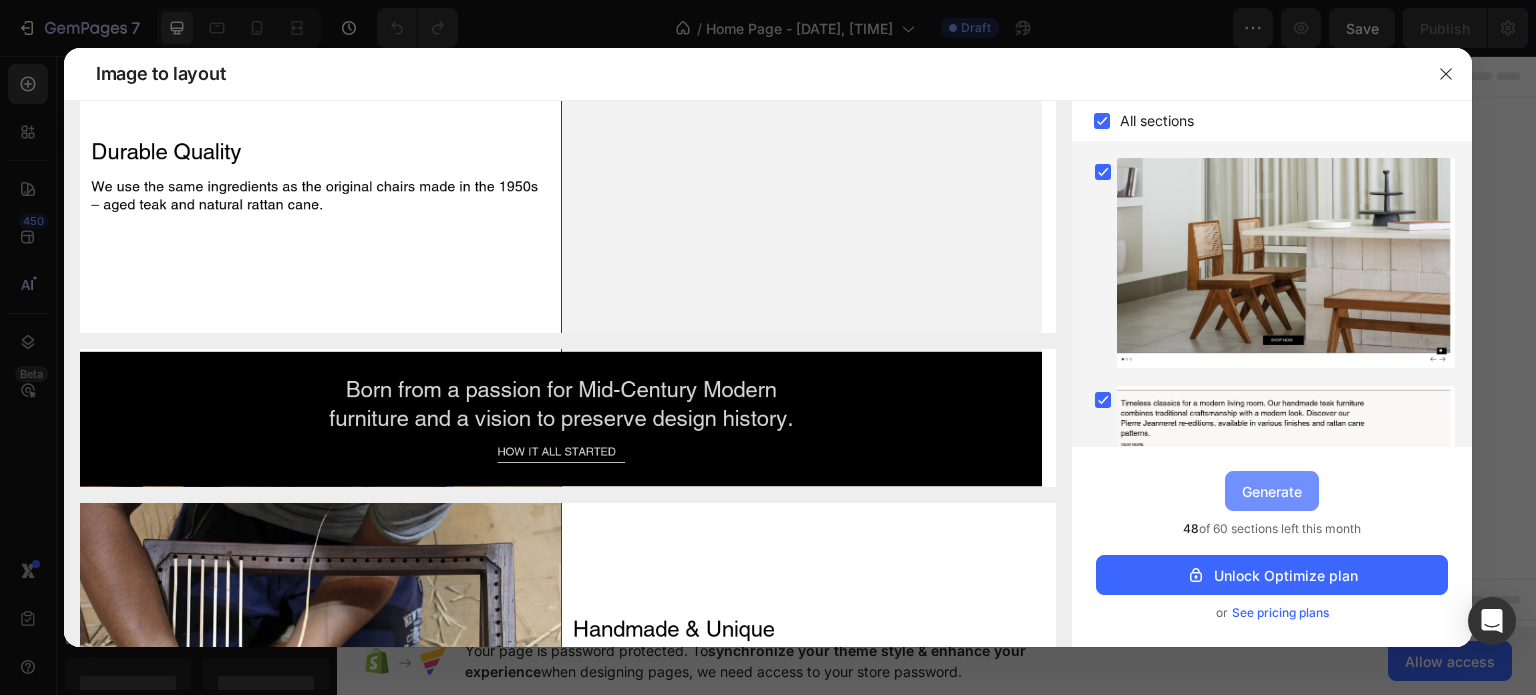 click on "Generate" at bounding box center [1272, 491] 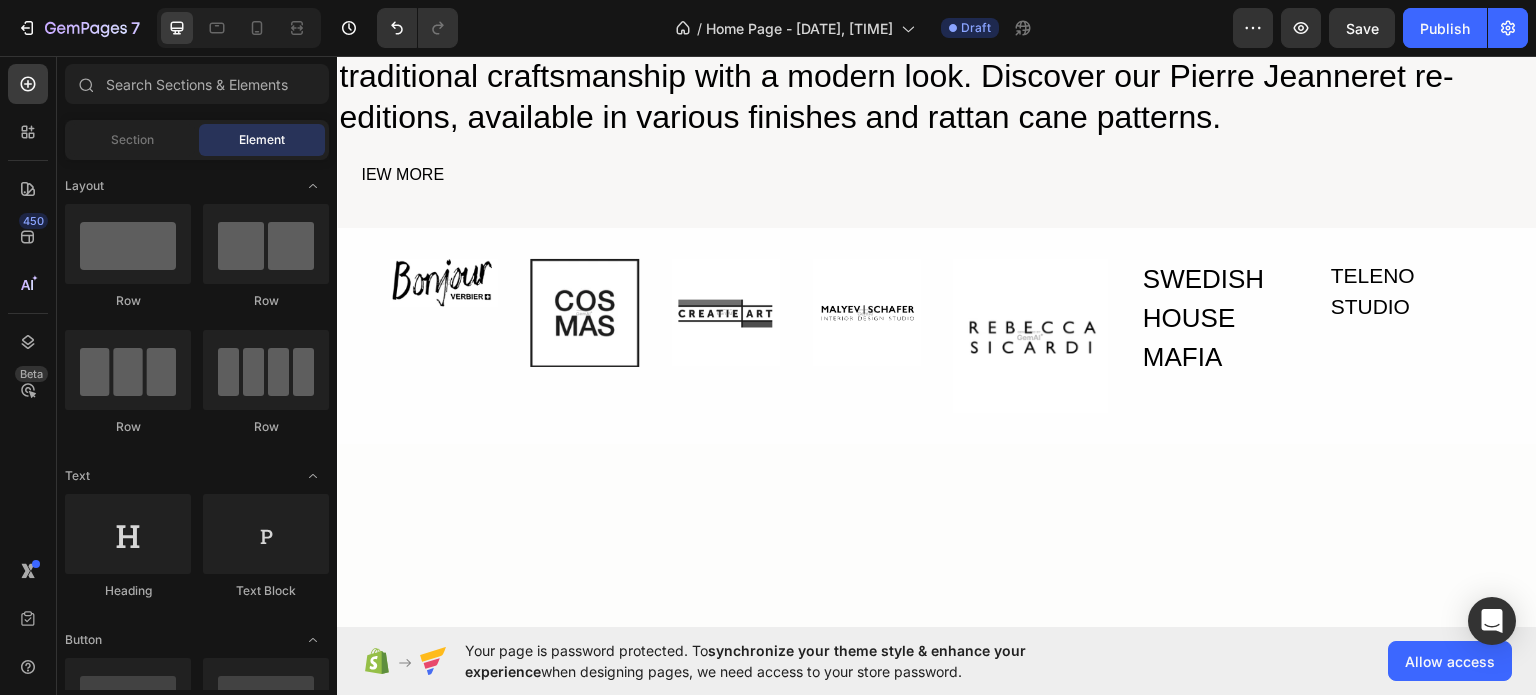 scroll, scrollTop: 406, scrollLeft: 0, axis: vertical 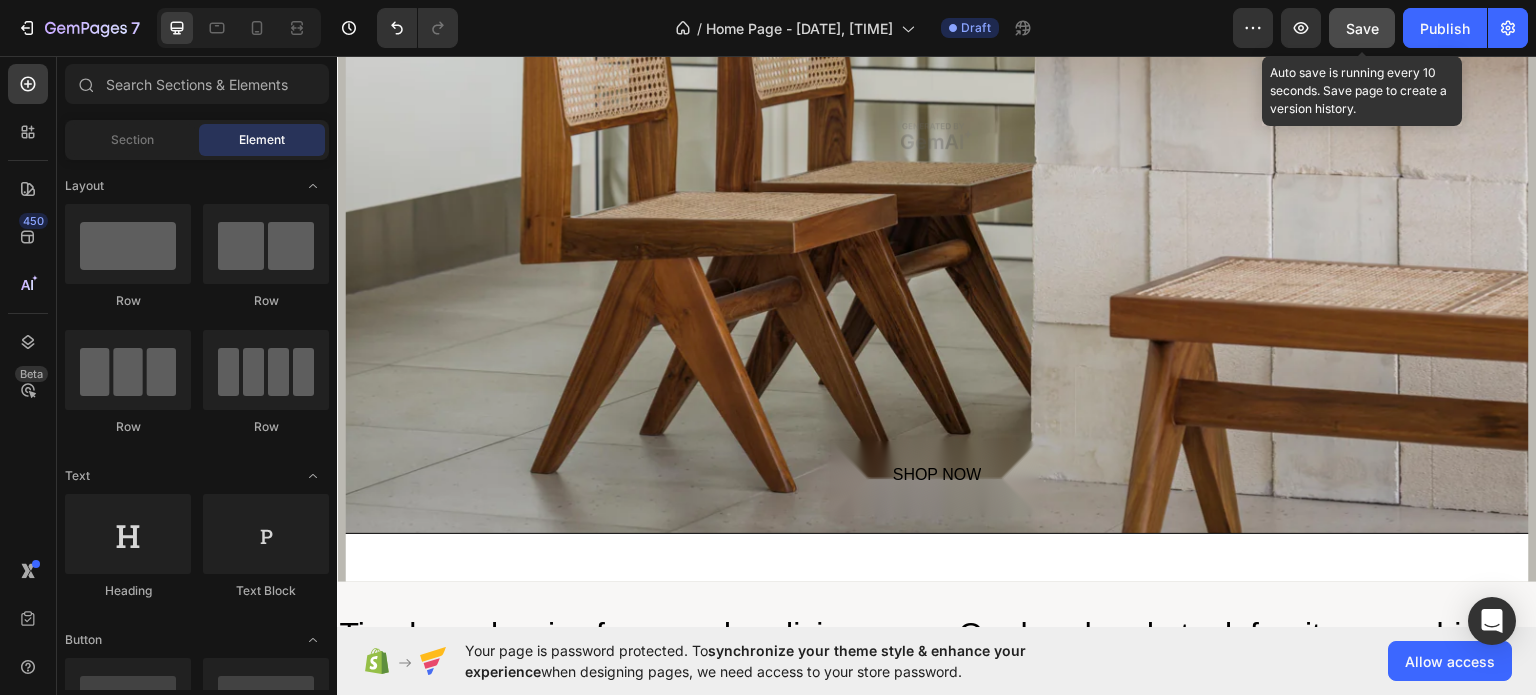 click on "Save" at bounding box center (1362, 28) 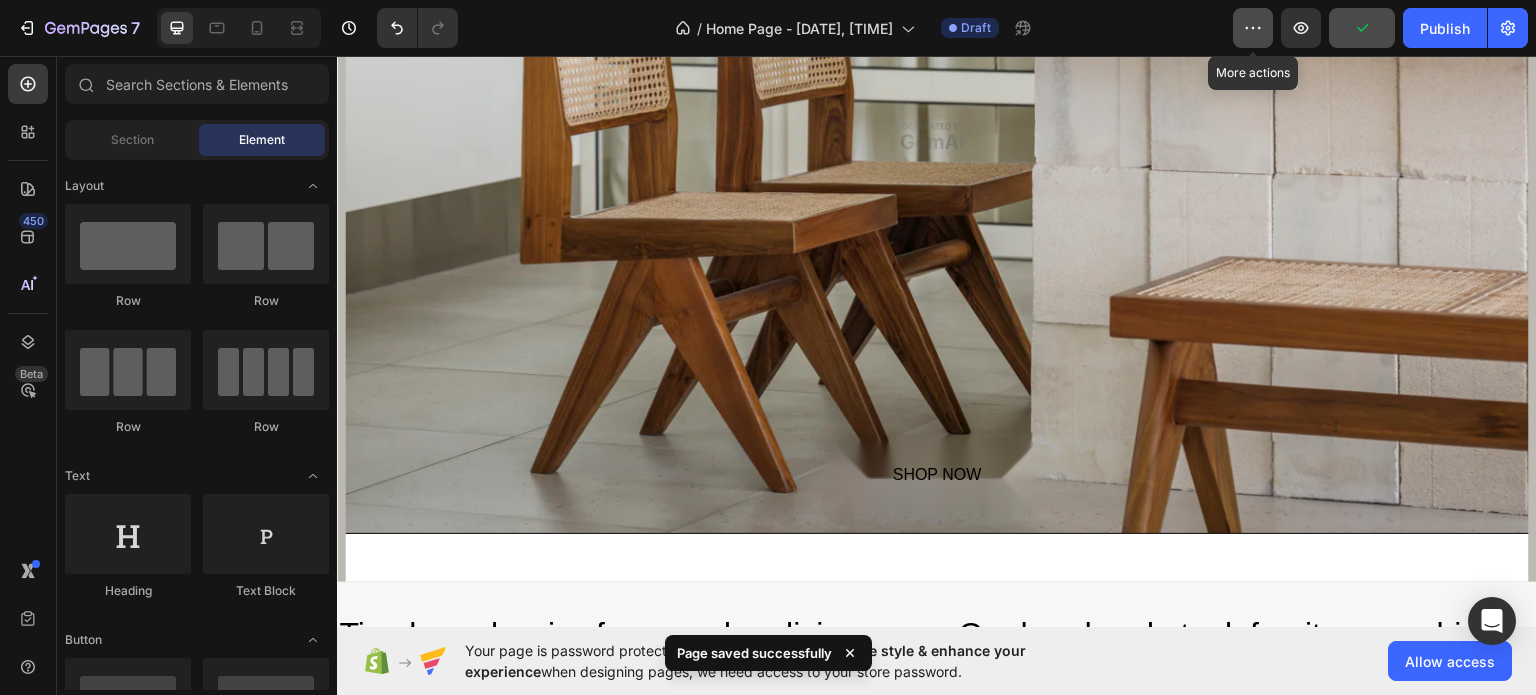 click 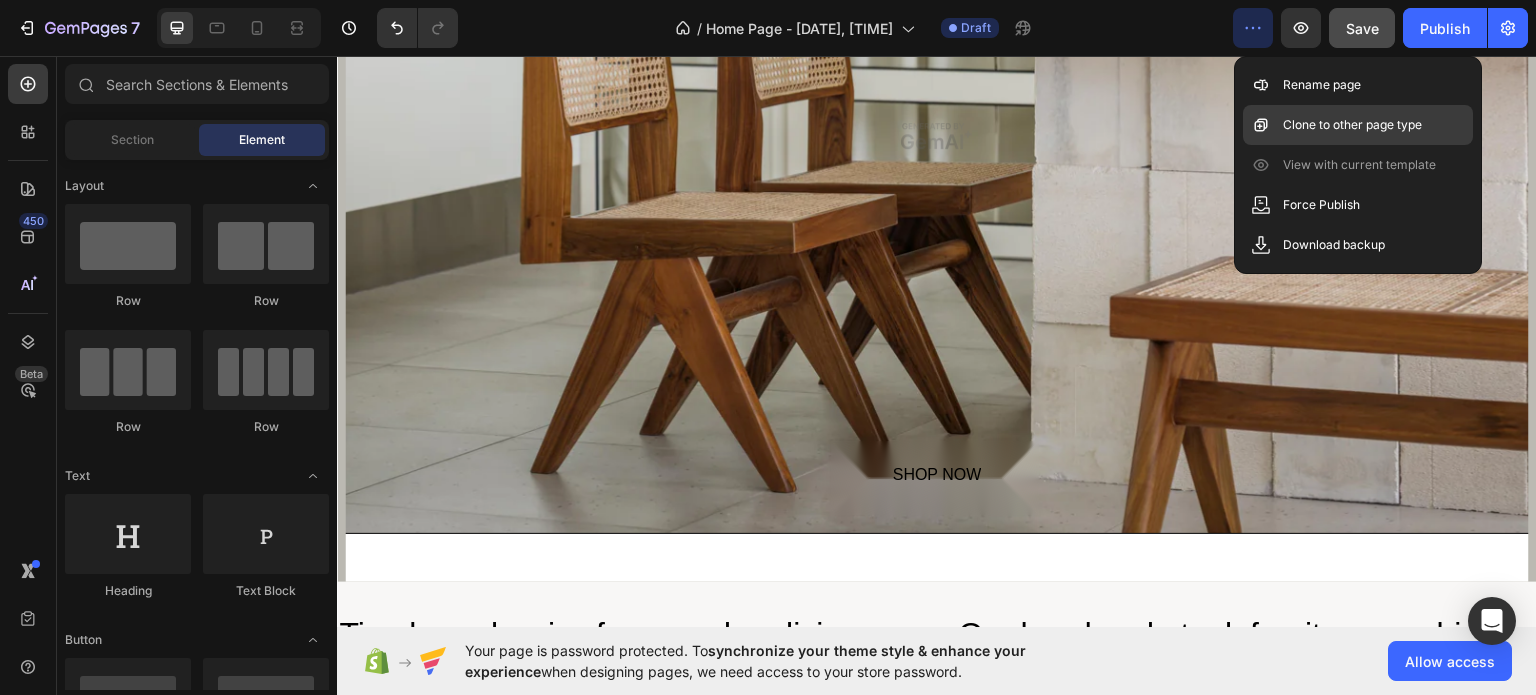 click on "Clone to other page type" at bounding box center (1352, 125) 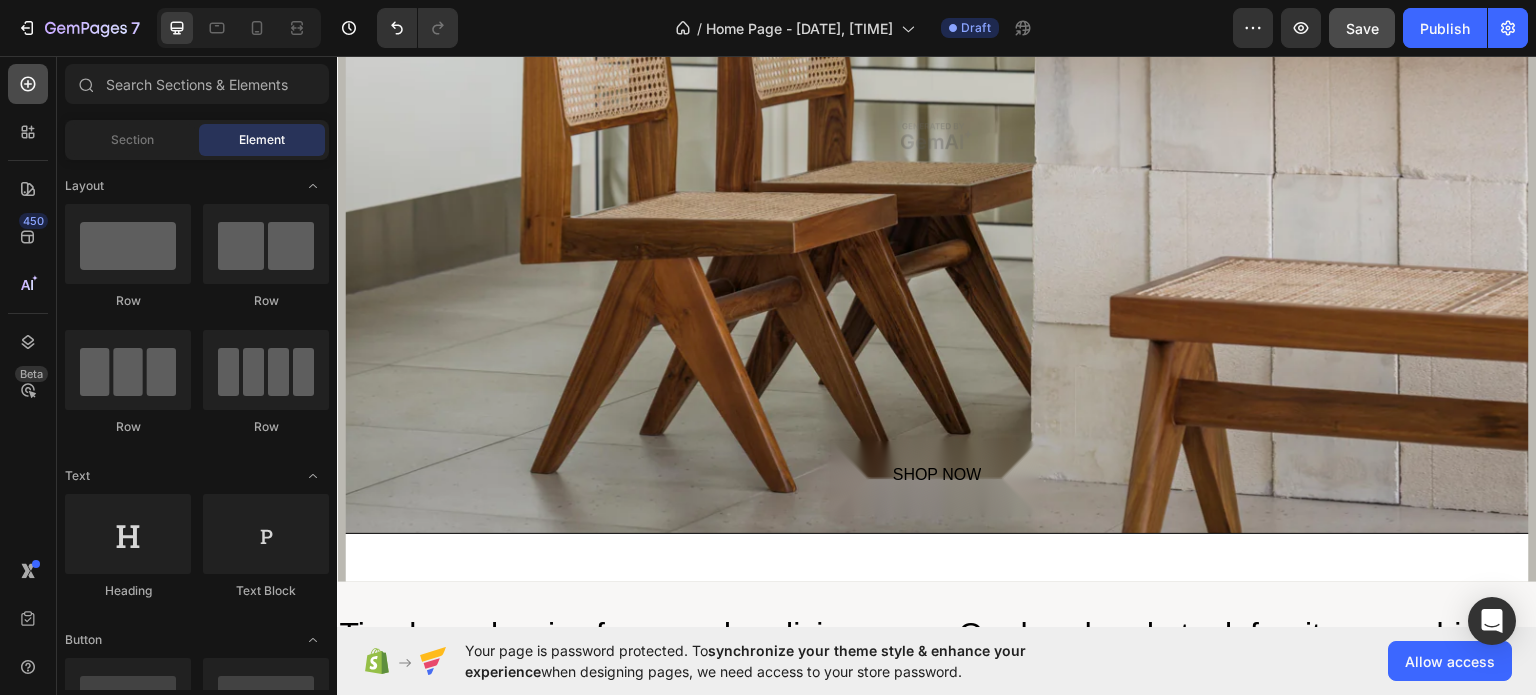 click 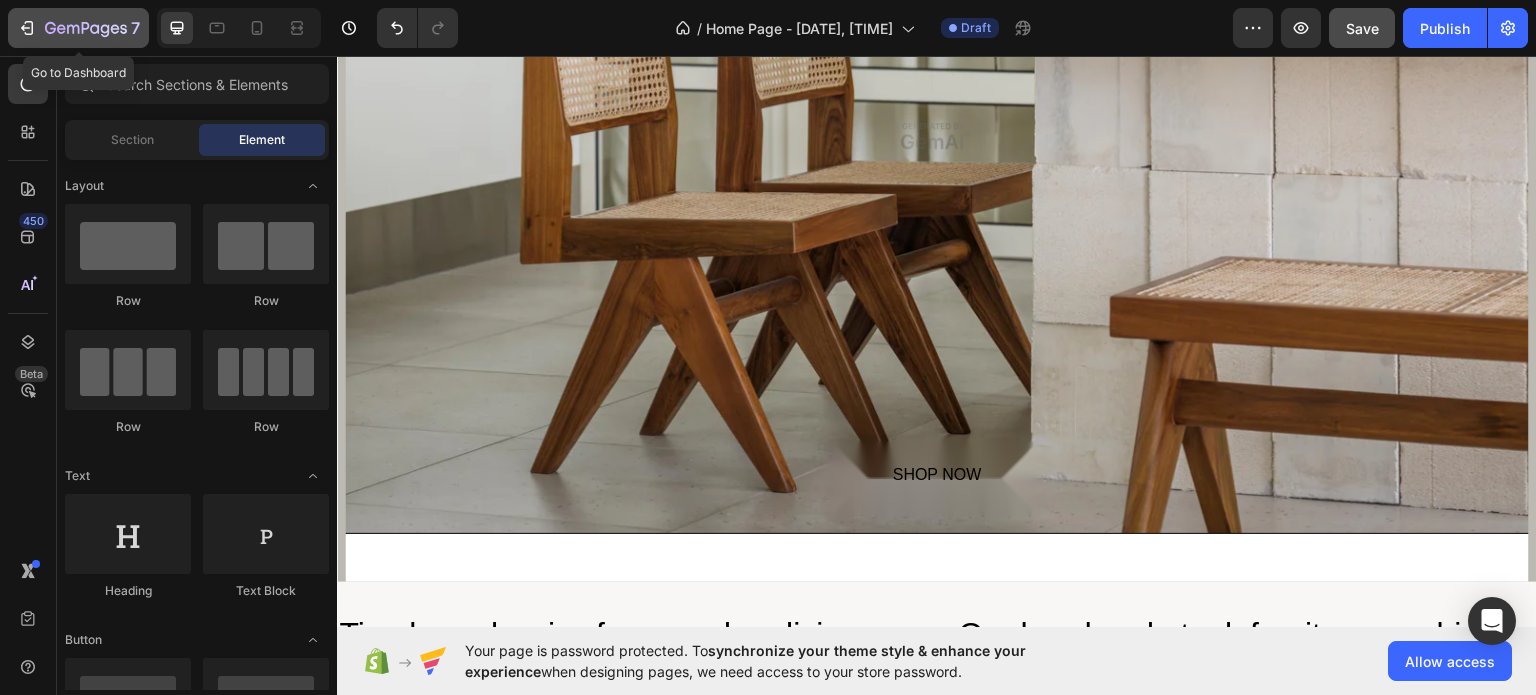 click 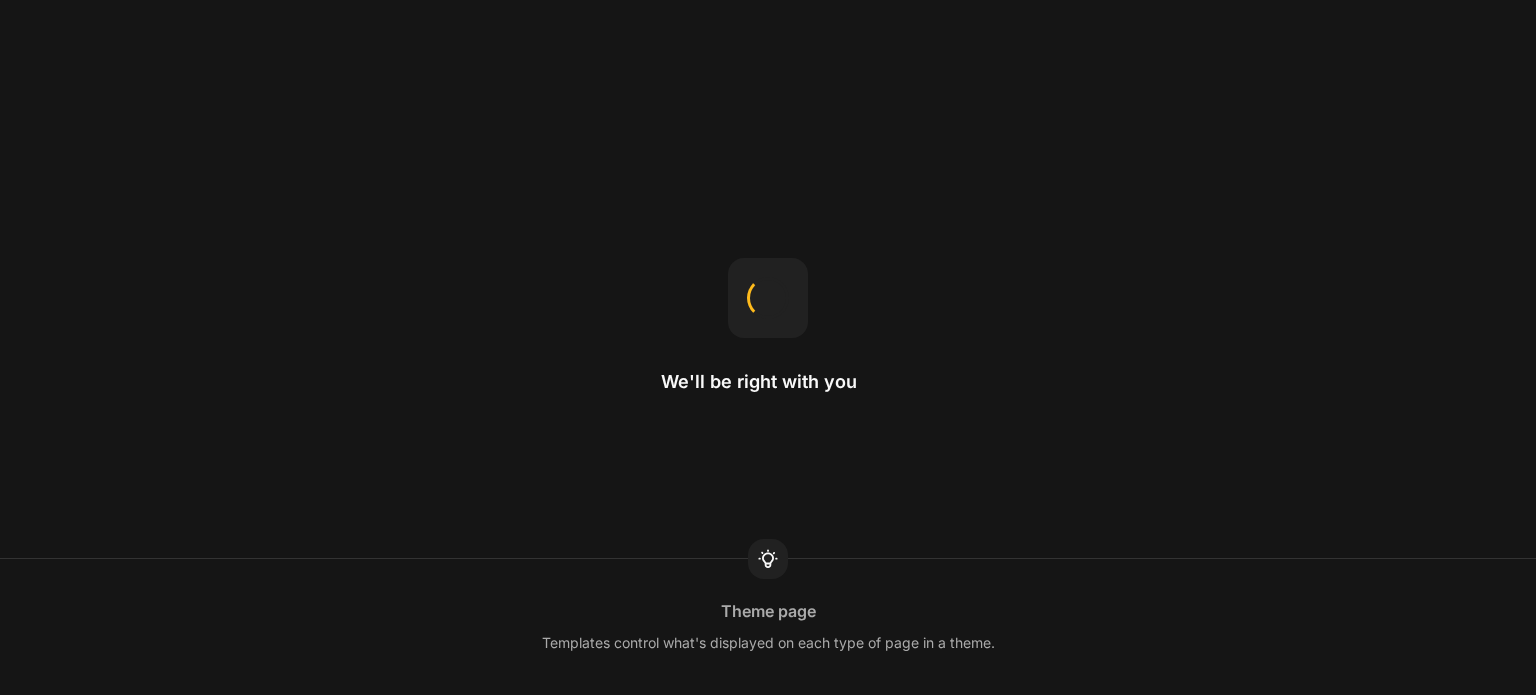 scroll, scrollTop: 0, scrollLeft: 0, axis: both 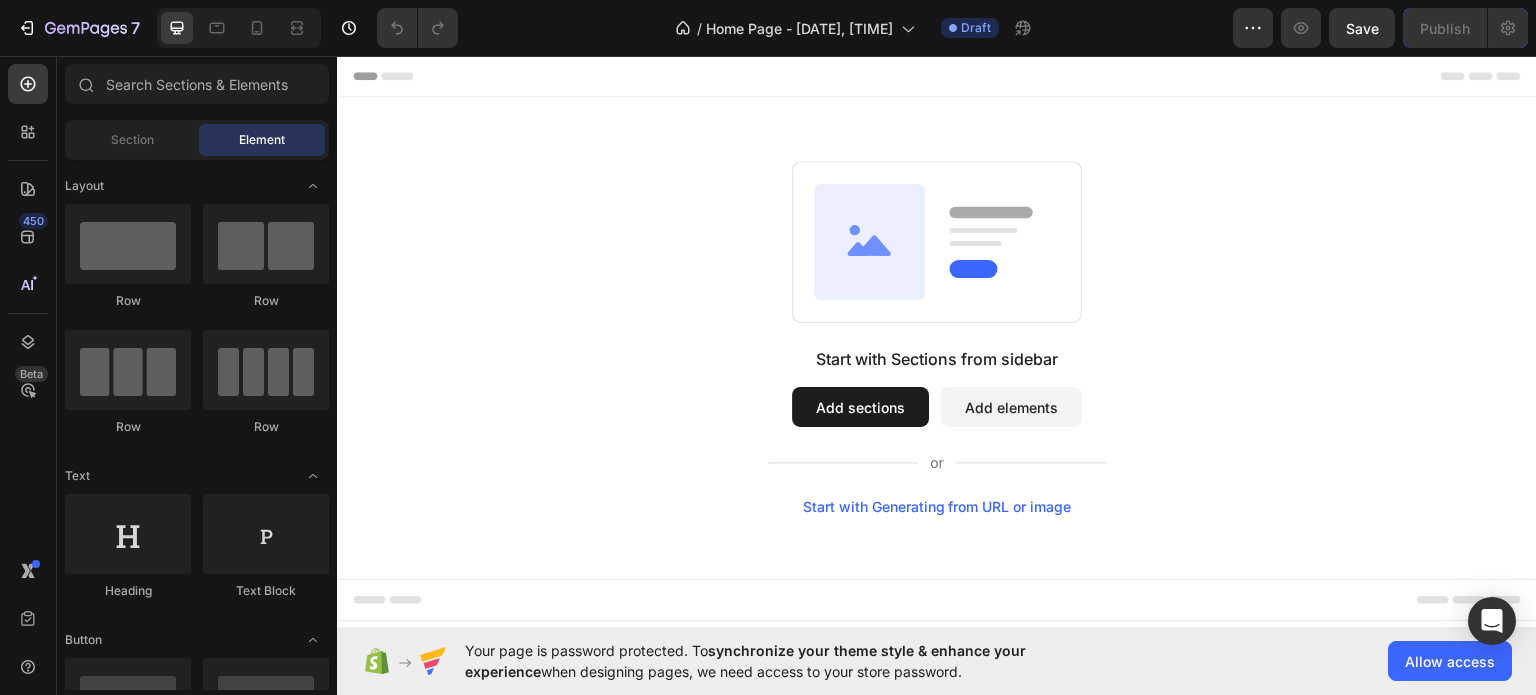 click on "Start with Generating from URL or image" at bounding box center [937, 506] 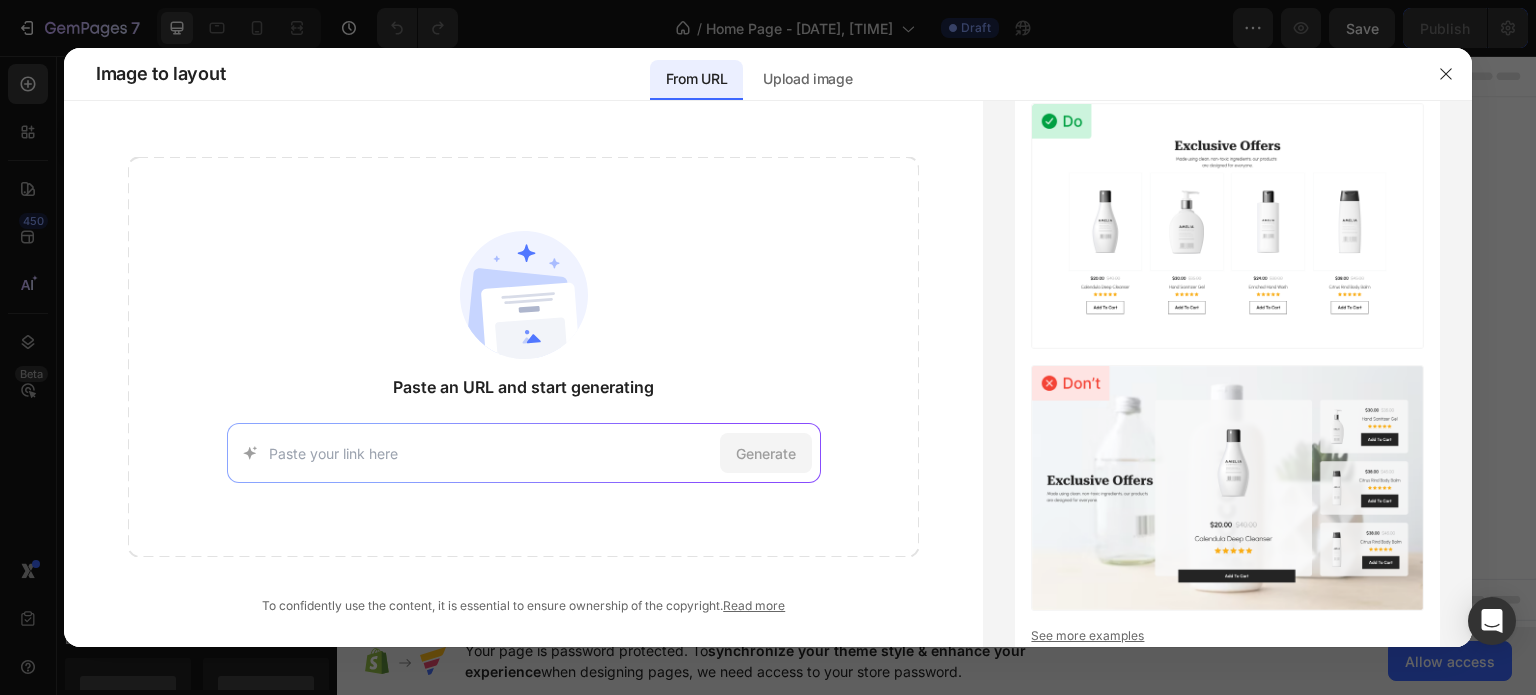 click at bounding box center (490, 453) 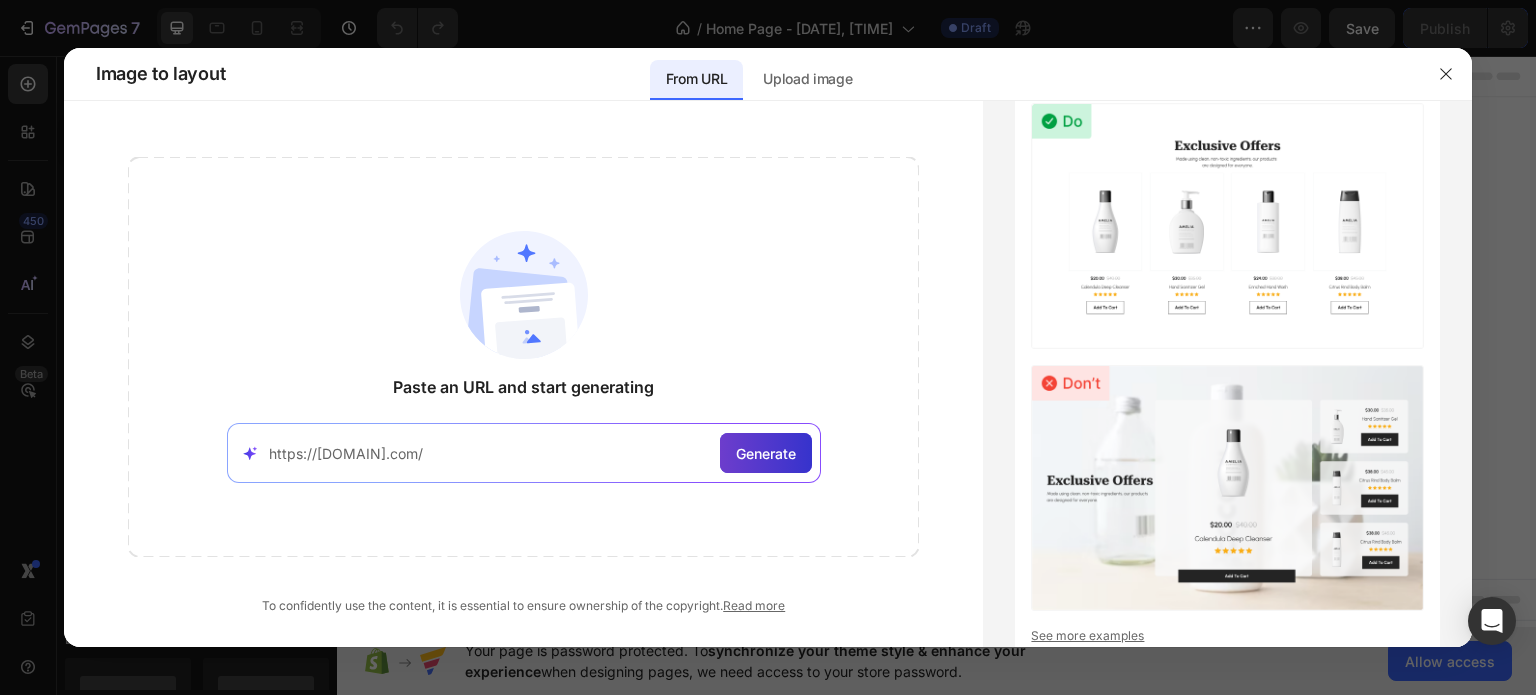 type on "https://denoutdoors.com/" 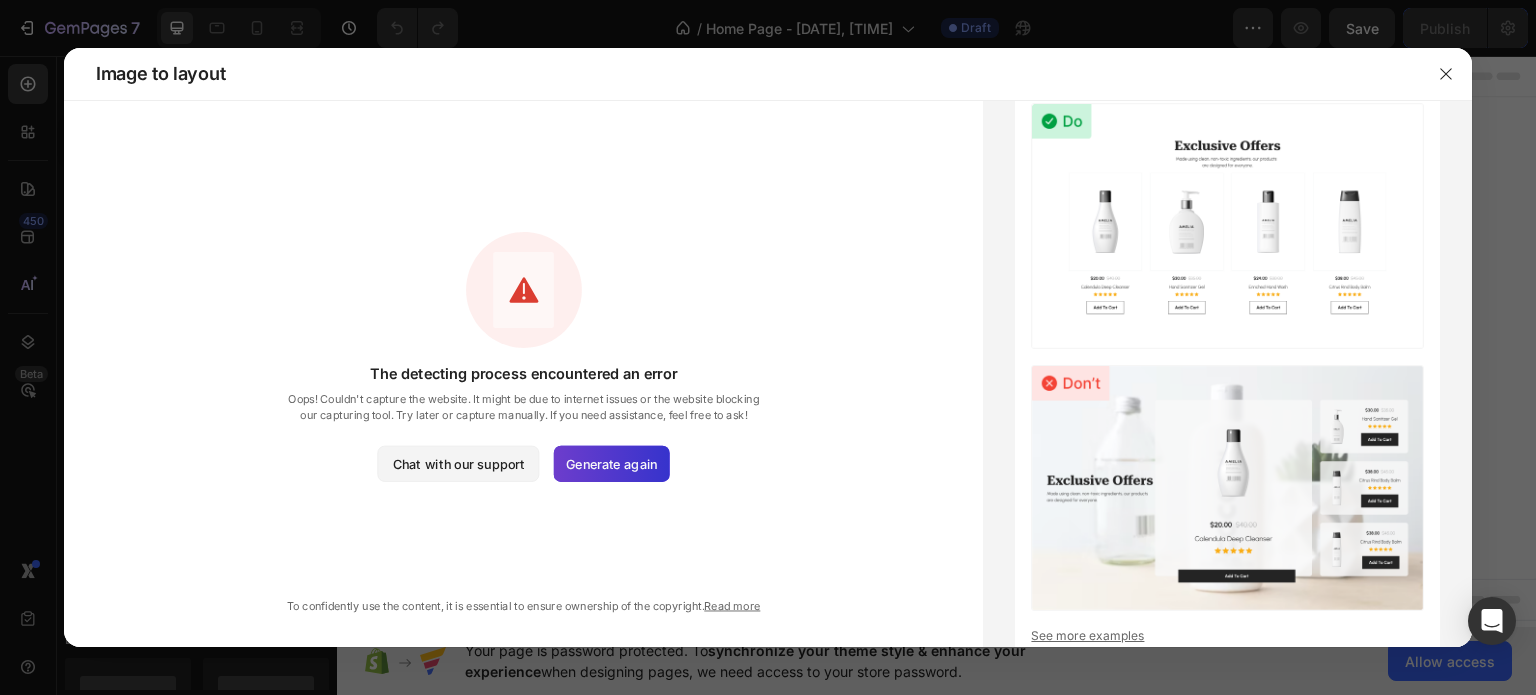 click on "Generate again" at bounding box center [611, 463] 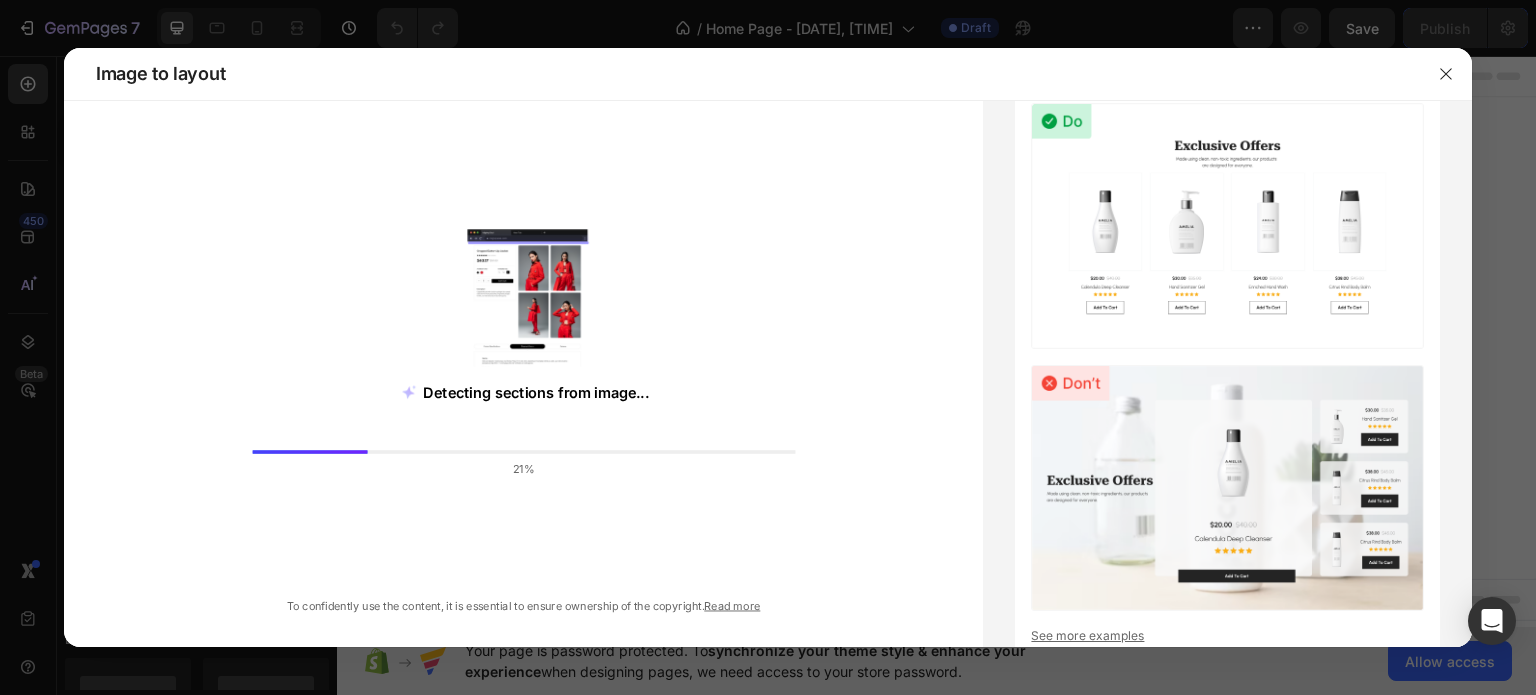 click on "Detecting sections from image... 21%  To confidently use the content, it is essential to ensure ownership of the copyright.  Read more" at bounding box center [523, 386] 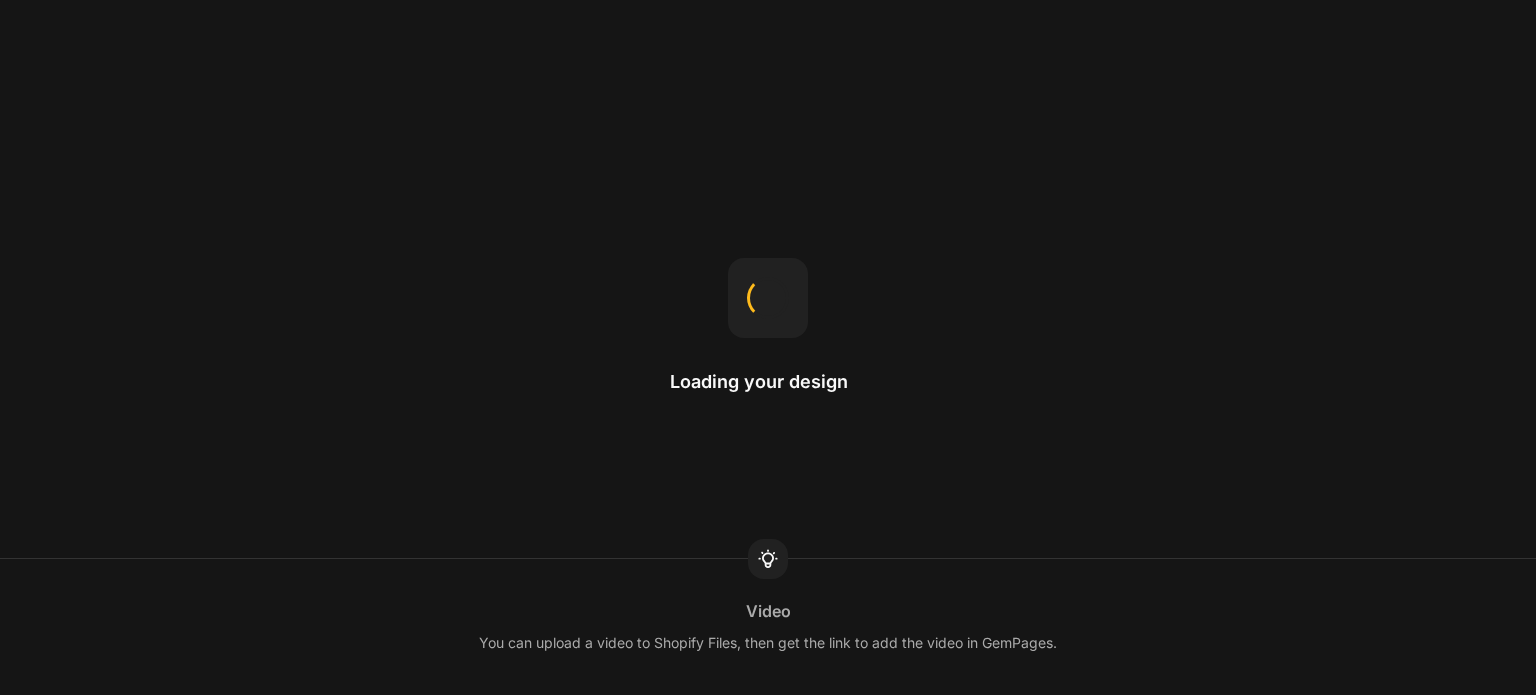 scroll, scrollTop: 0, scrollLeft: 0, axis: both 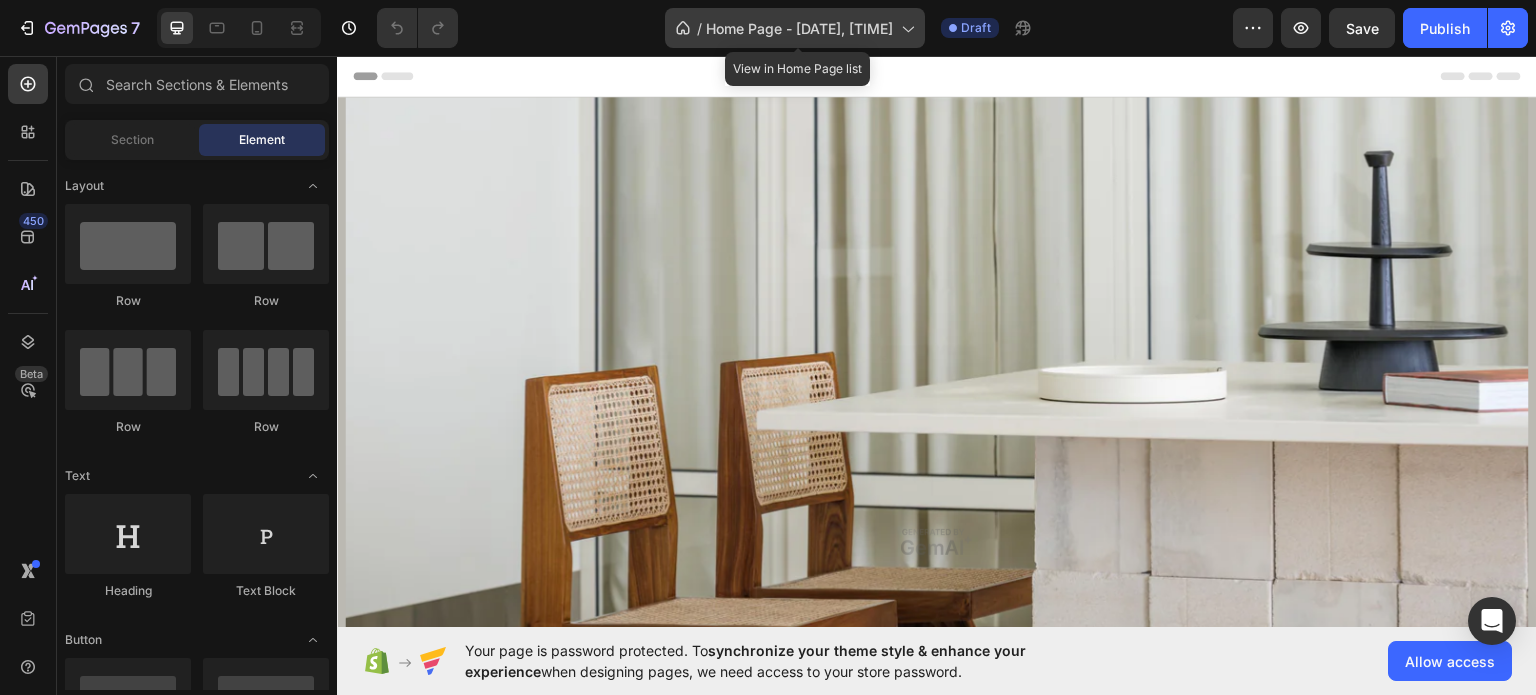 click 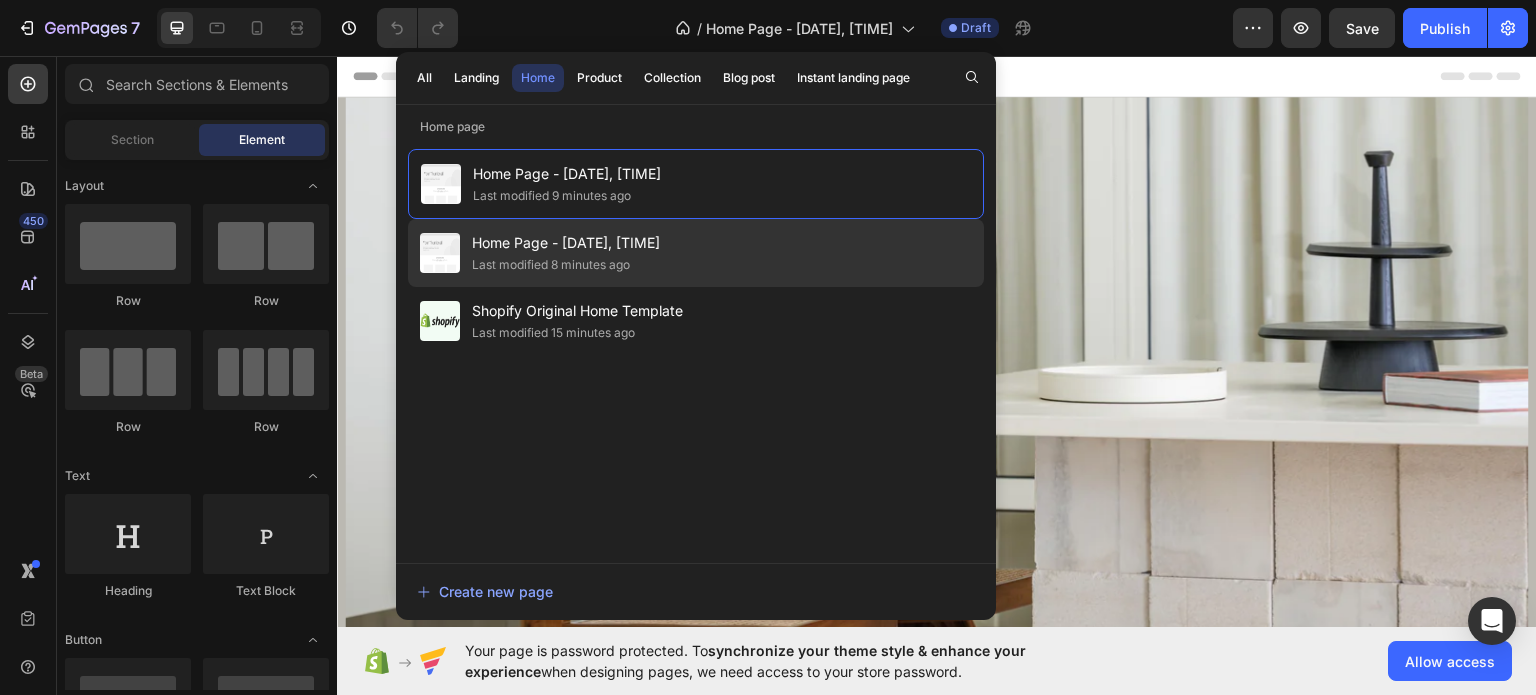 click on "Home Page - Aug 3, 11:25:47 Last modified 8 minutes ago" 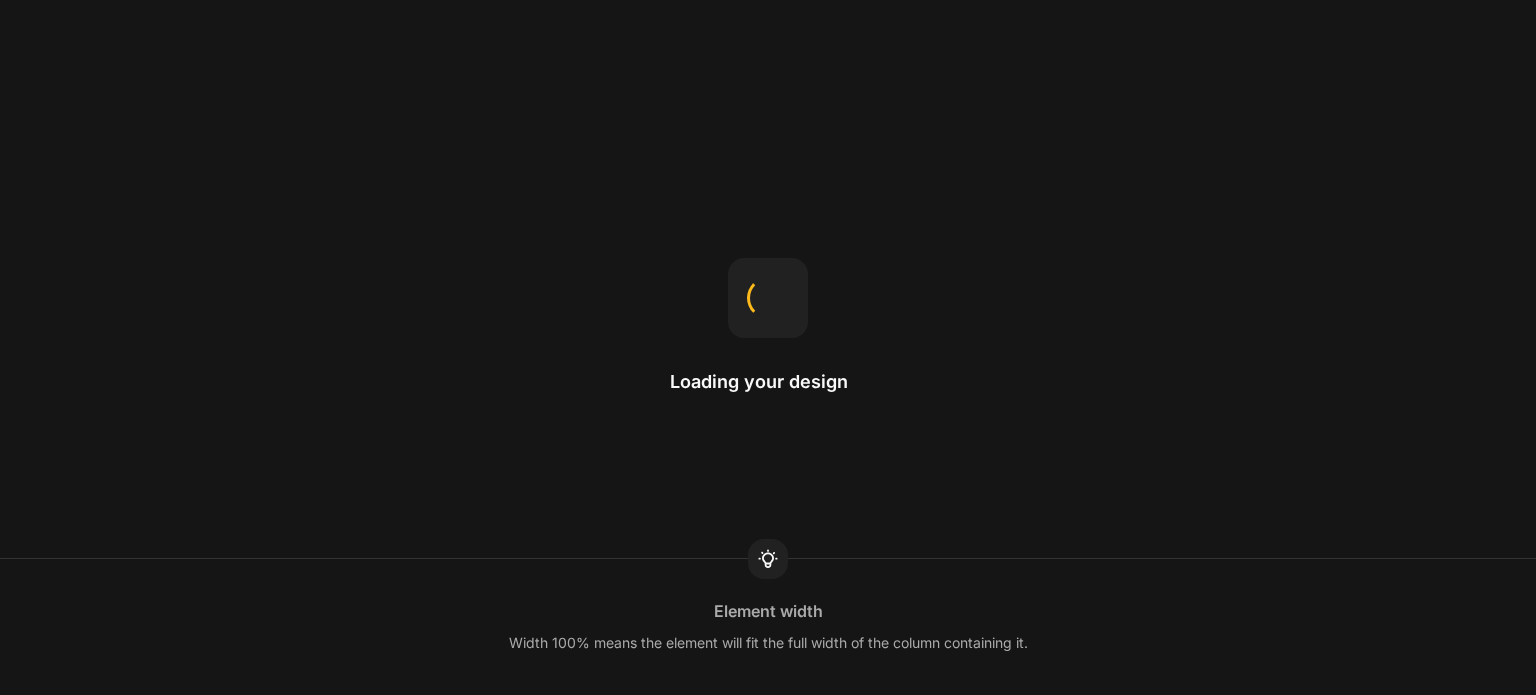 scroll, scrollTop: 0, scrollLeft: 0, axis: both 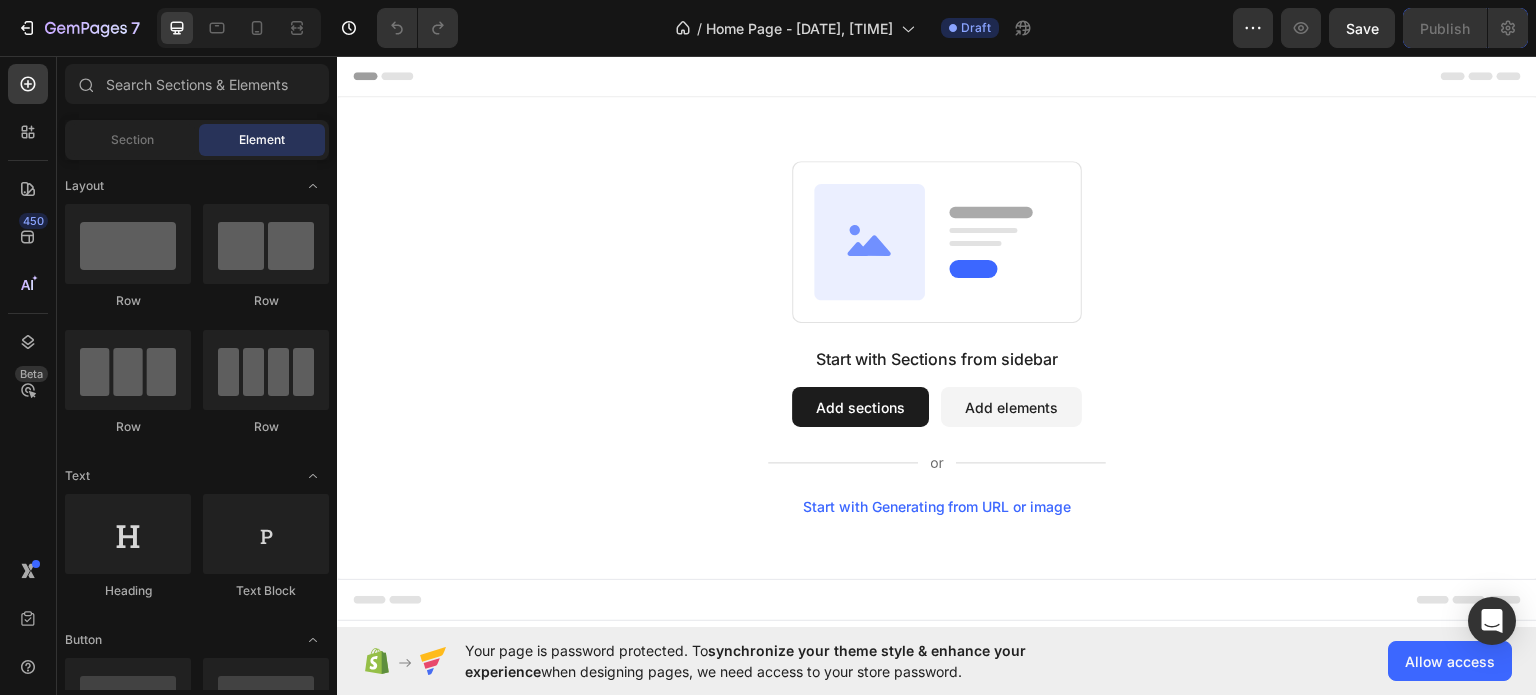 click on "Start with Generating from URL or image" at bounding box center (937, 506) 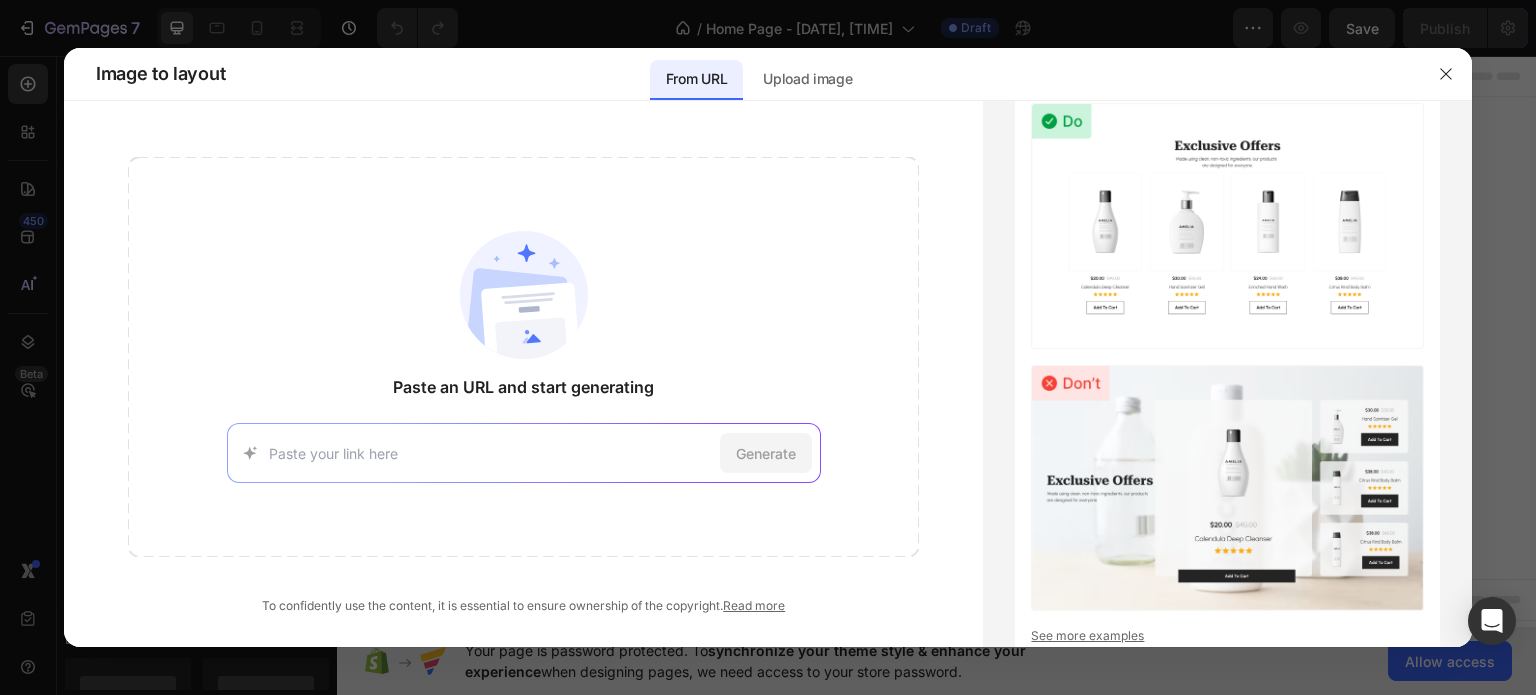 click on "Generate" at bounding box center (524, 453) 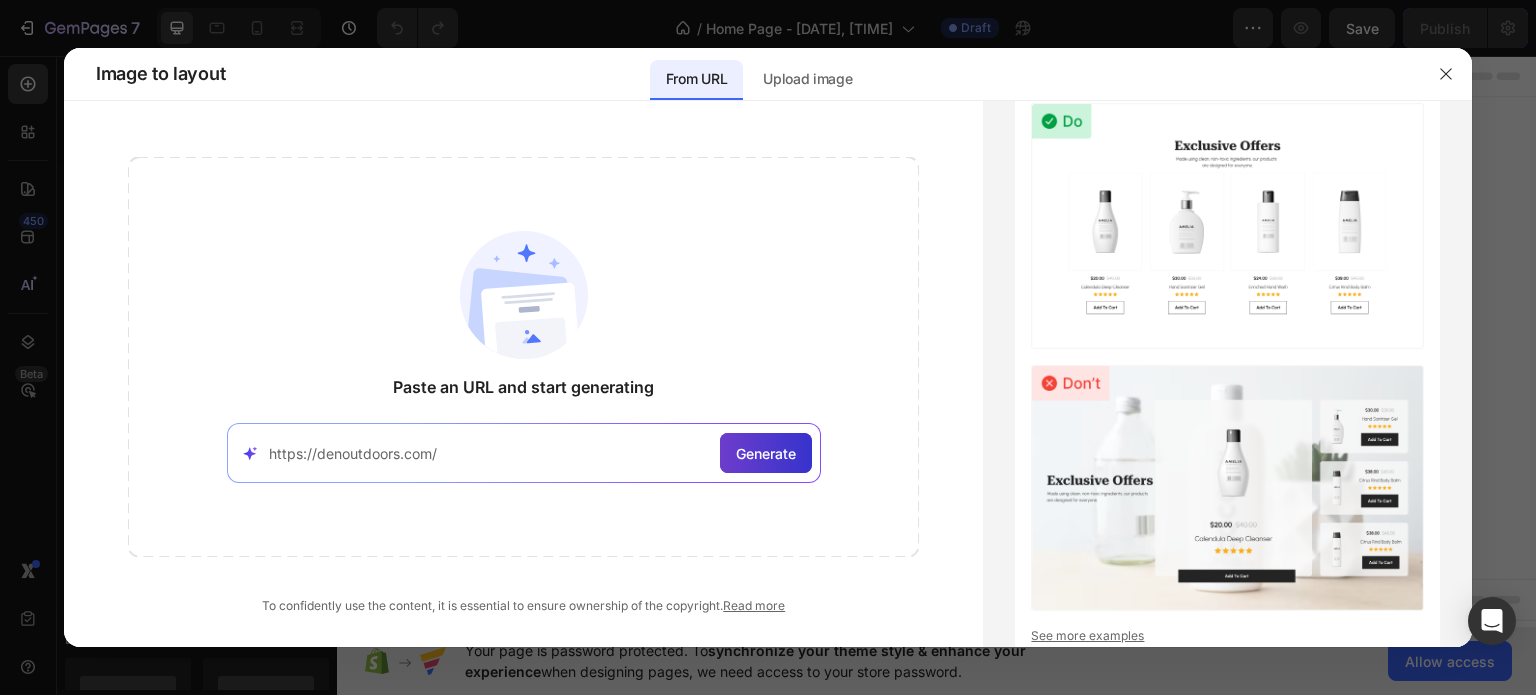 type on "https://denoutdoors.com/" 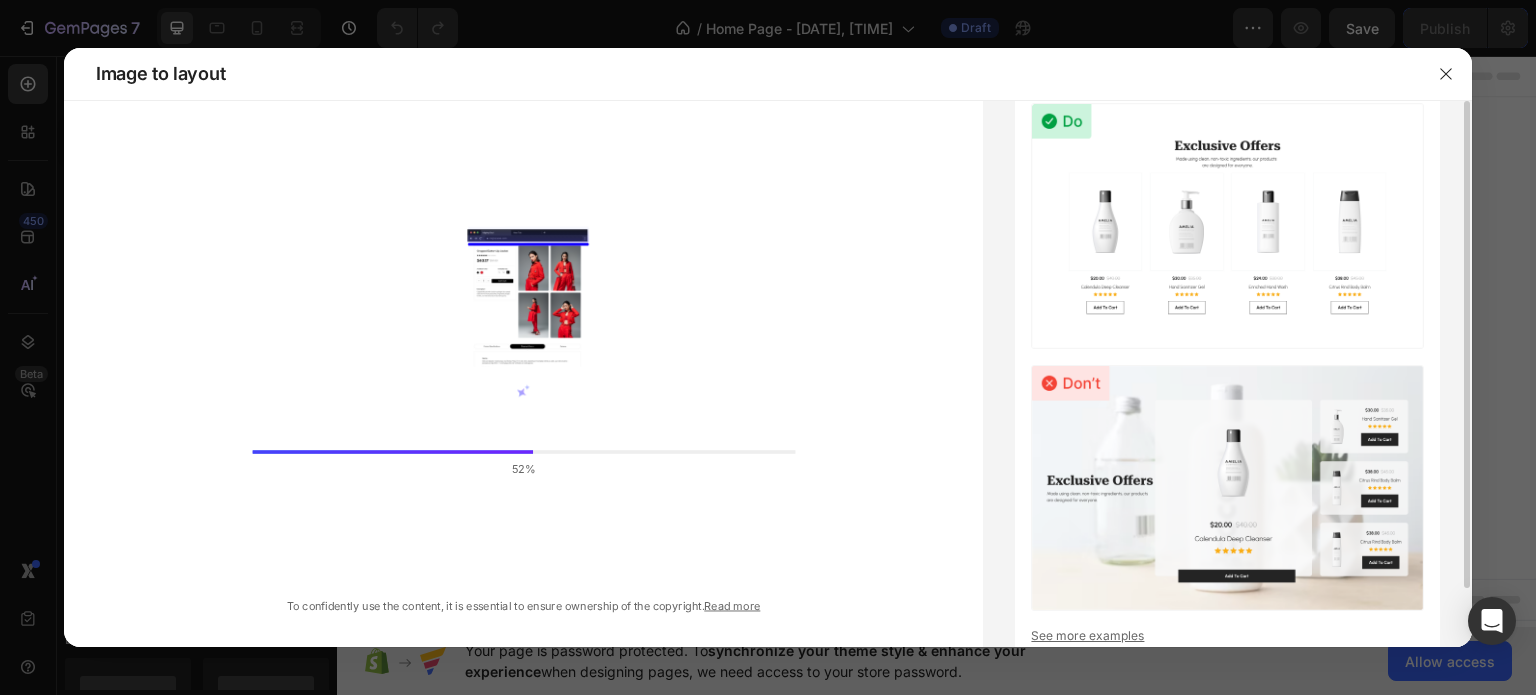 scroll, scrollTop: 65, scrollLeft: 0, axis: vertical 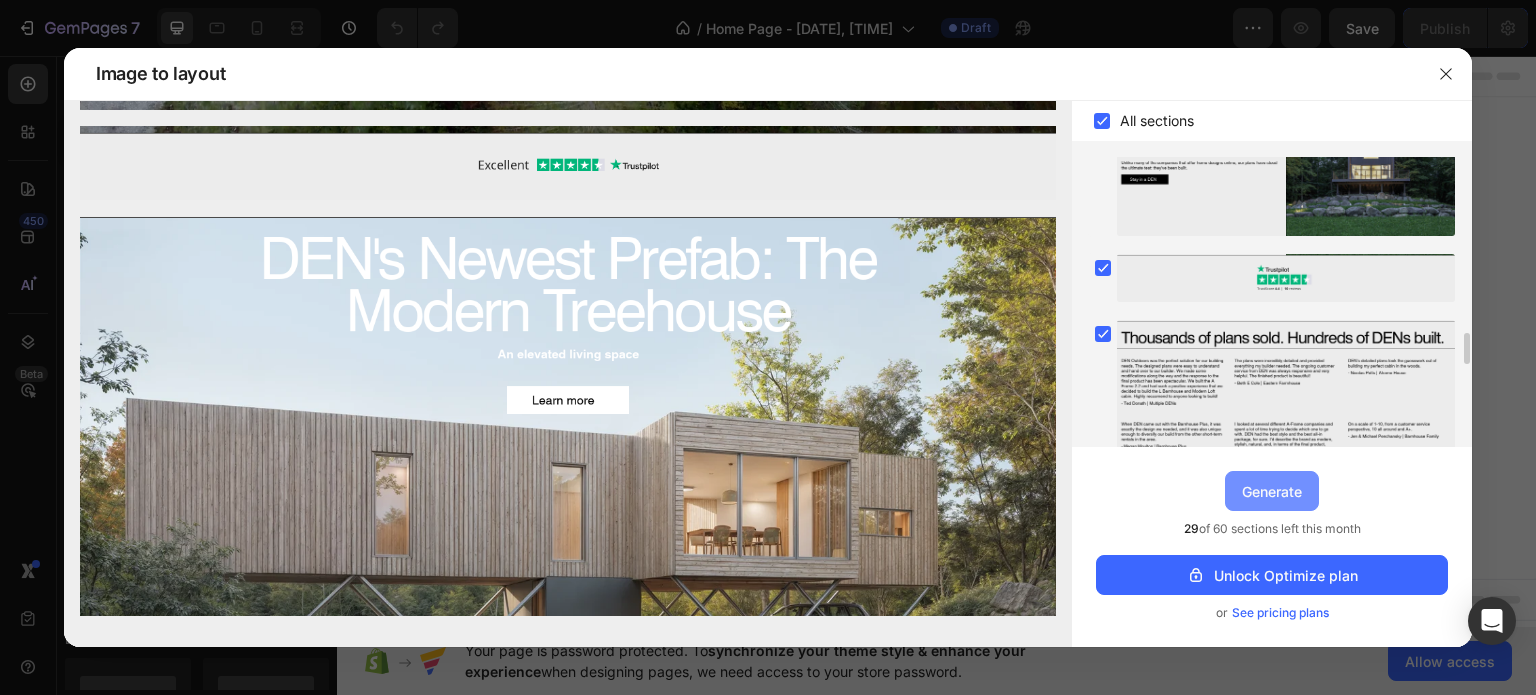 click on "Generate" at bounding box center (1272, 491) 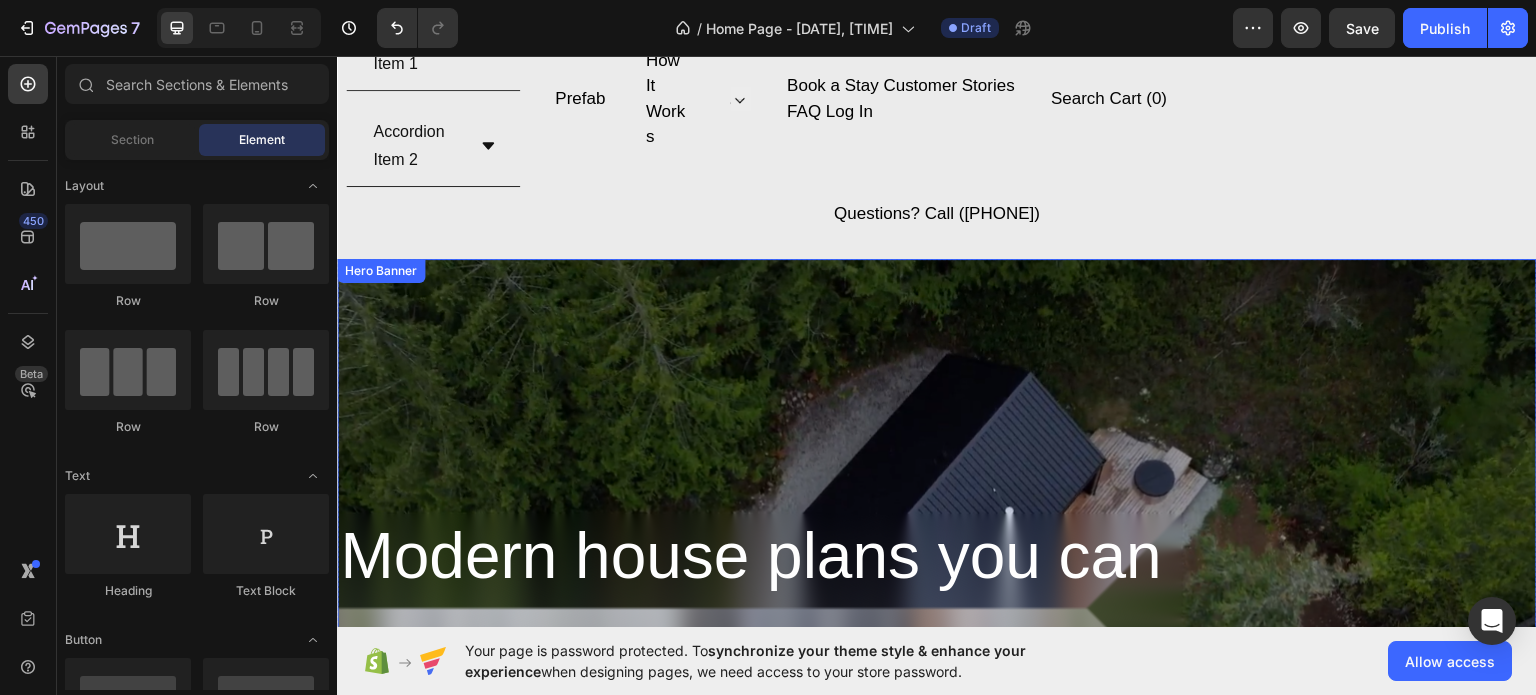 scroll, scrollTop: 0, scrollLeft: 0, axis: both 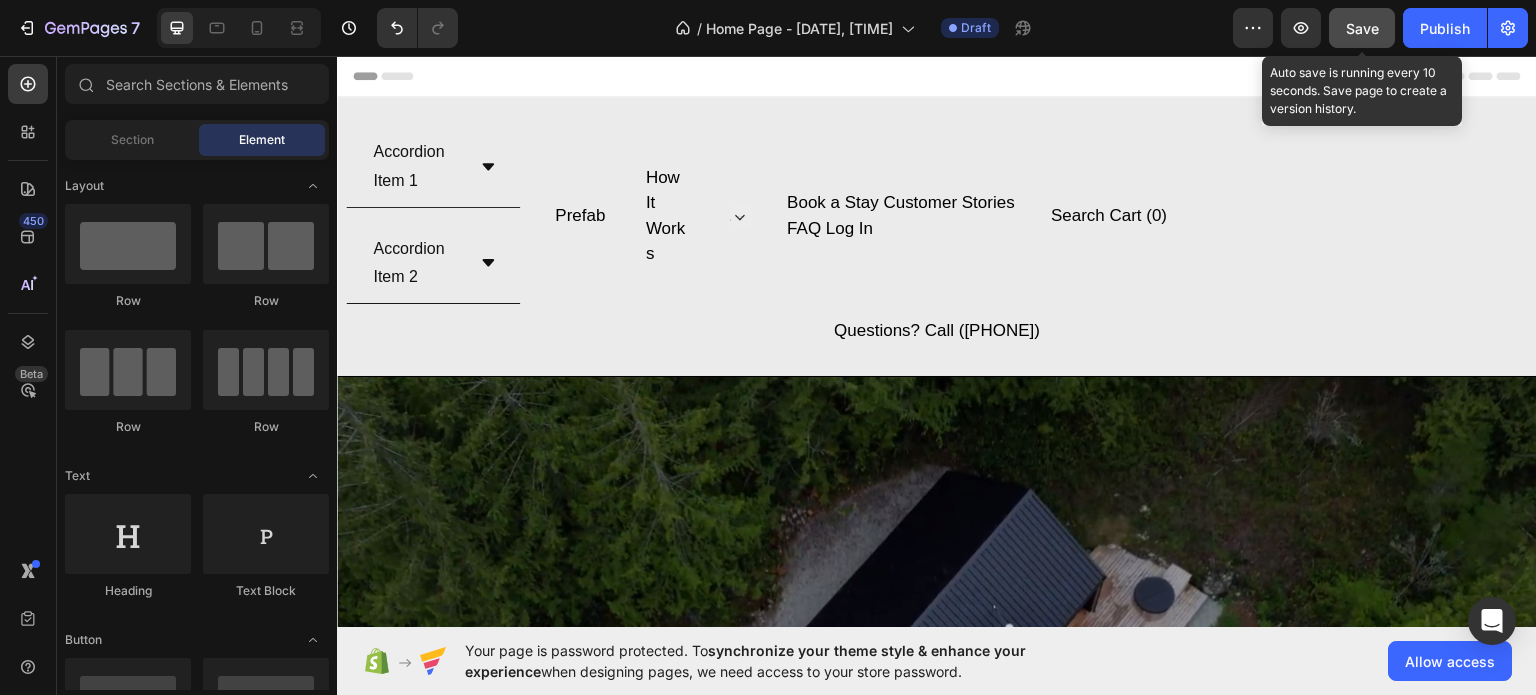 click on "Save" 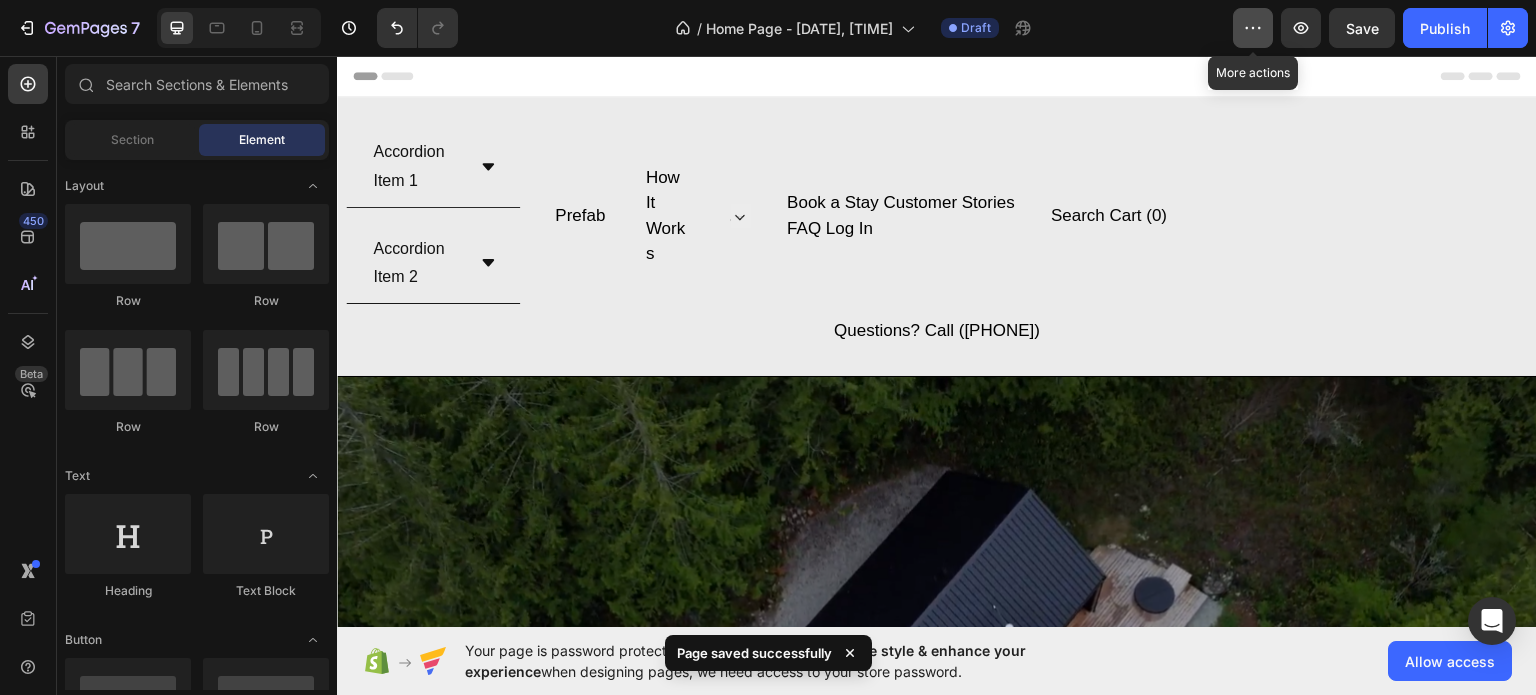 click 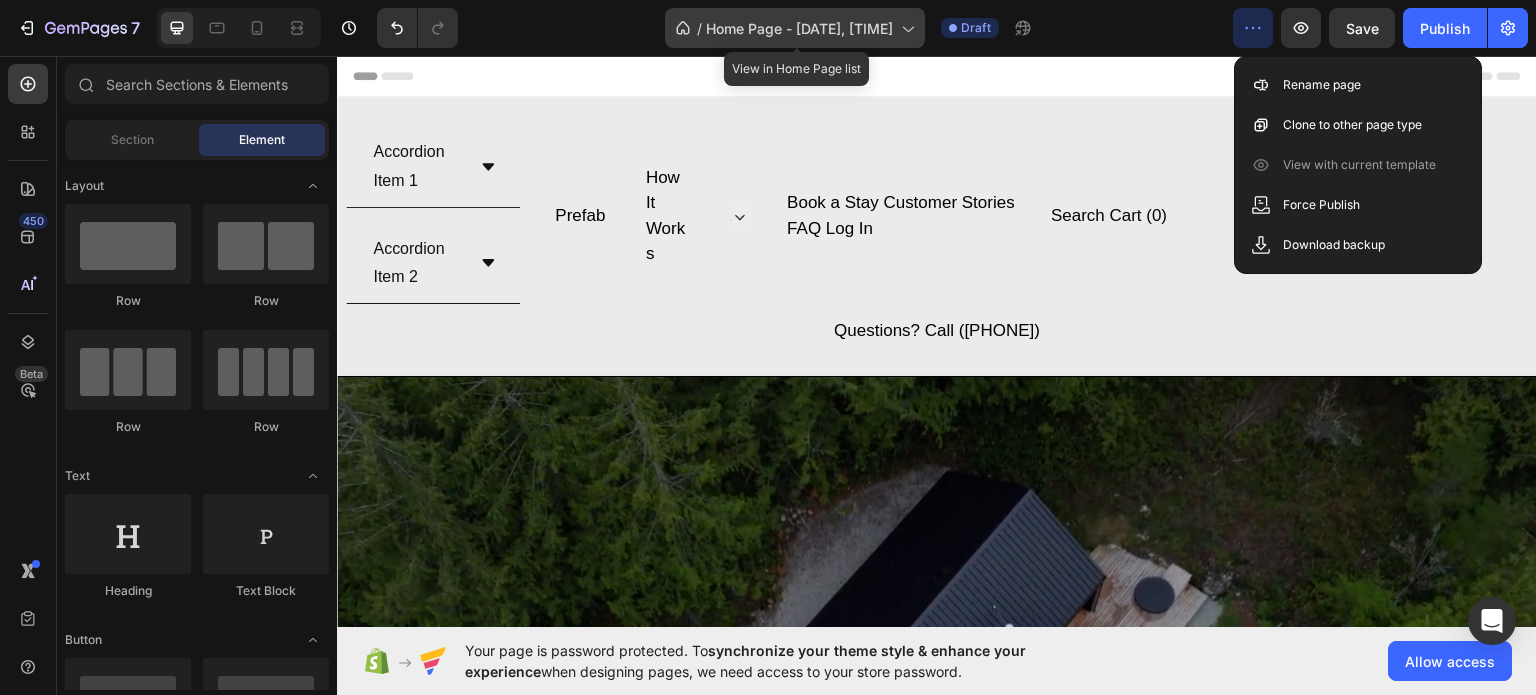 click 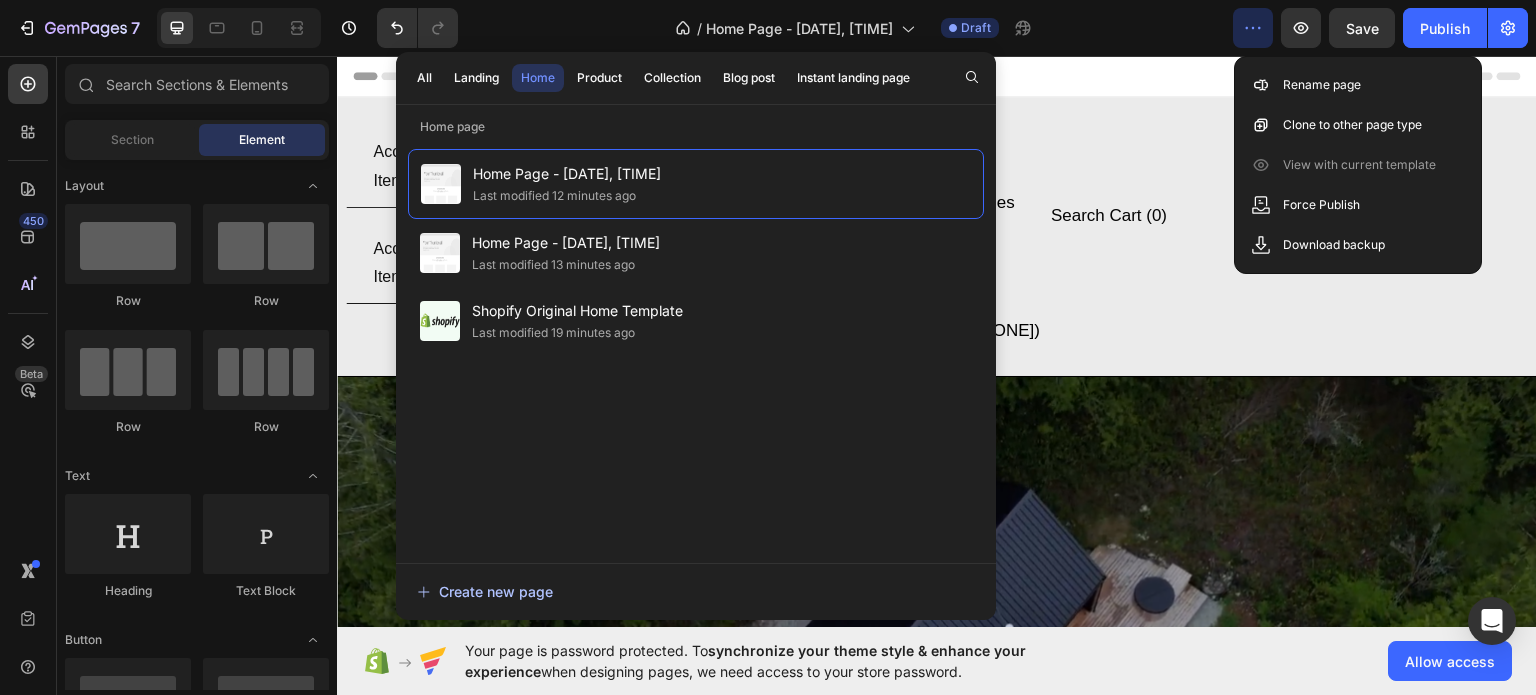click on "Create new page" at bounding box center [485, 591] 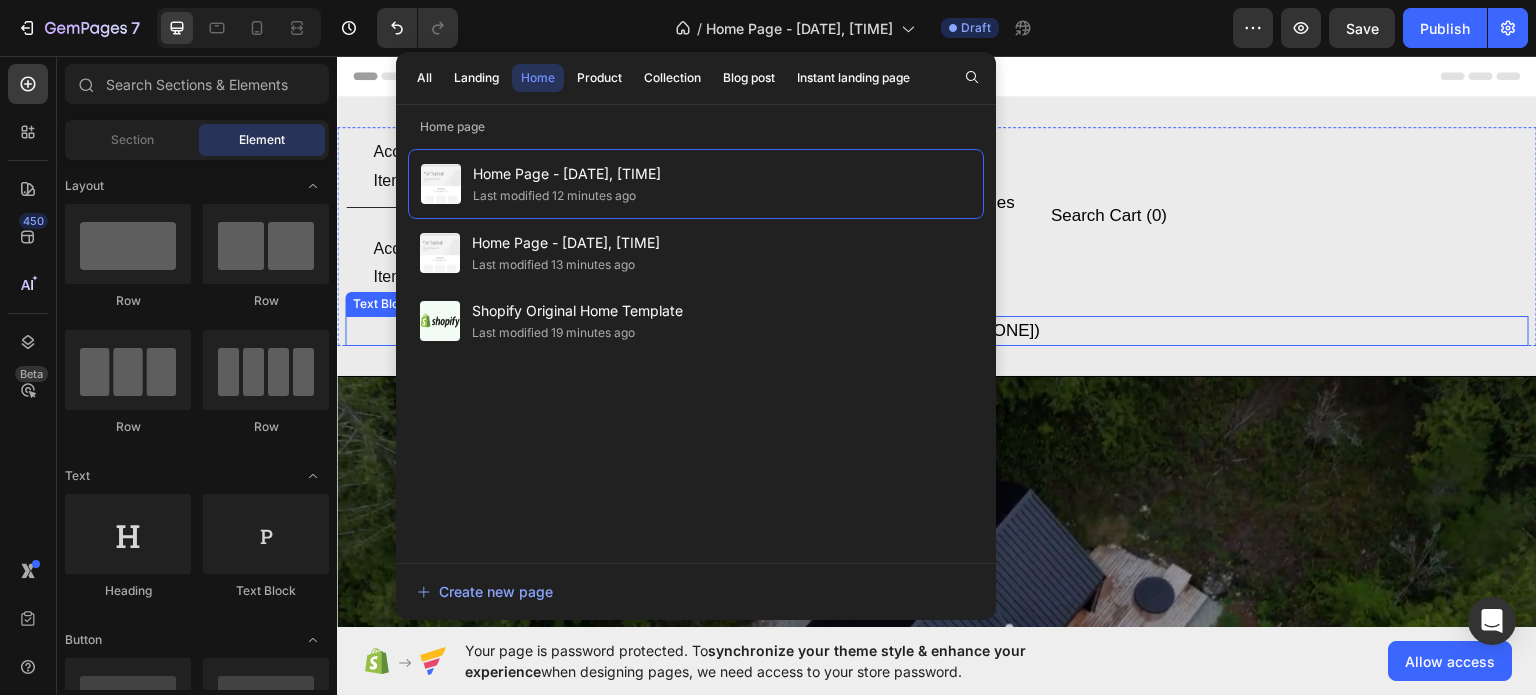 click on "Questions? Call ([PHONE])" at bounding box center [937, 330] 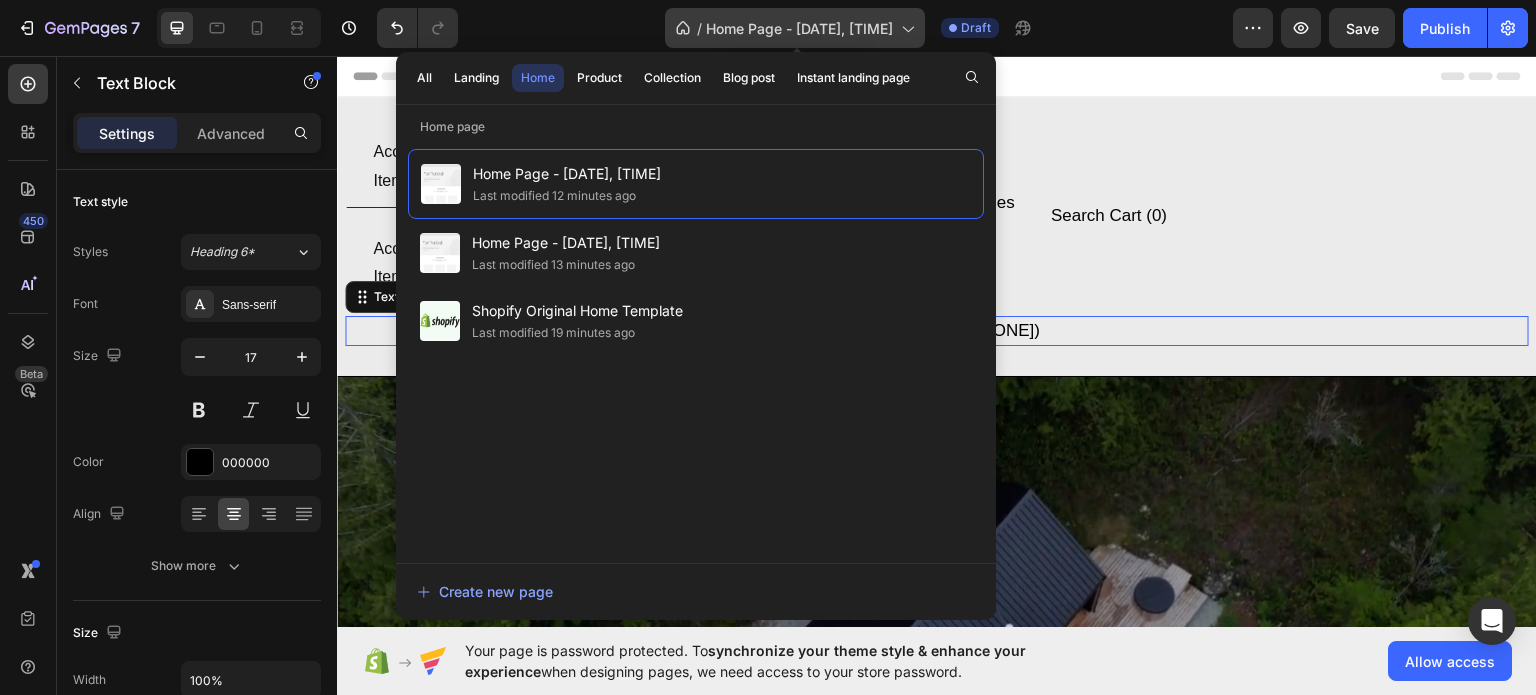 click on "Home Page - Aug 3, 11:25:47" at bounding box center (799, 28) 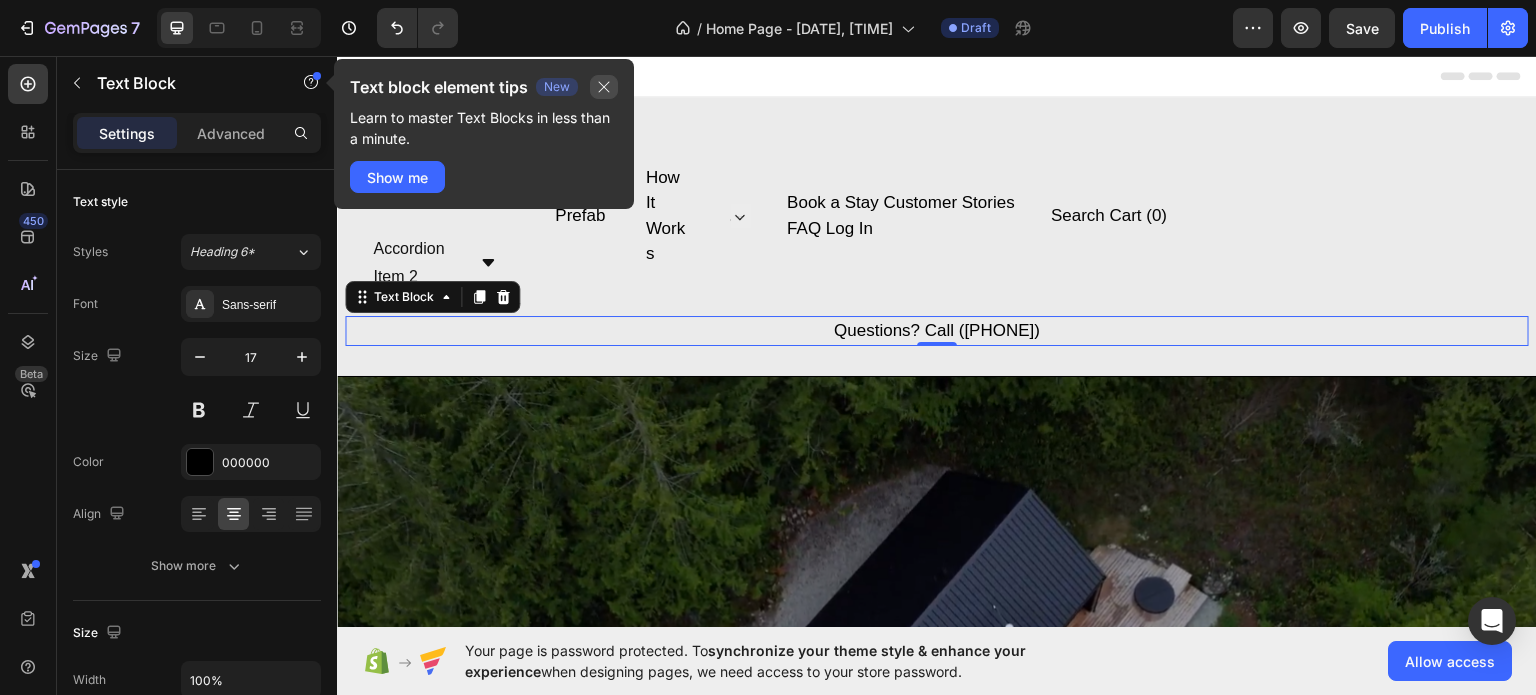 click 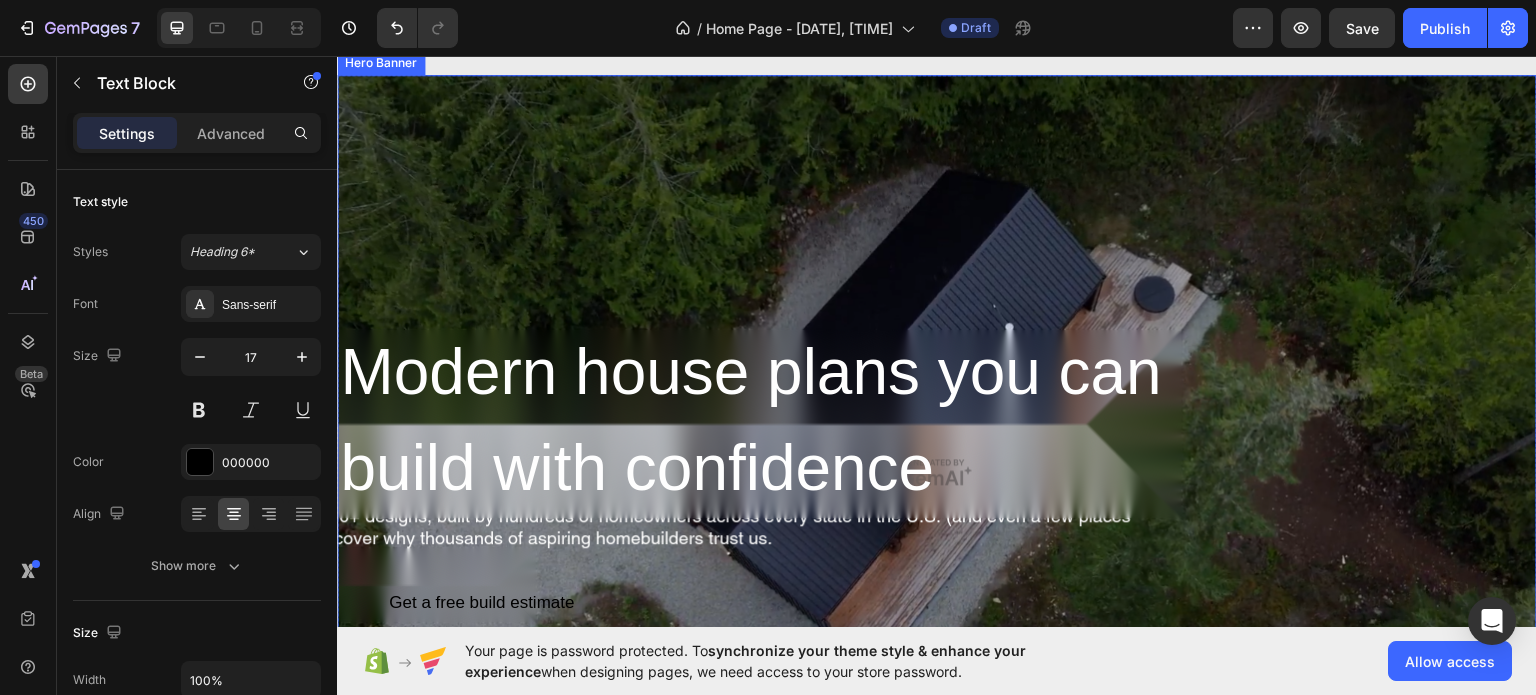 scroll, scrollTop: 500, scrollLeft: 0, axis: vertical 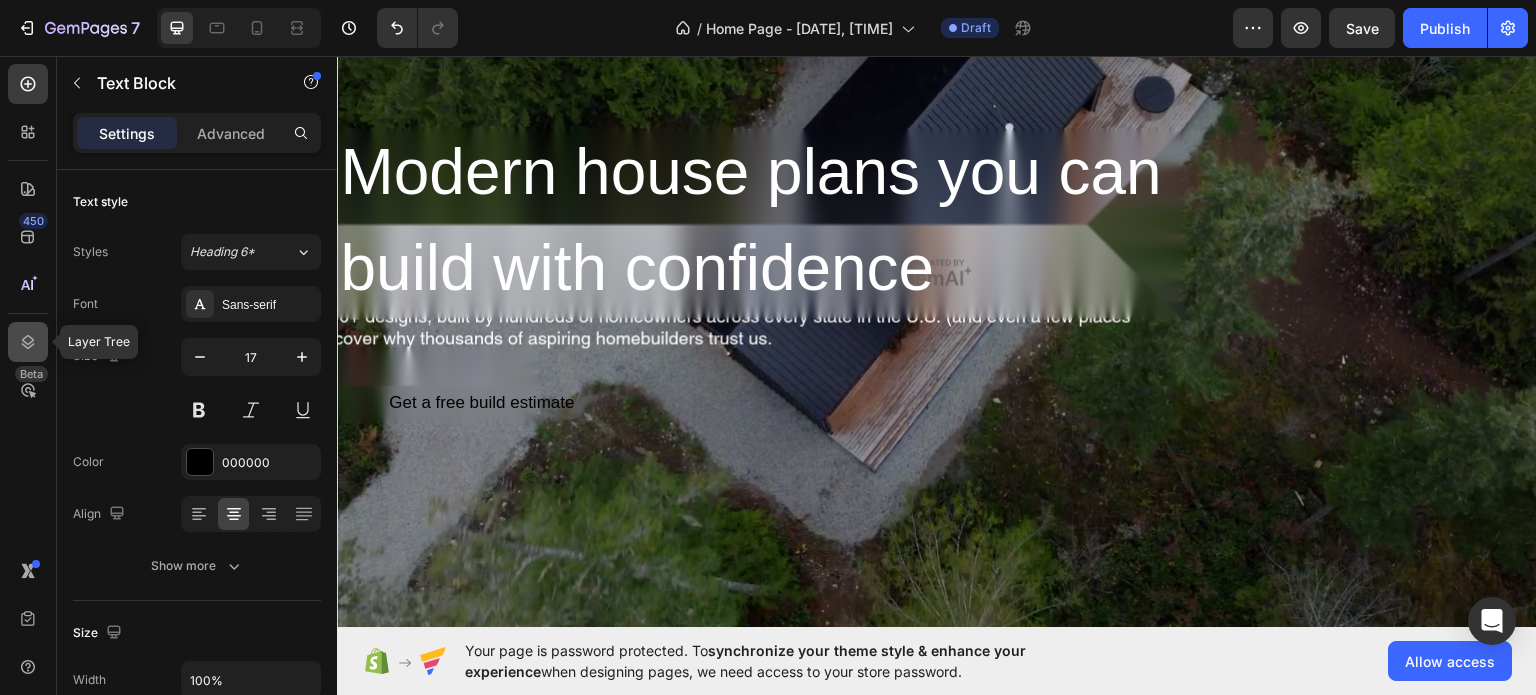 click 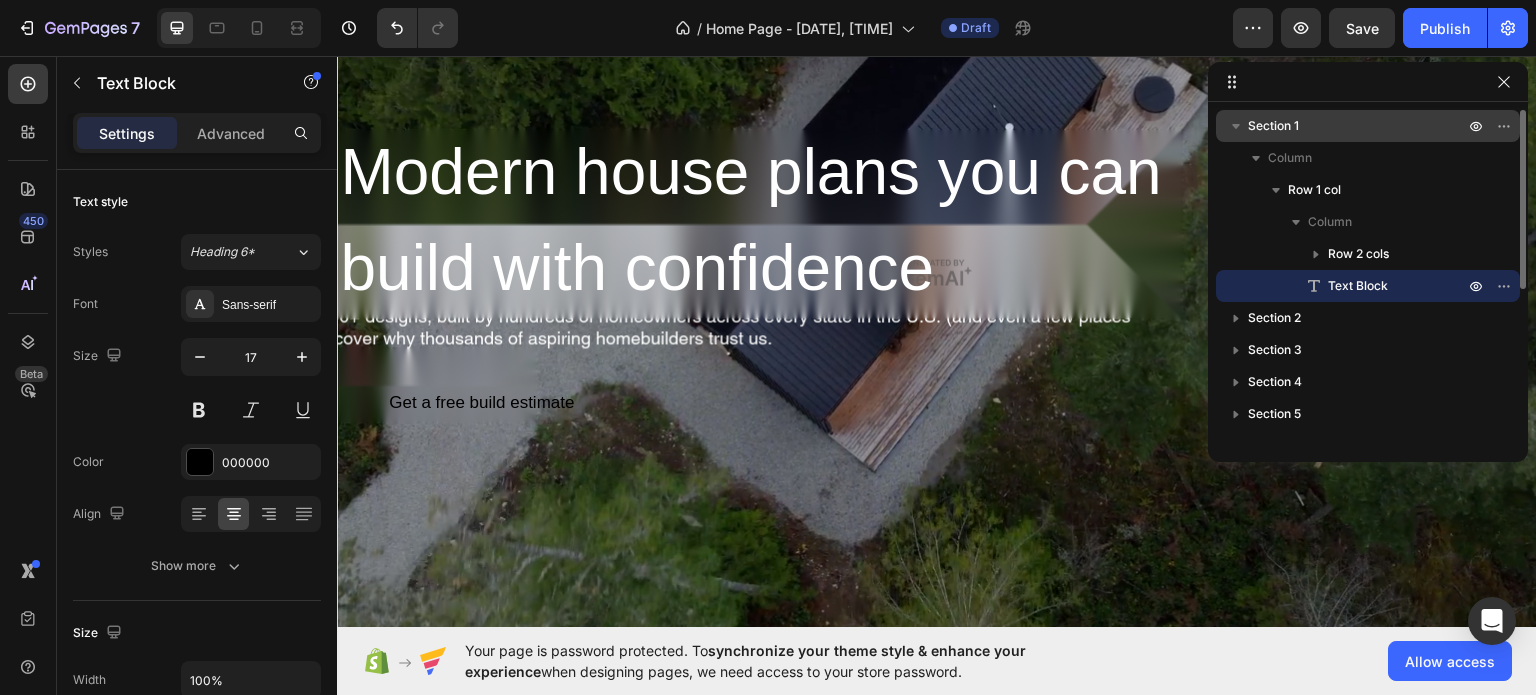 click 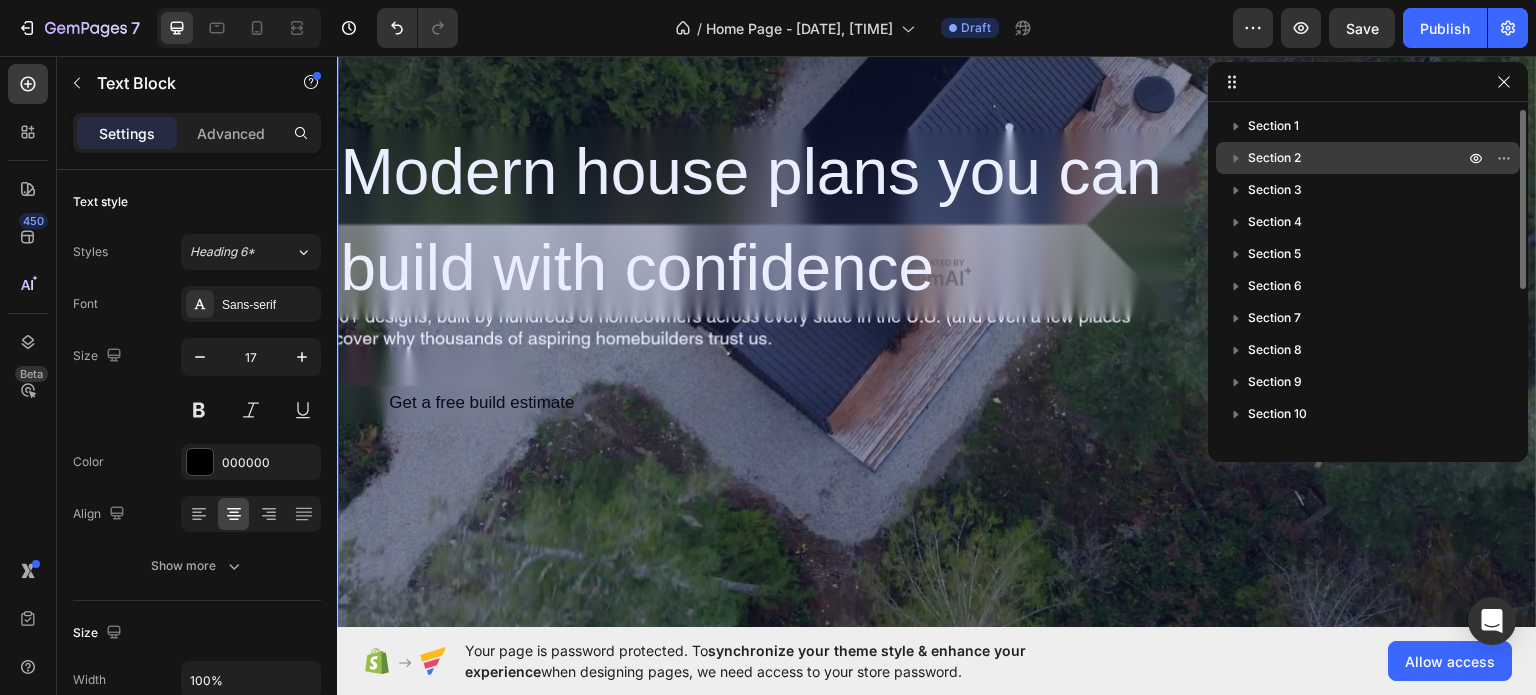 click on "Section 2" at bounding box center (1274, 158) 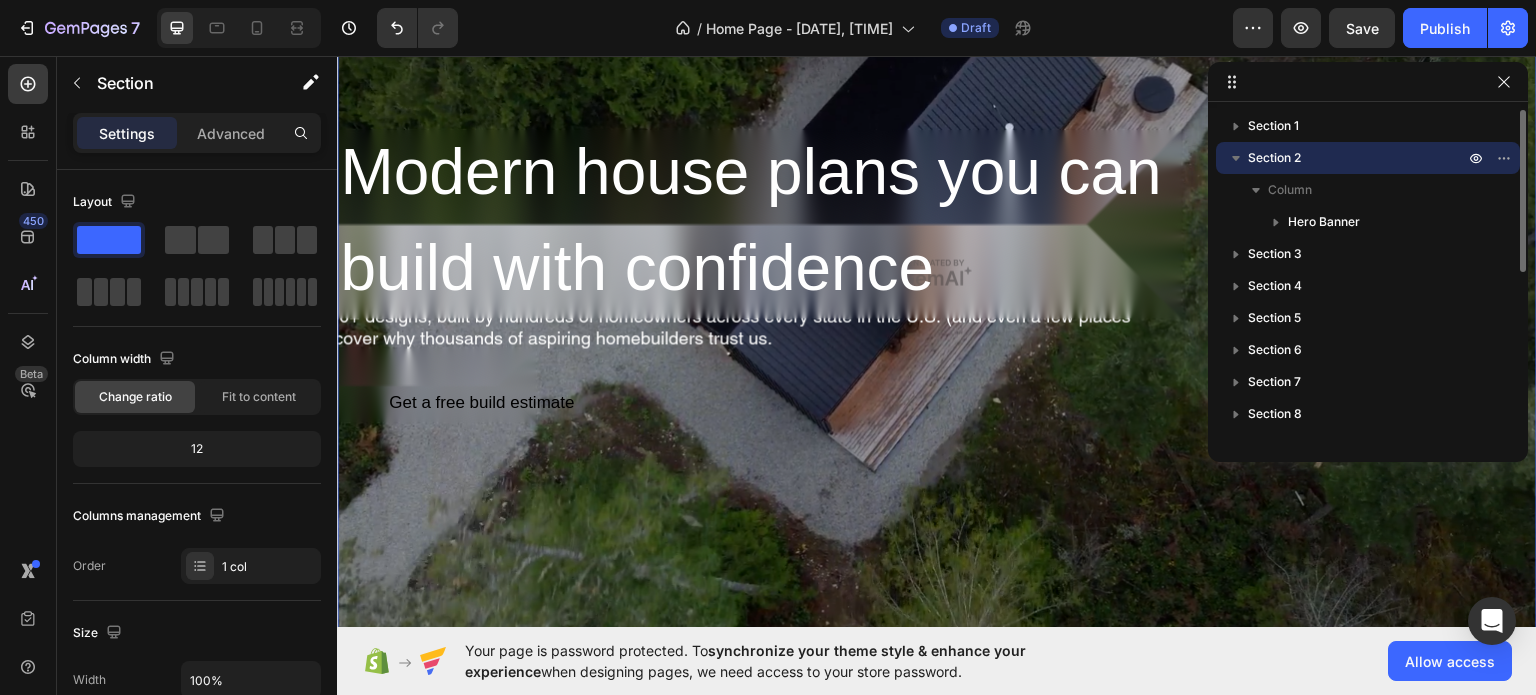 click 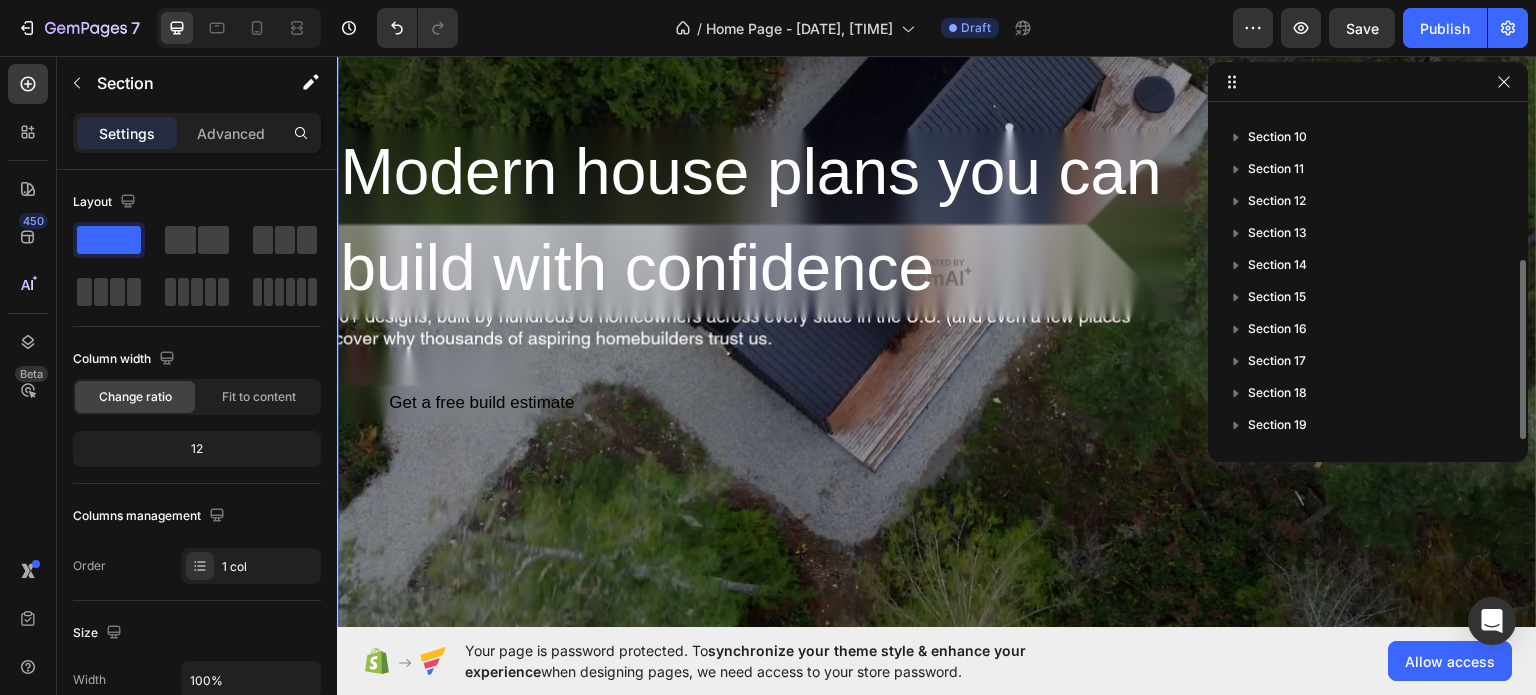 scroll, scrollTop: 0, scrollLeft: 0, axis: both 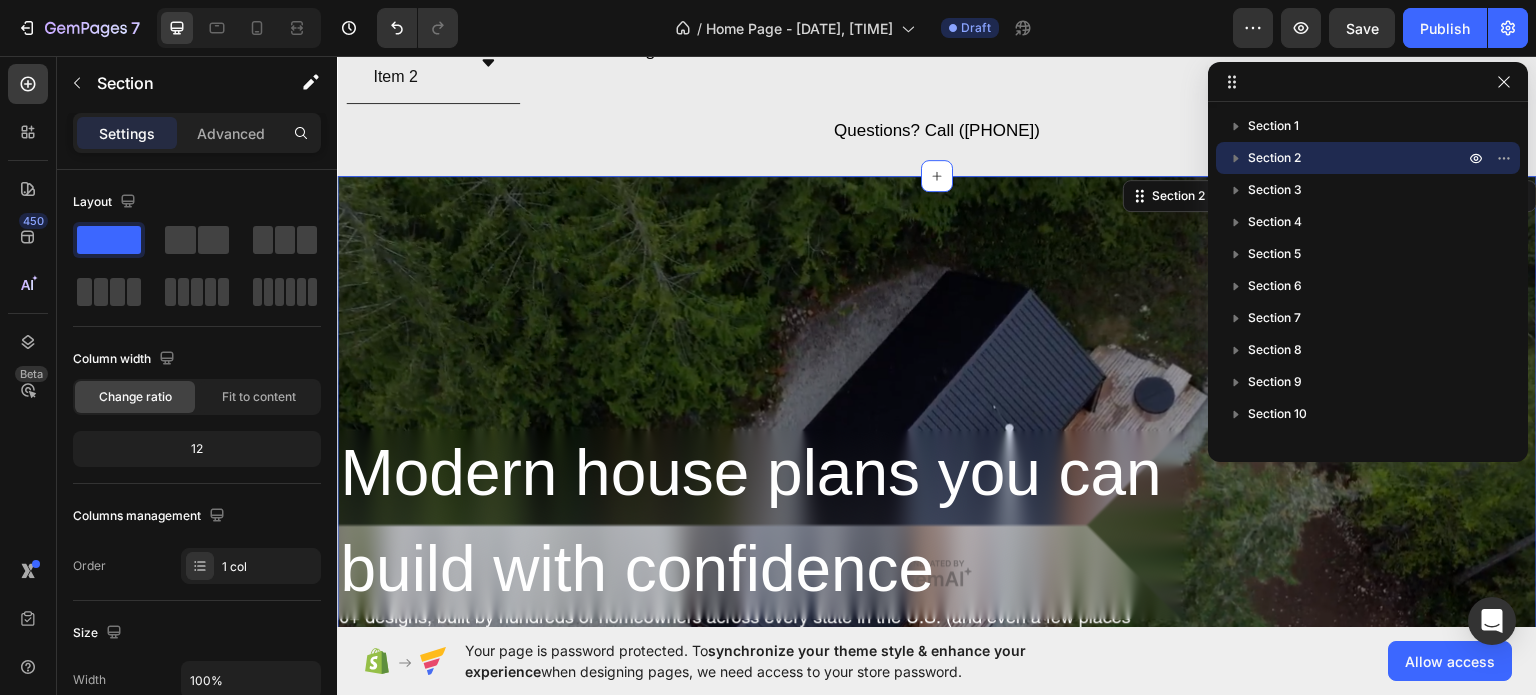 click 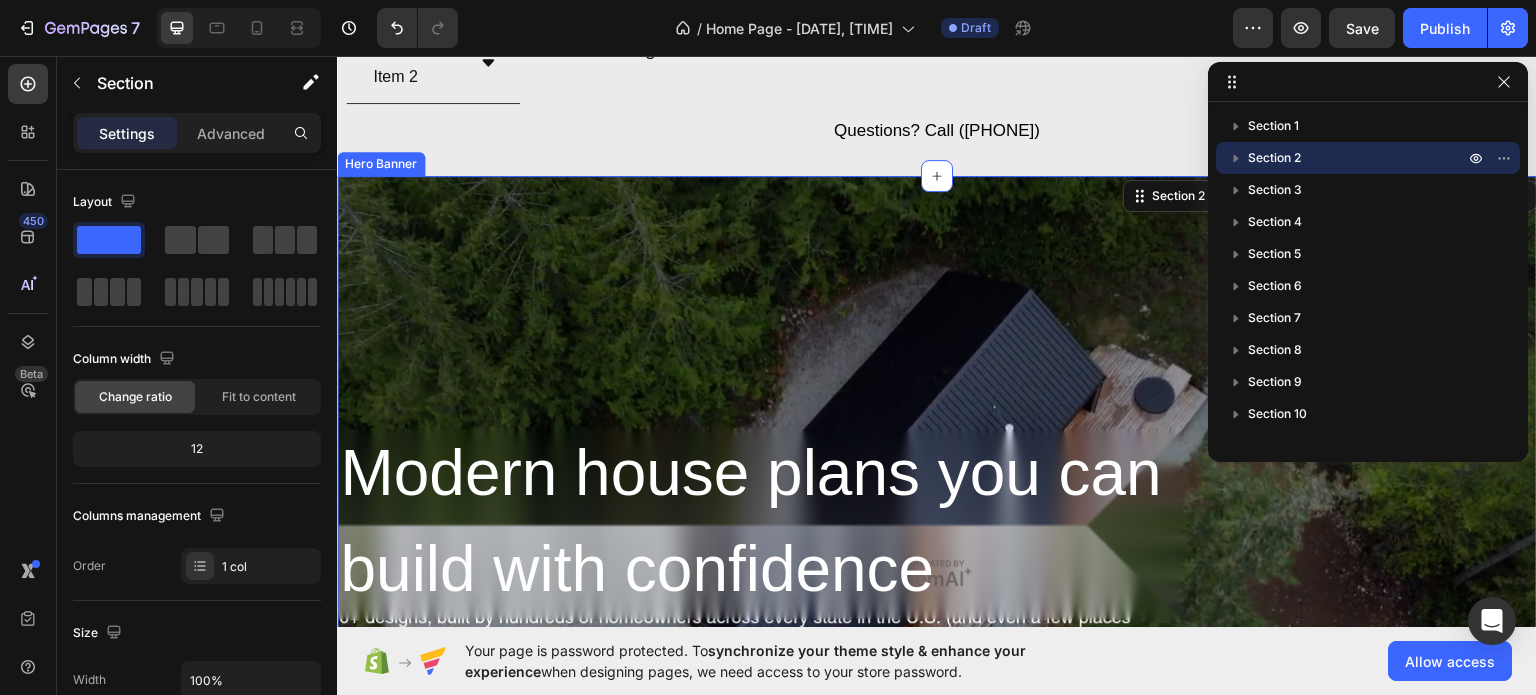 scroll, scrollTop: 0, scrollLeft: 0, axis: both 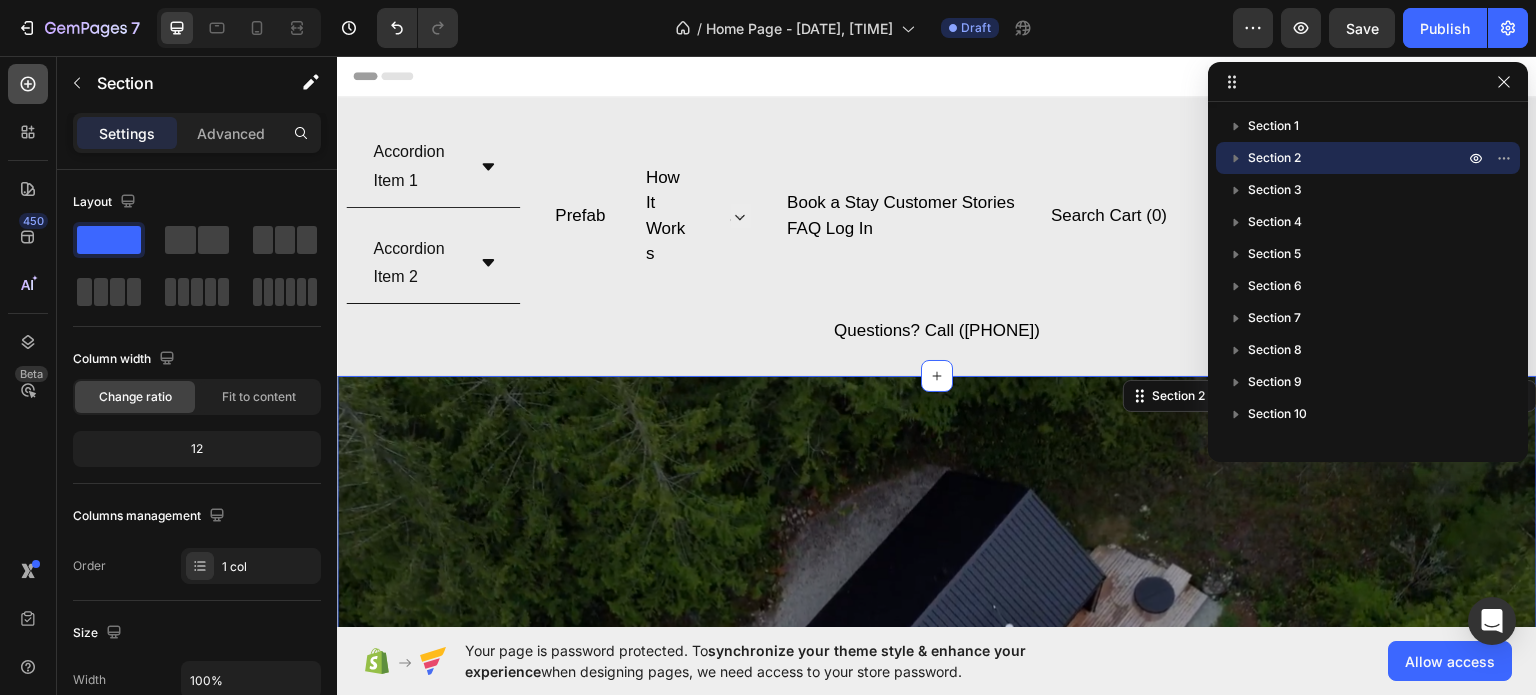 click 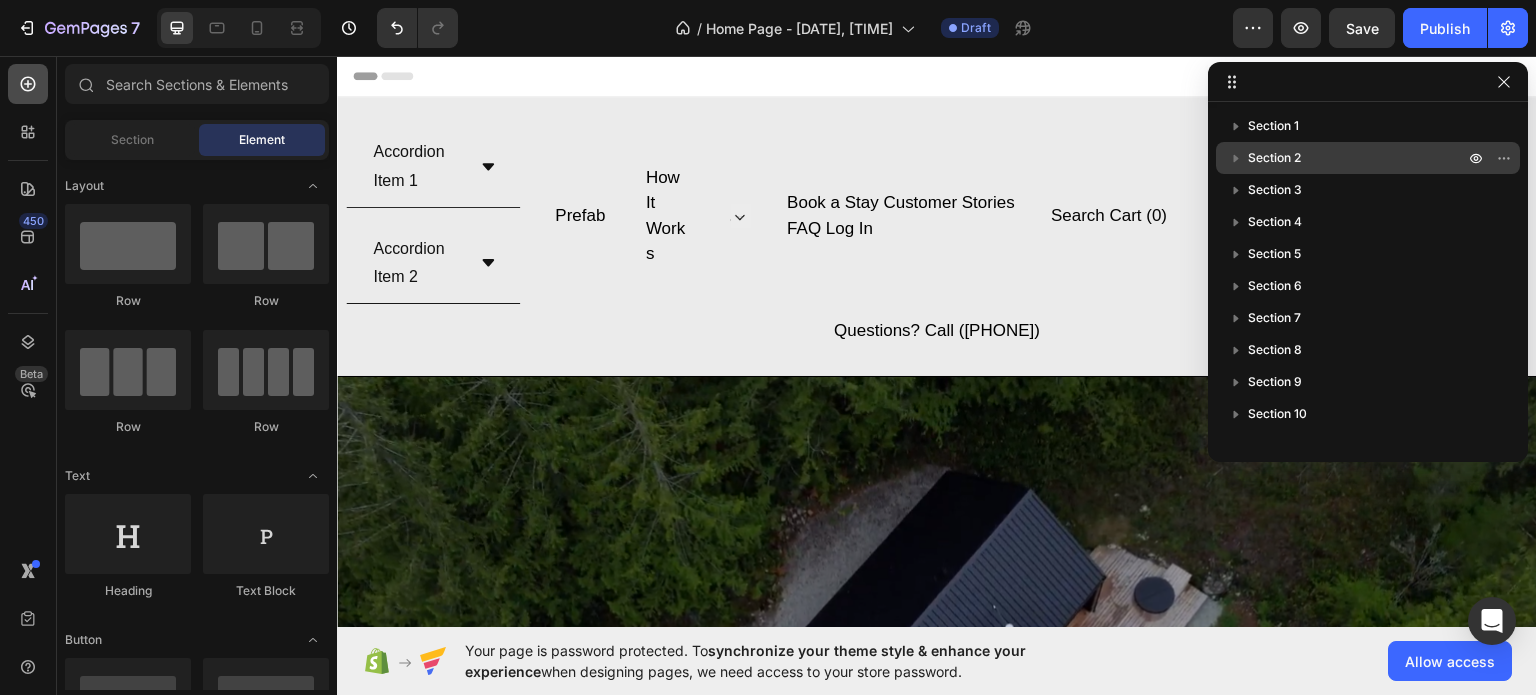 click 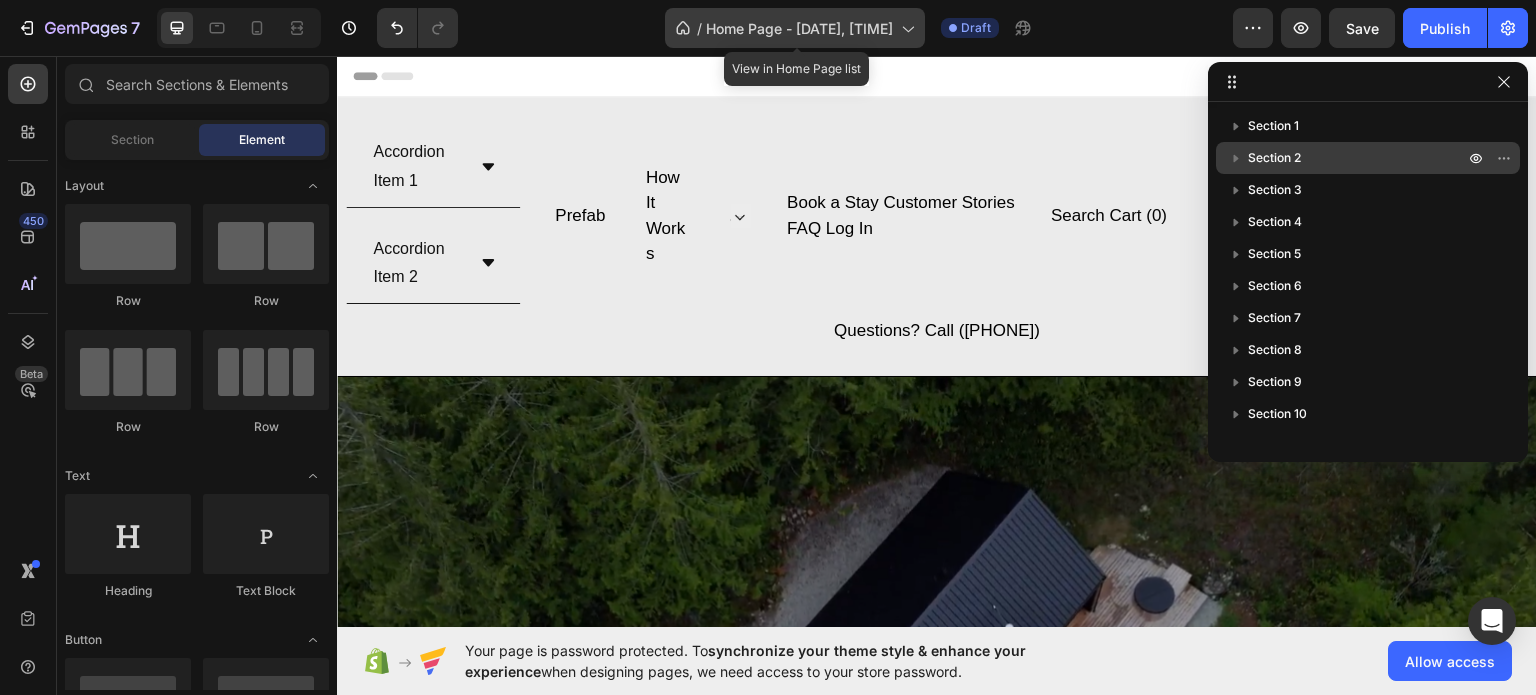 click 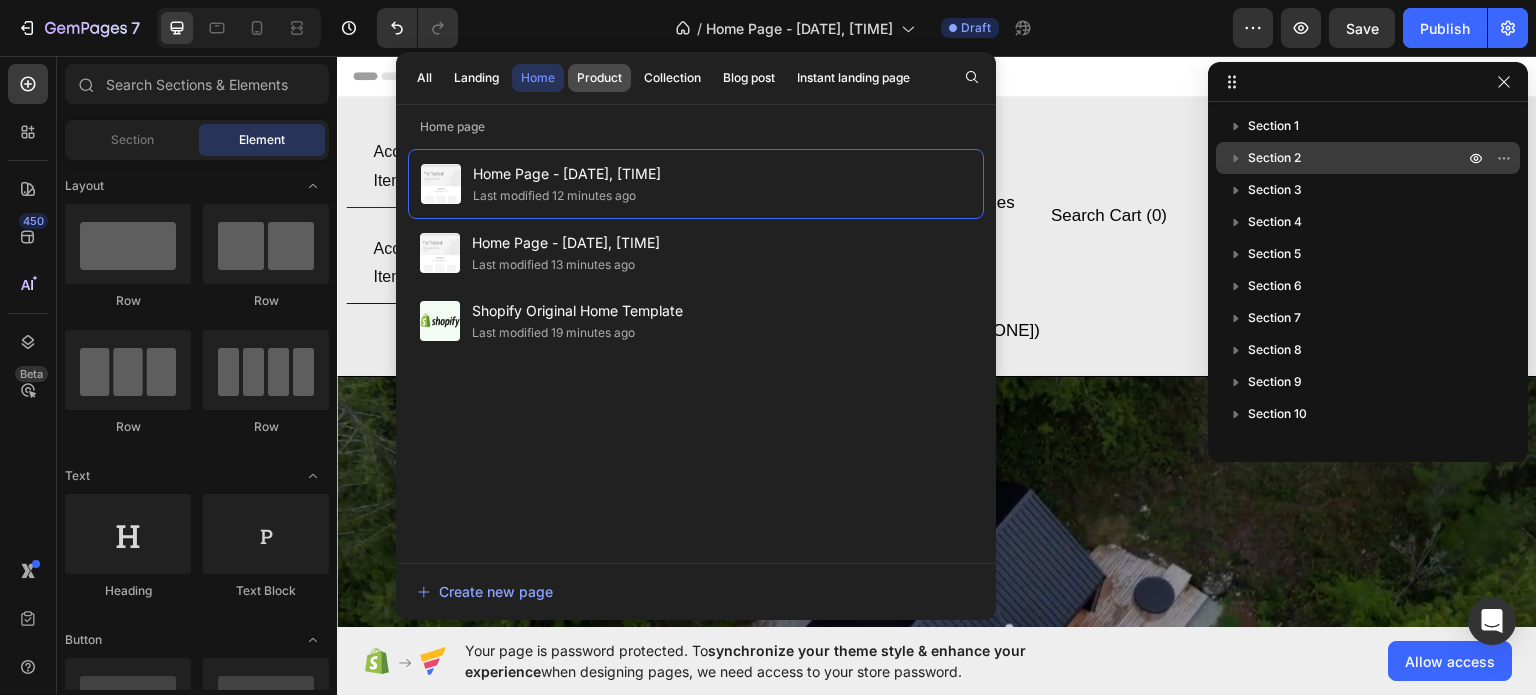 click on "Product" at bounding box center [599, 78] 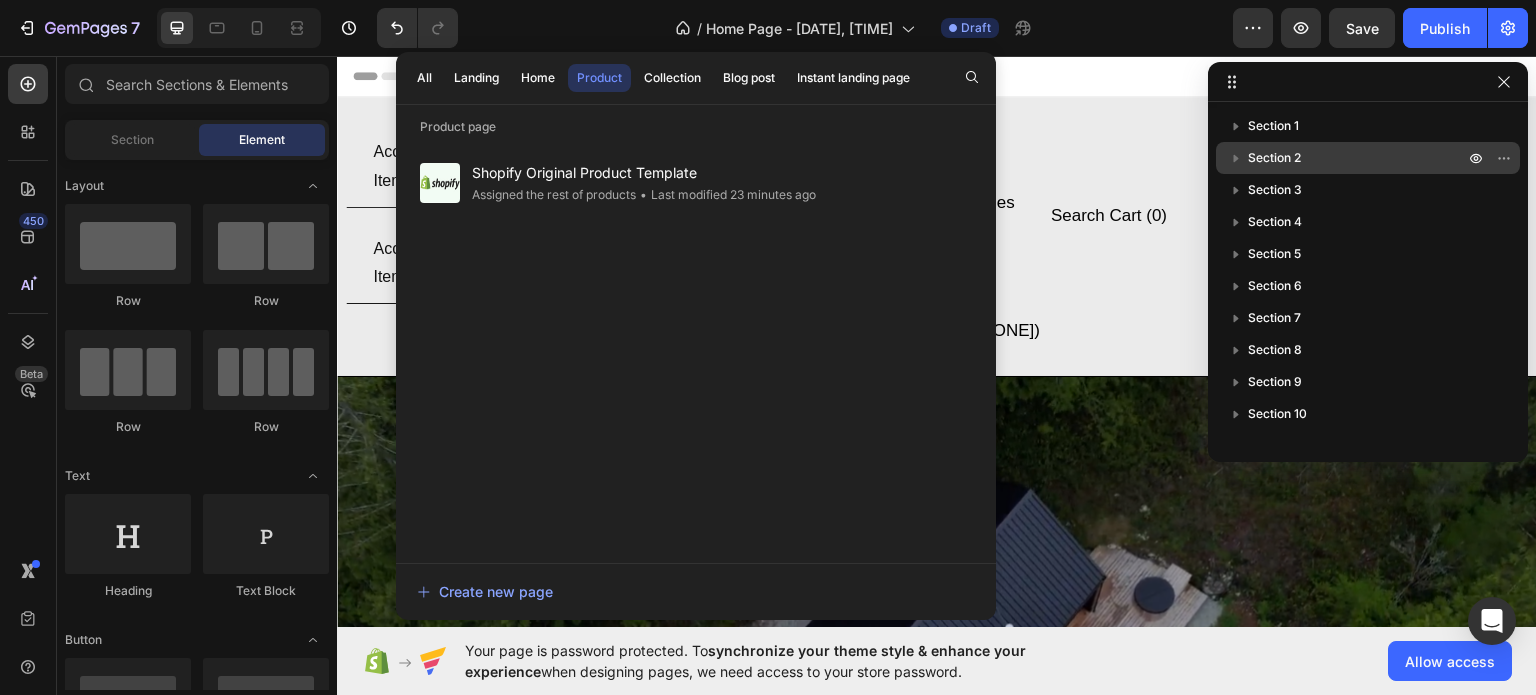 drag, startPoint x: 687, startPoint y: 179, endPoint x: 536, endPoint y: 427, distance: 290.35324 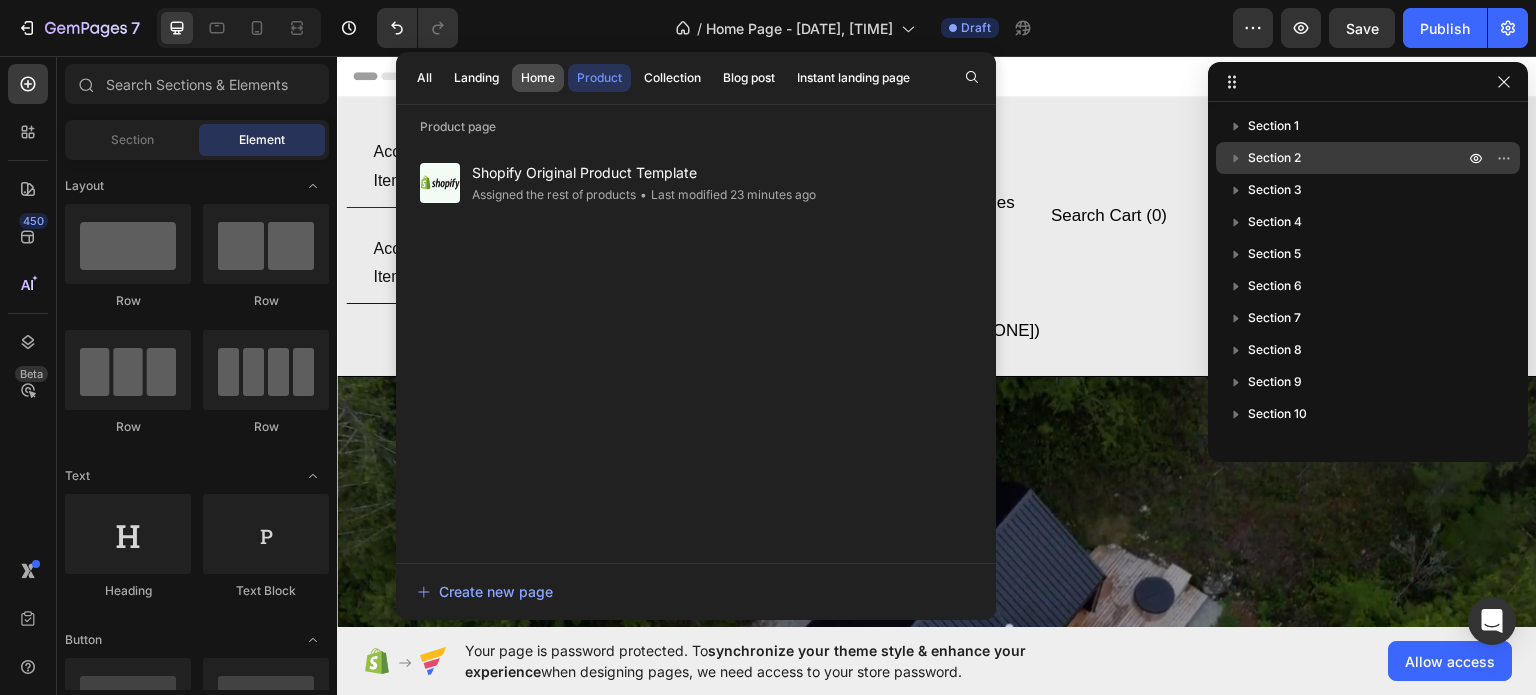 click on "Home" at bounding box center (538, 78) 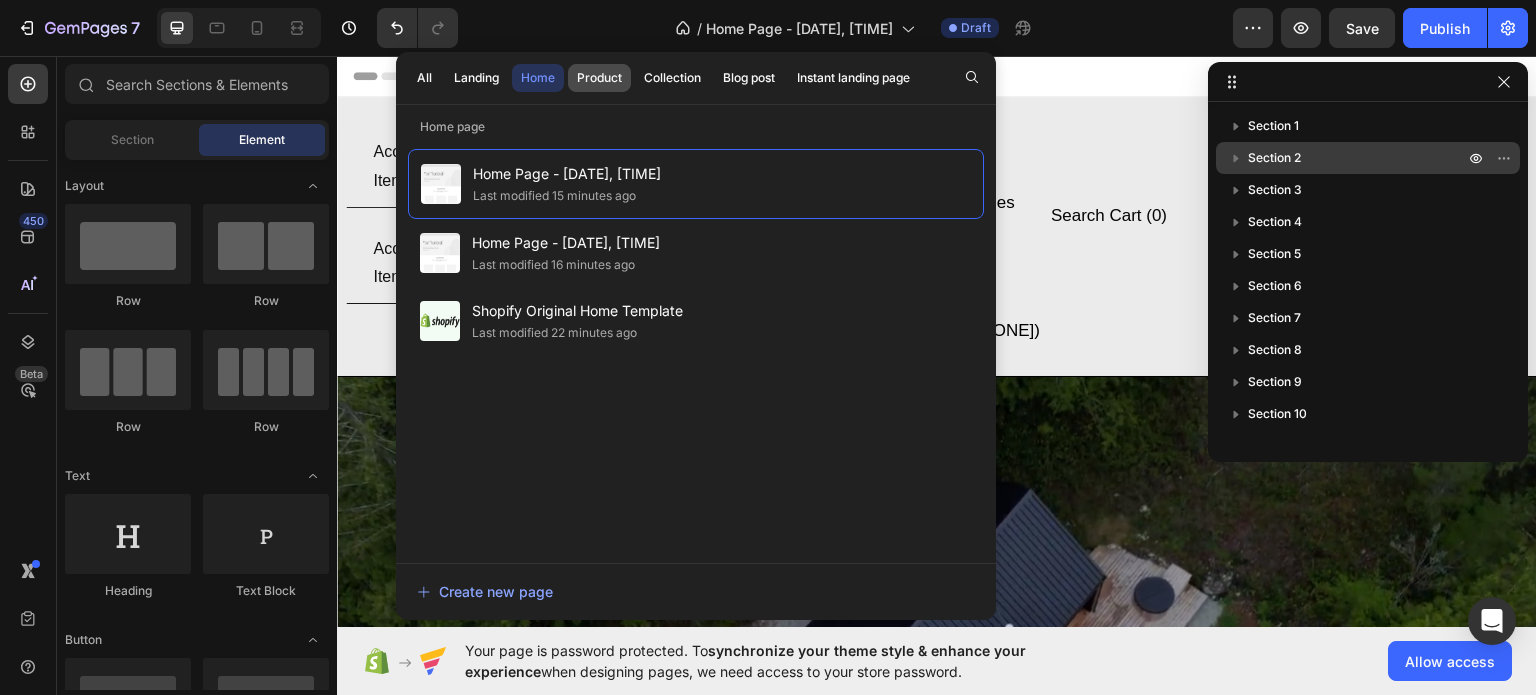 click on "Product" at bounding box center [599, 78] 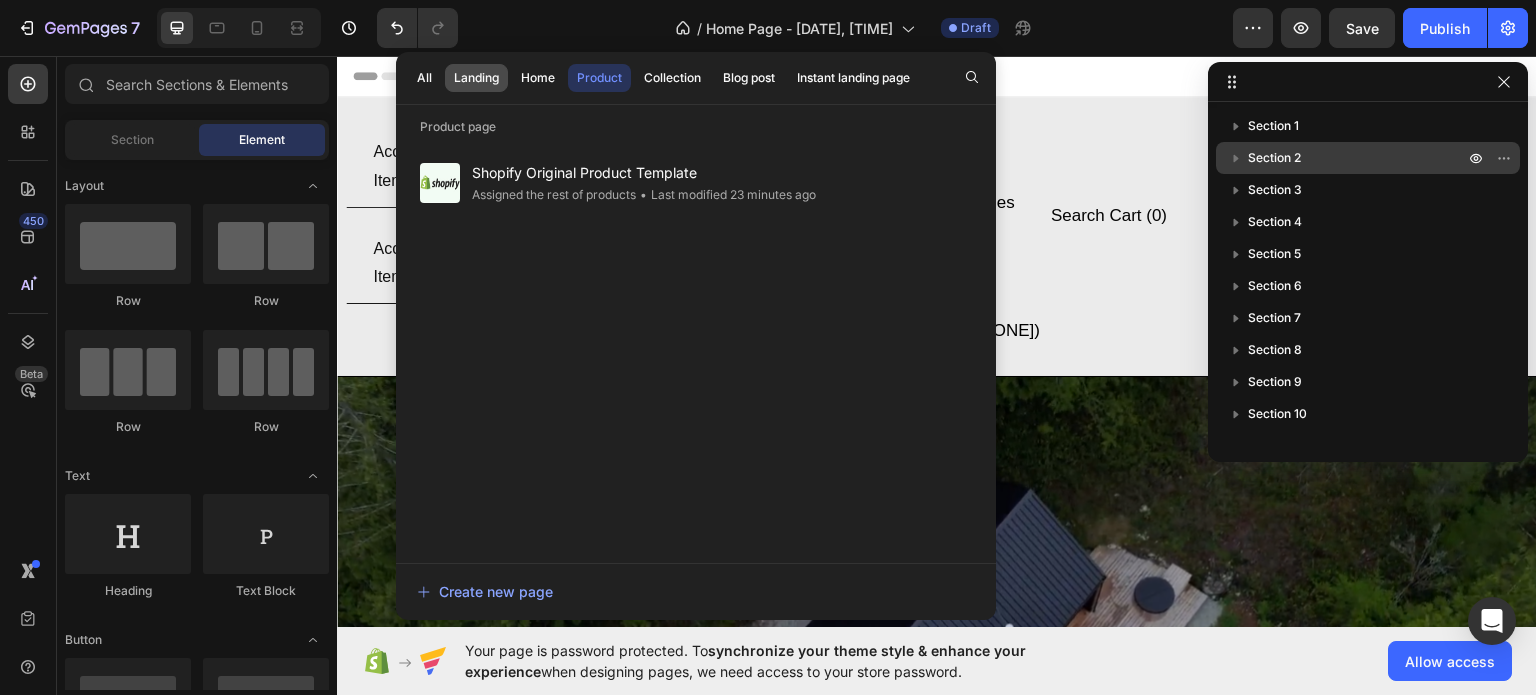 click on "Landing" at bounding box center (476, 78) 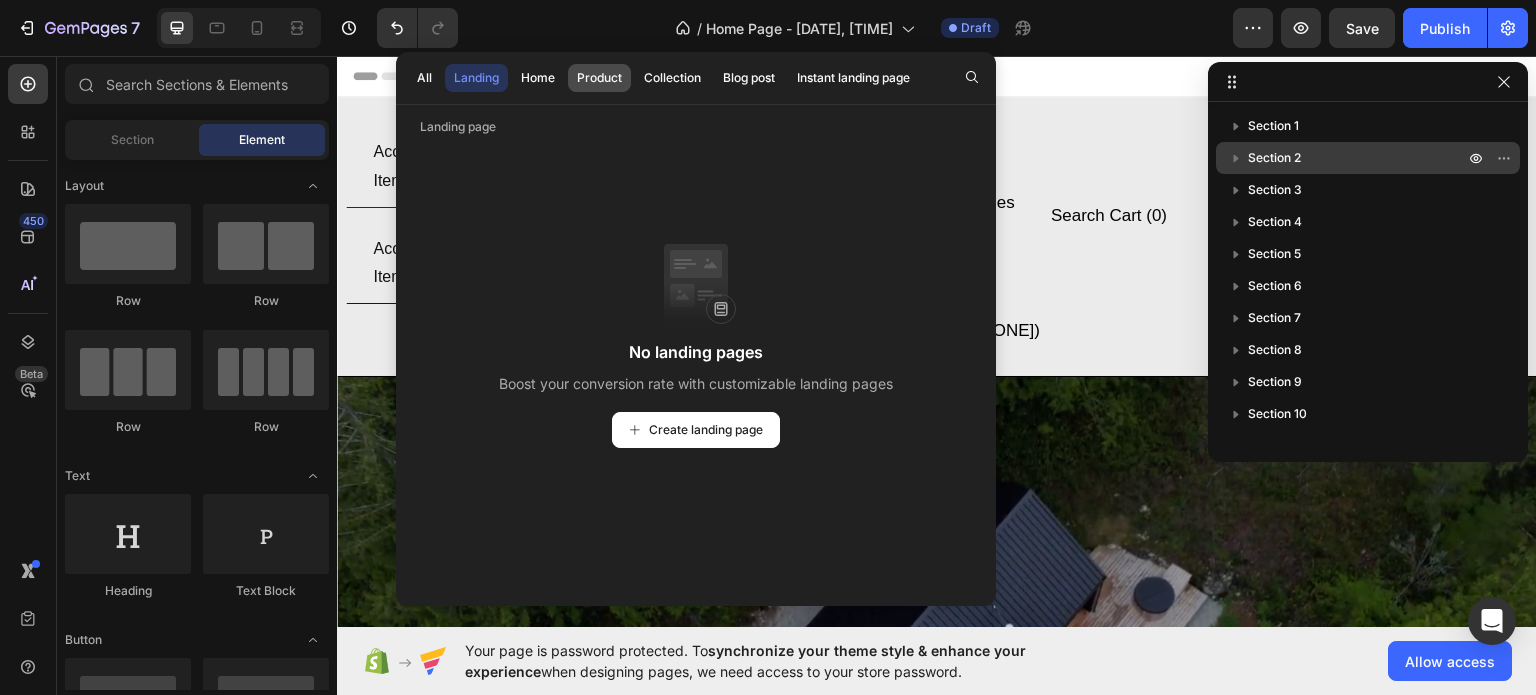 click on "Product" at bounding box center (599, 78) 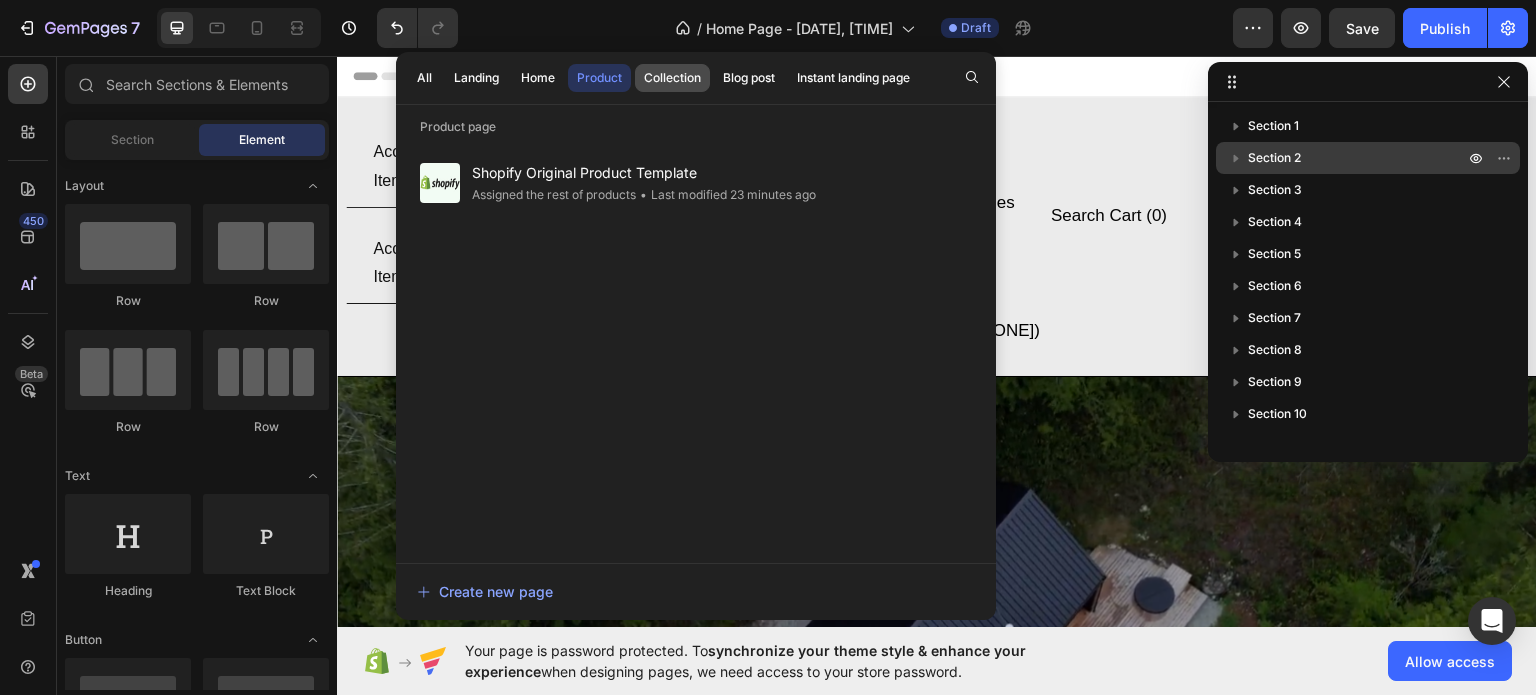 click on "Collection" at bounding box center [672, 78] 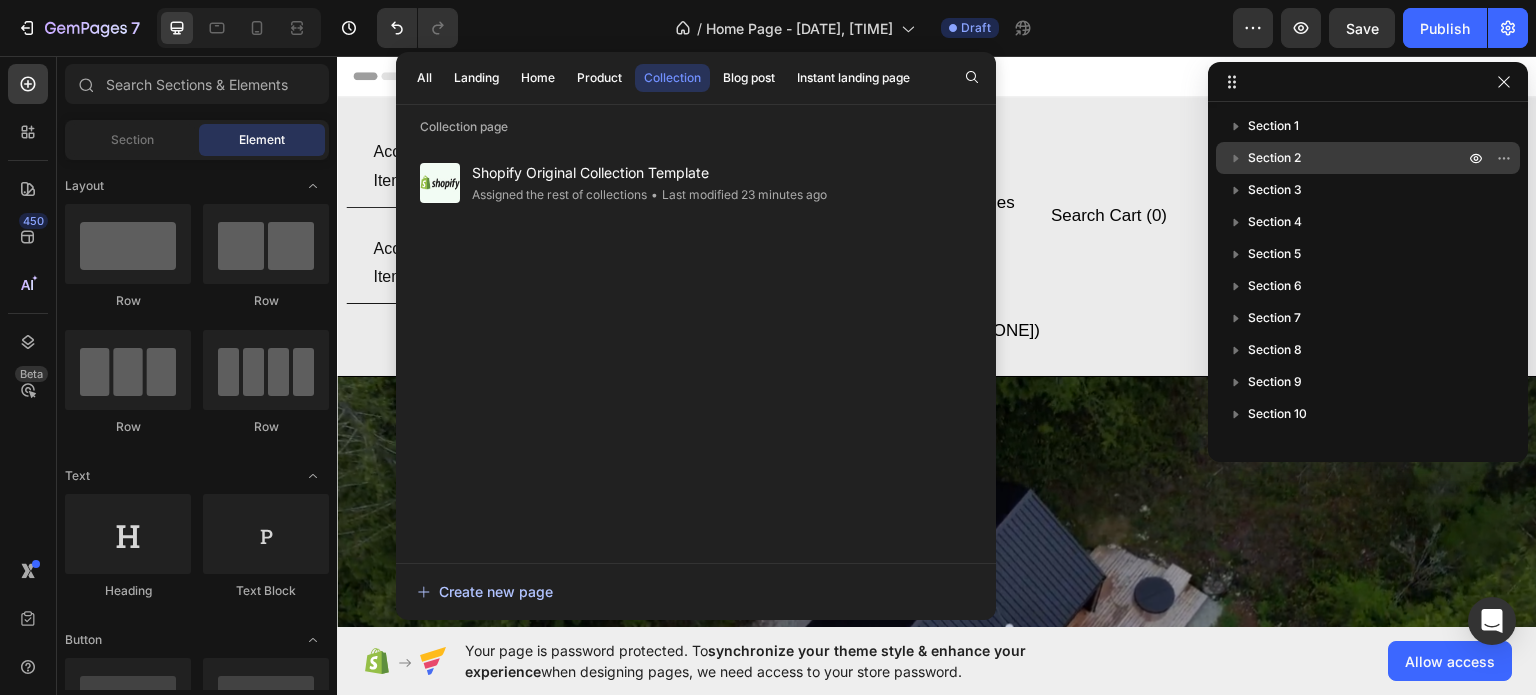 click on "Create new page" at bounding box center (485, 591) 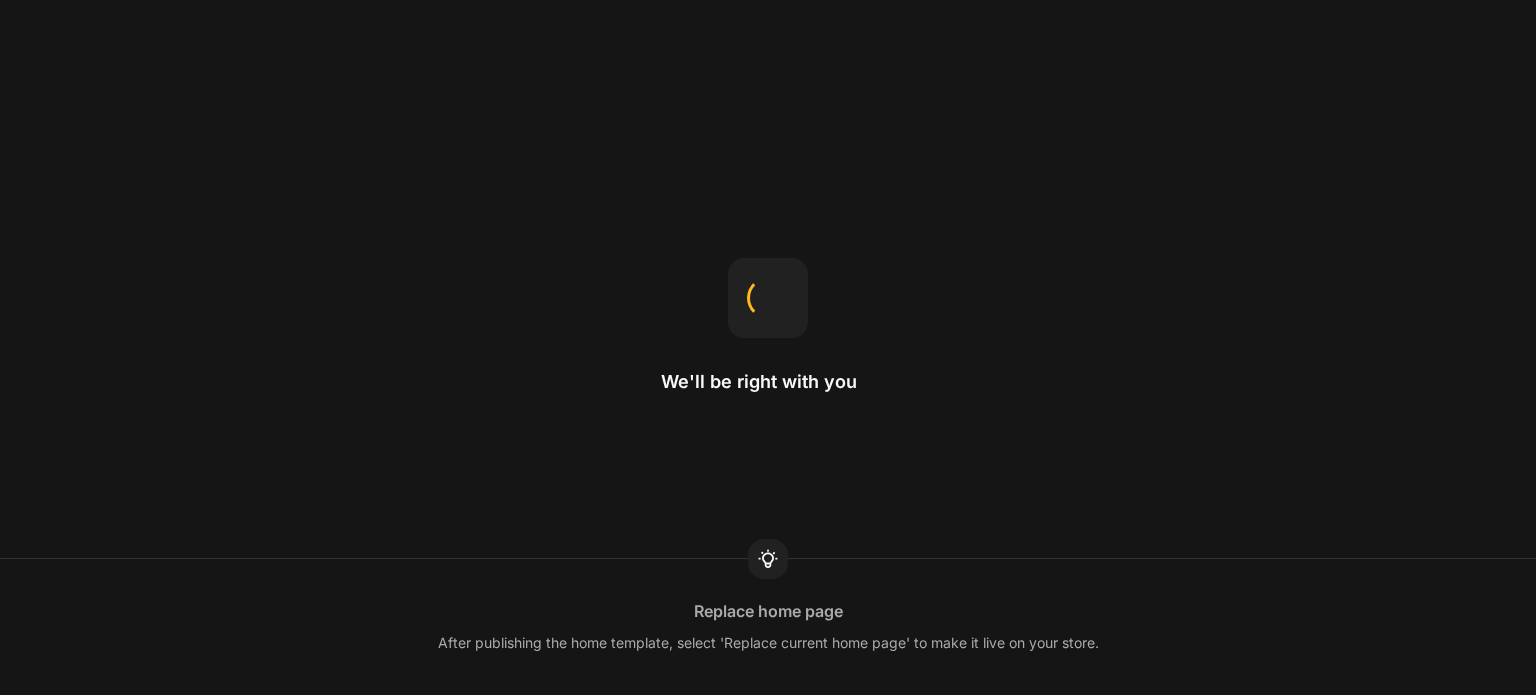 scroll, scrollTop: 0, scrollLeft: 0, axis: both 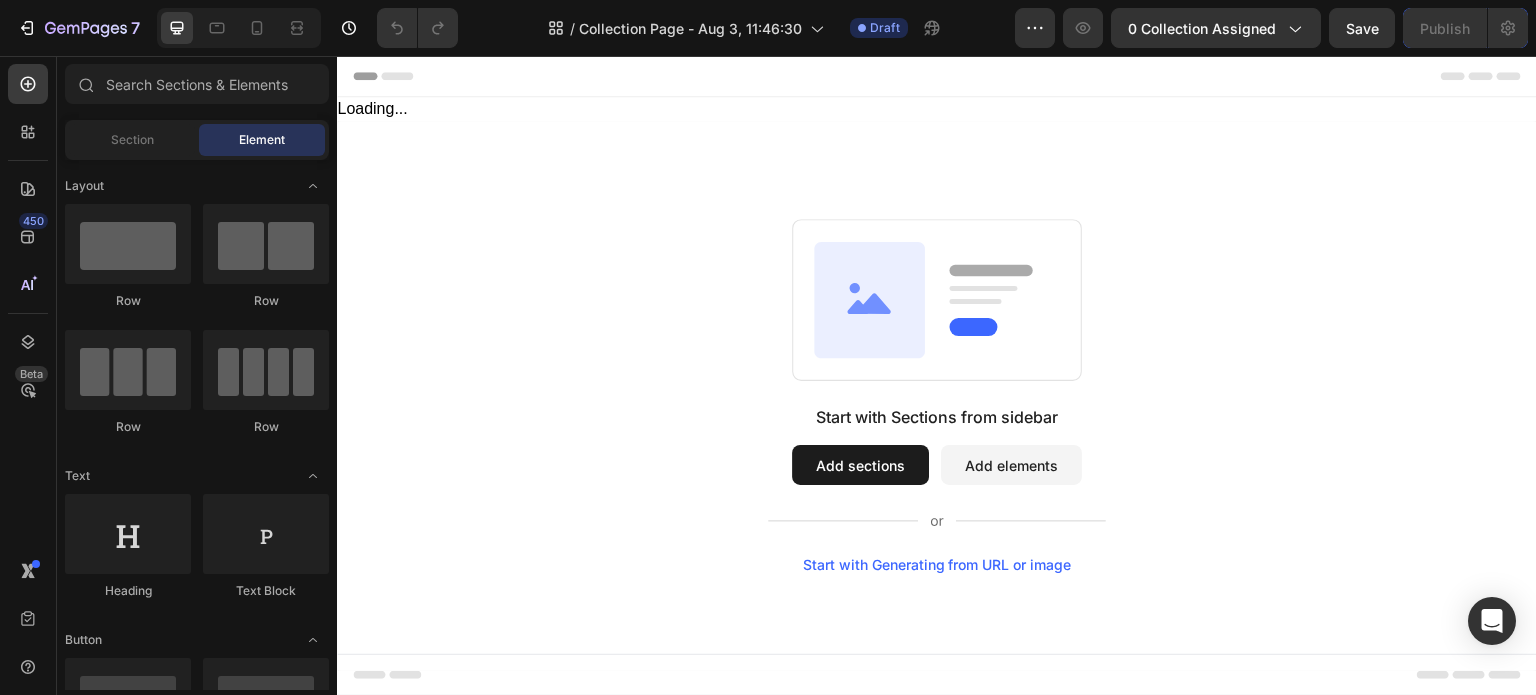 click on "Start with Generating from URL or image" at bounding box center [937, 565] 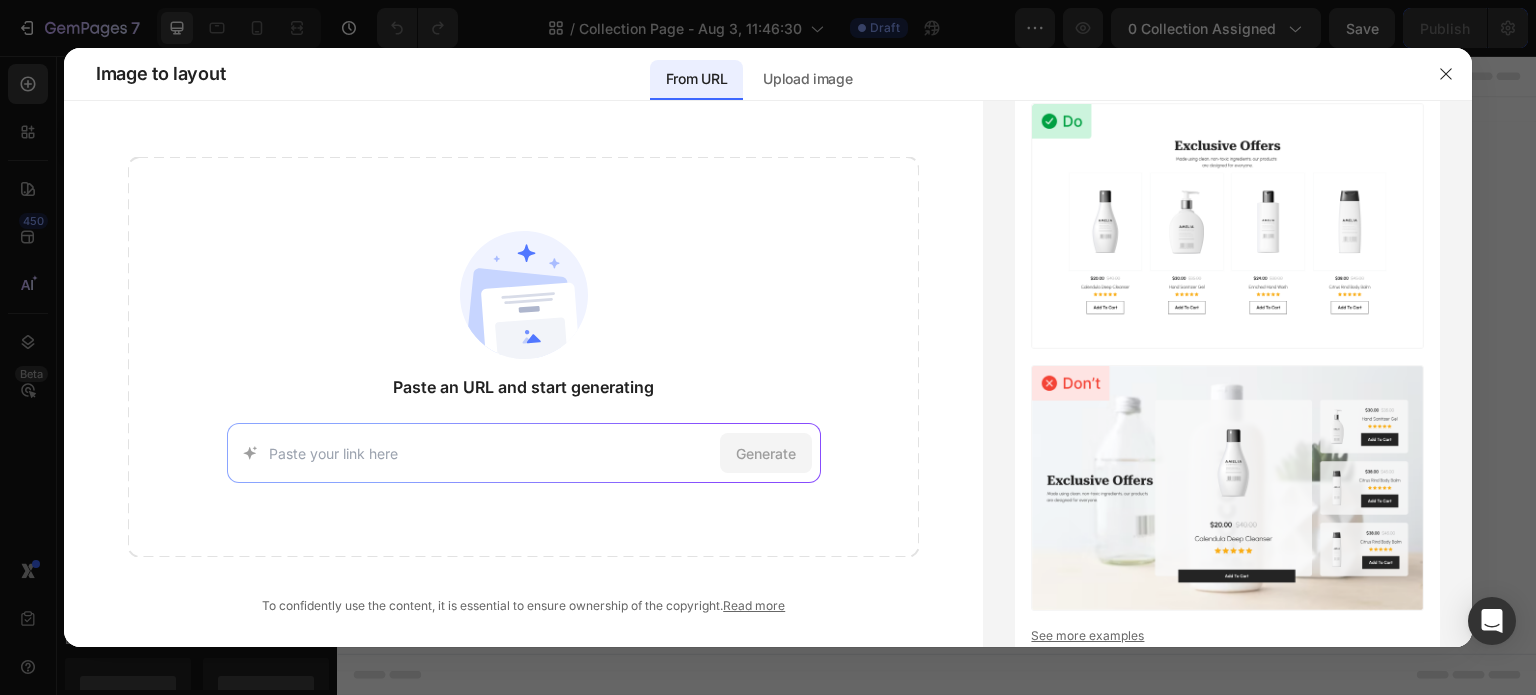 click on "Generate" at bounding box center (524, 453) 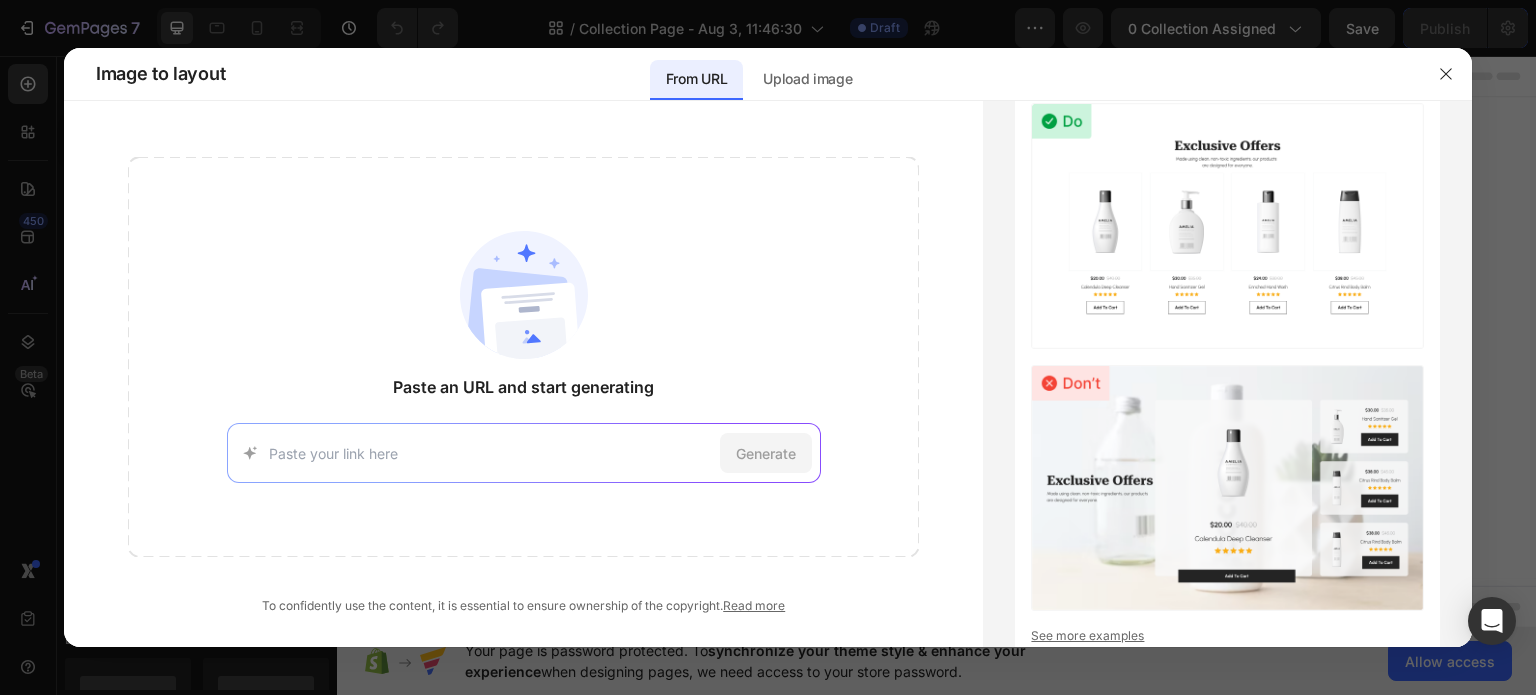 paste on "https://denoutdoors.com/collections/small-farmhouse-house-plans" 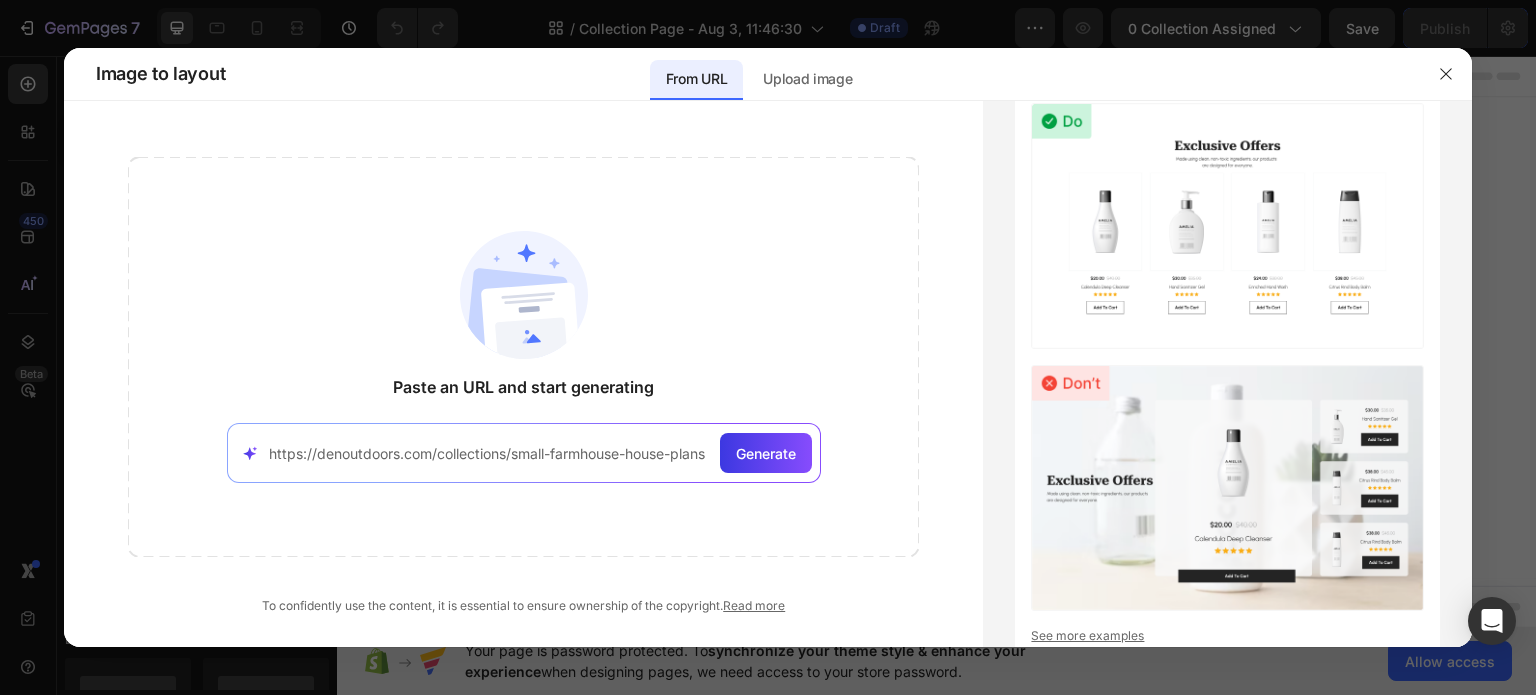 scroll, scrollTop: 0, scrollLeft: 4, axis: horizontal 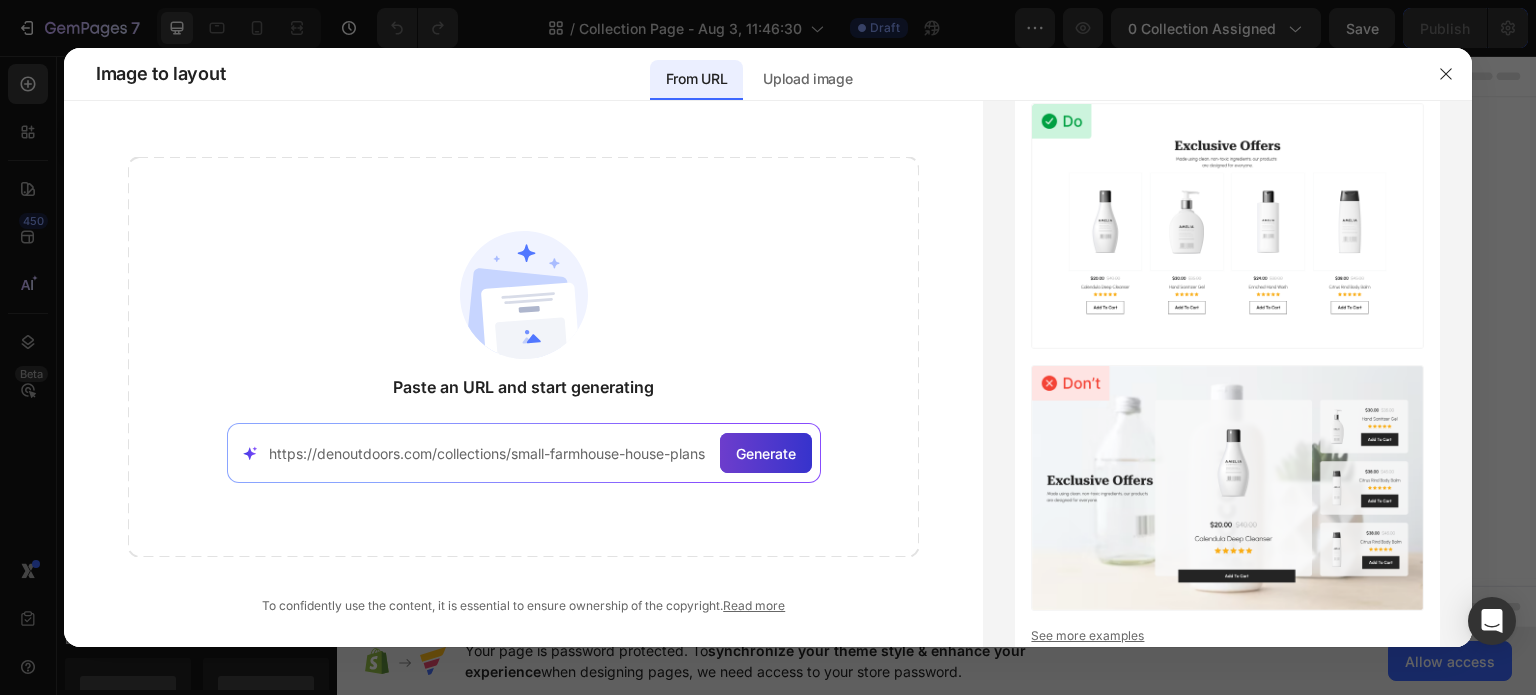 type on "https://denoutdoors.com/collections/small-farmhouse-house-plans" 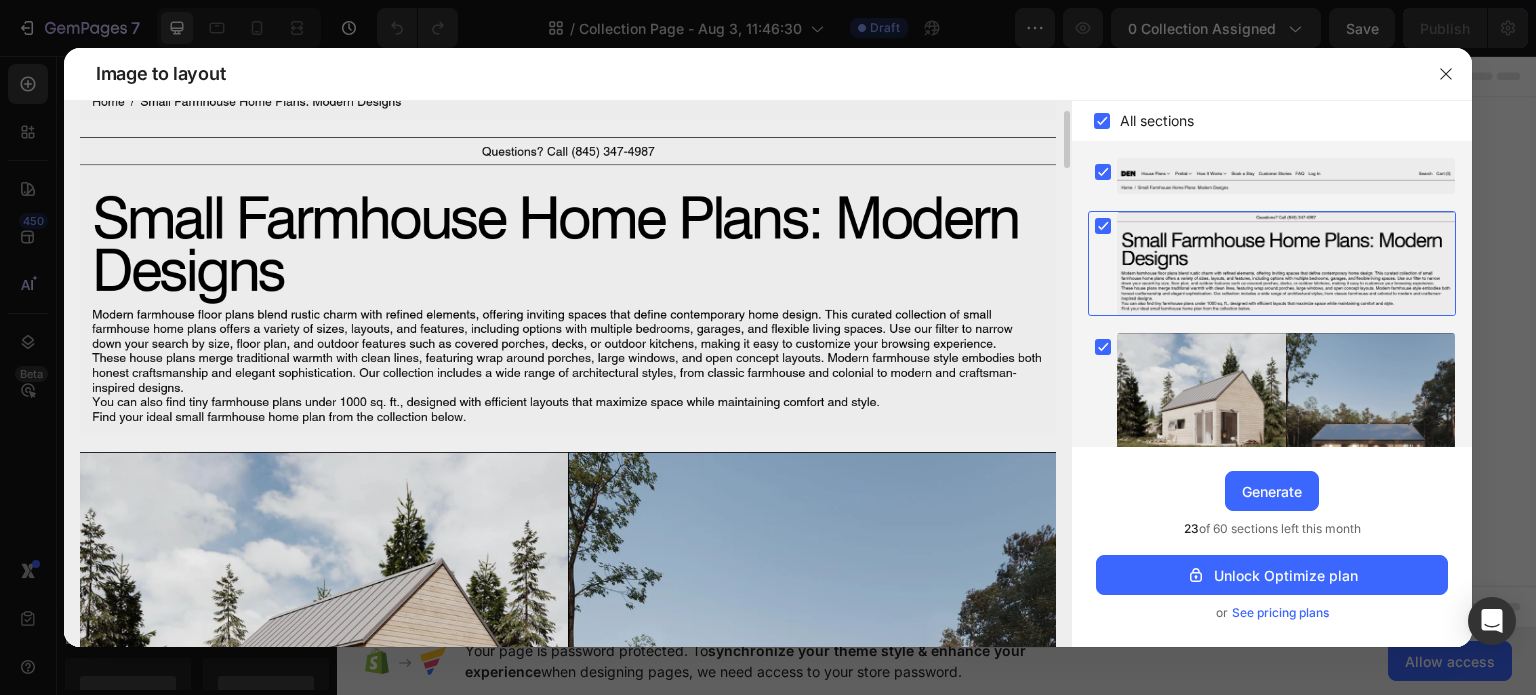 scroll, scrollTop: 500, scrollLeft: 0, axis: vertical 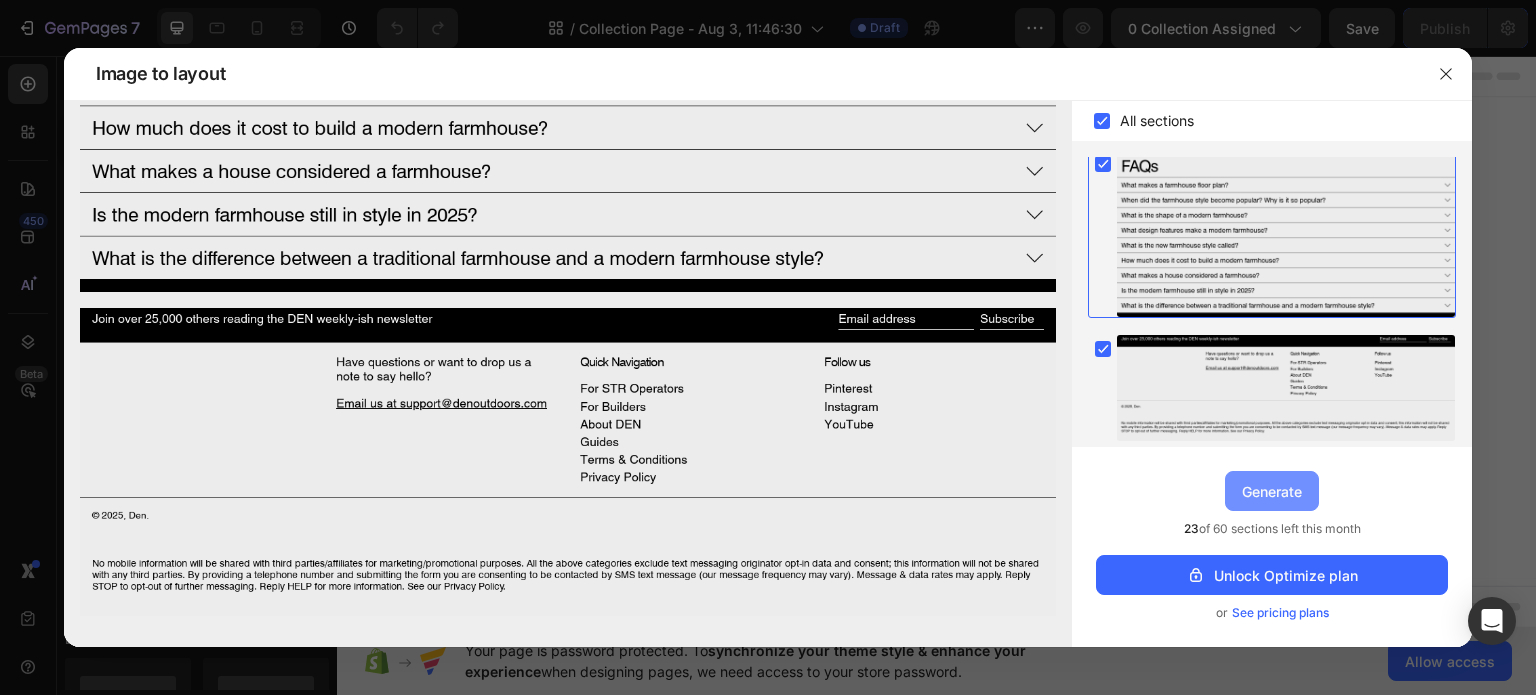 click on "Generate" at bounding box center [1272, 491] 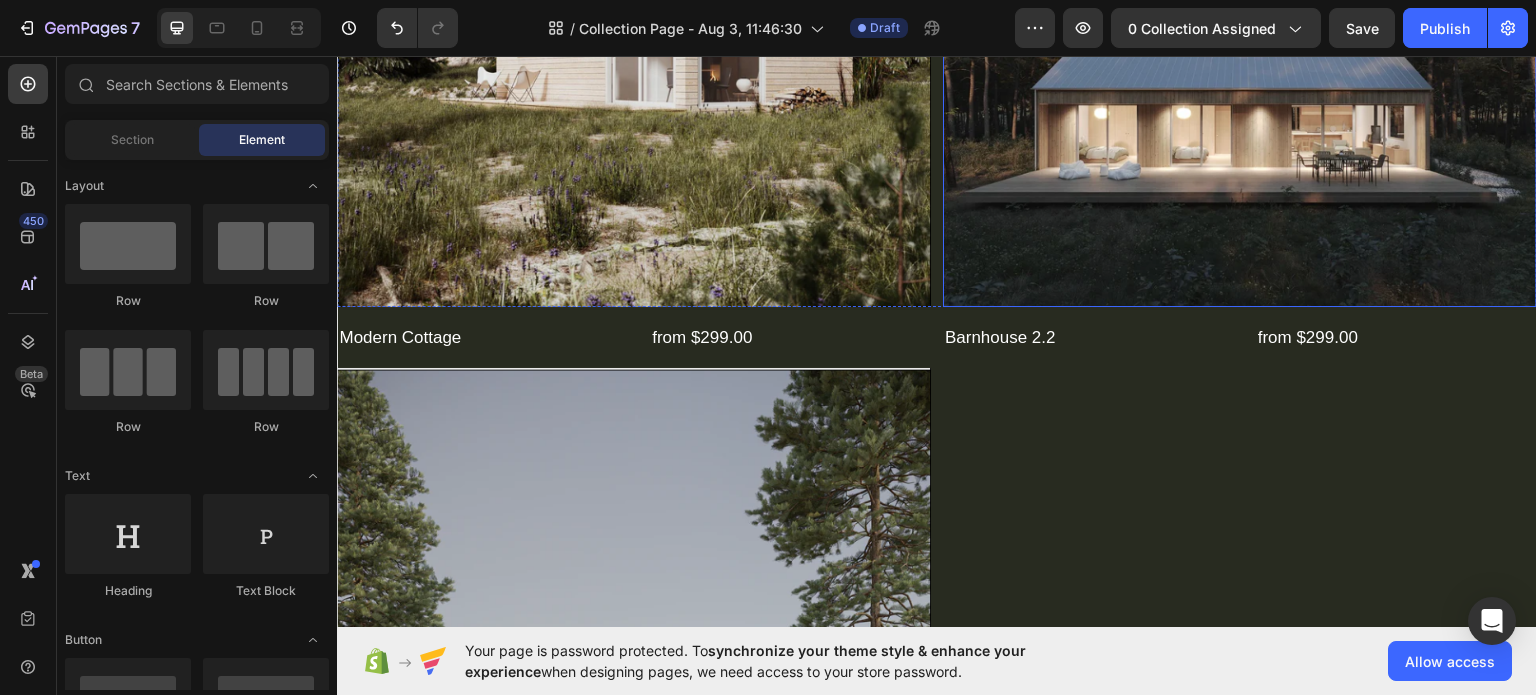 scroll, scrollTop: 662, scrollLeft: 0, axis: vertical 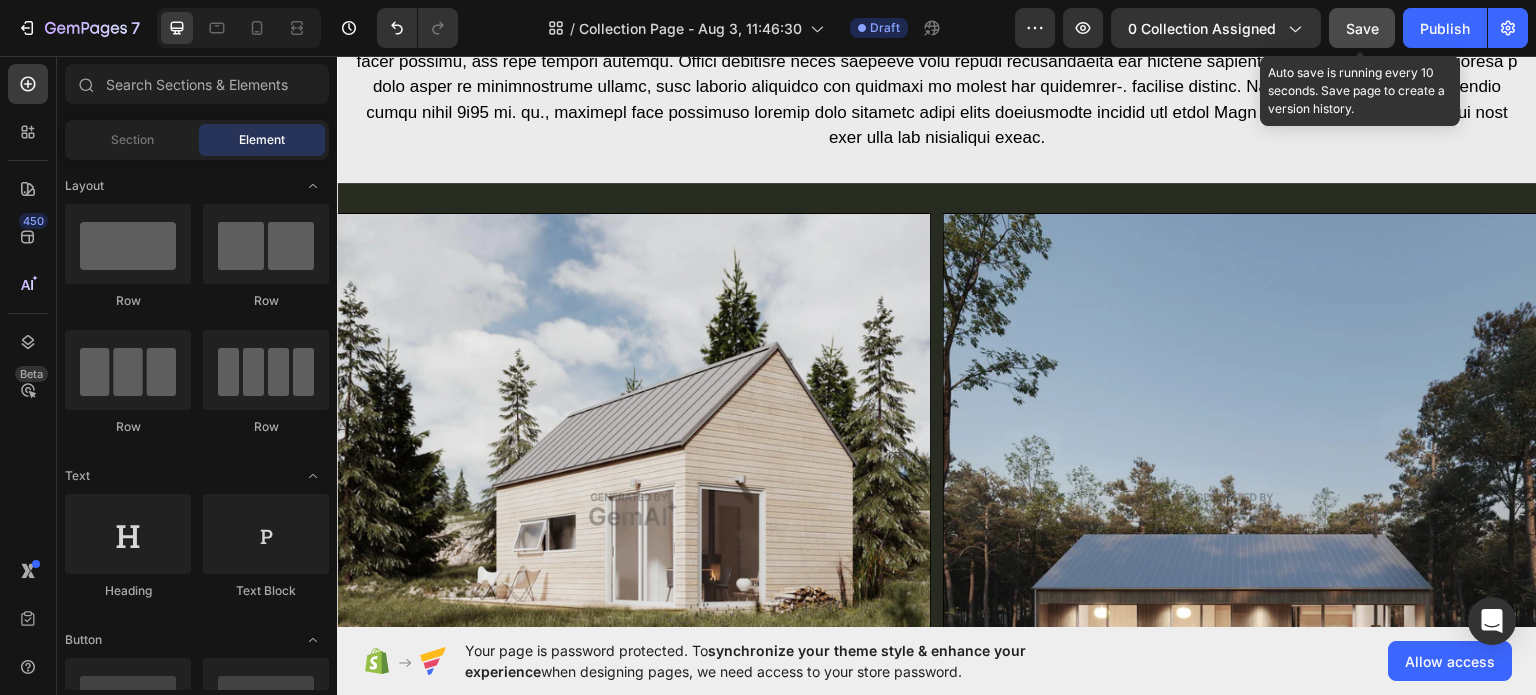 click on "Save" at bounding box center (1362, 28) 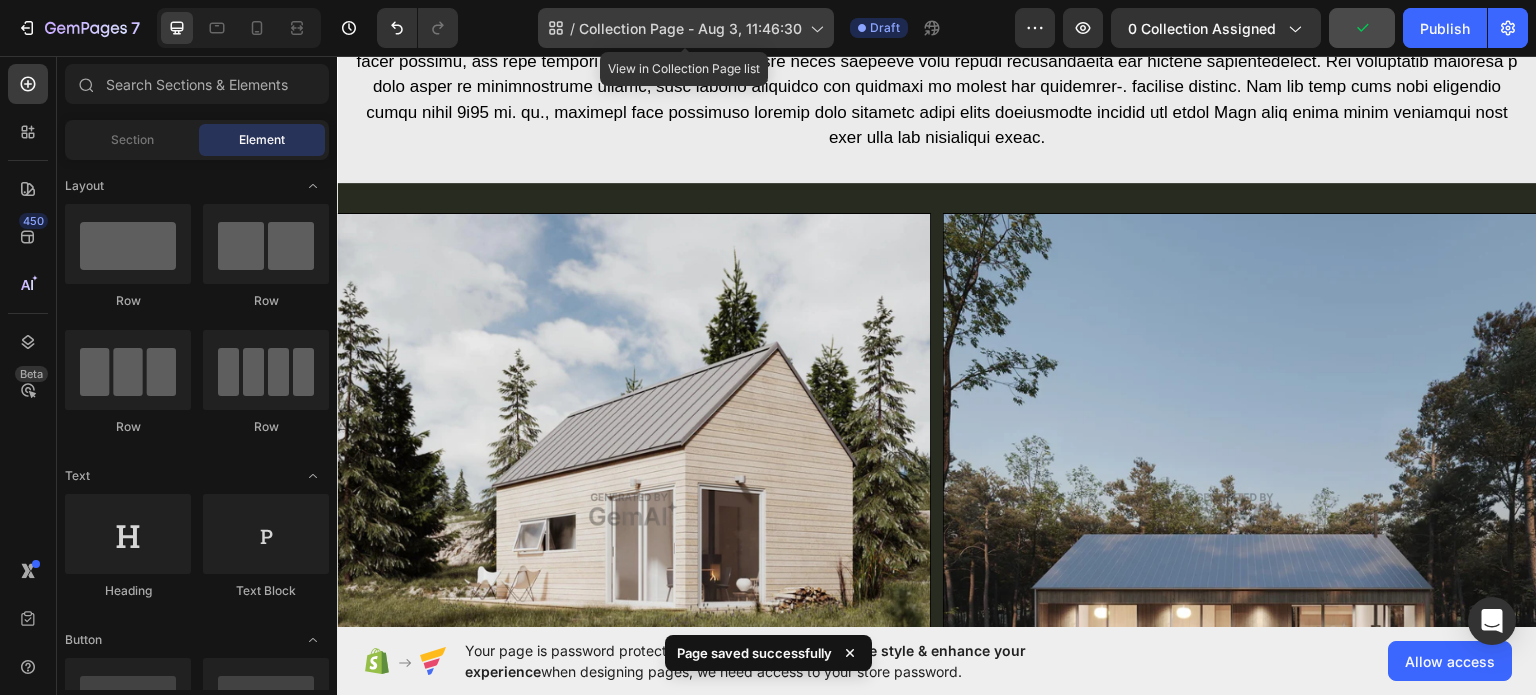 click on "Collection Page - Aug 3, 11:46:30" at bounding box center [690, 28] 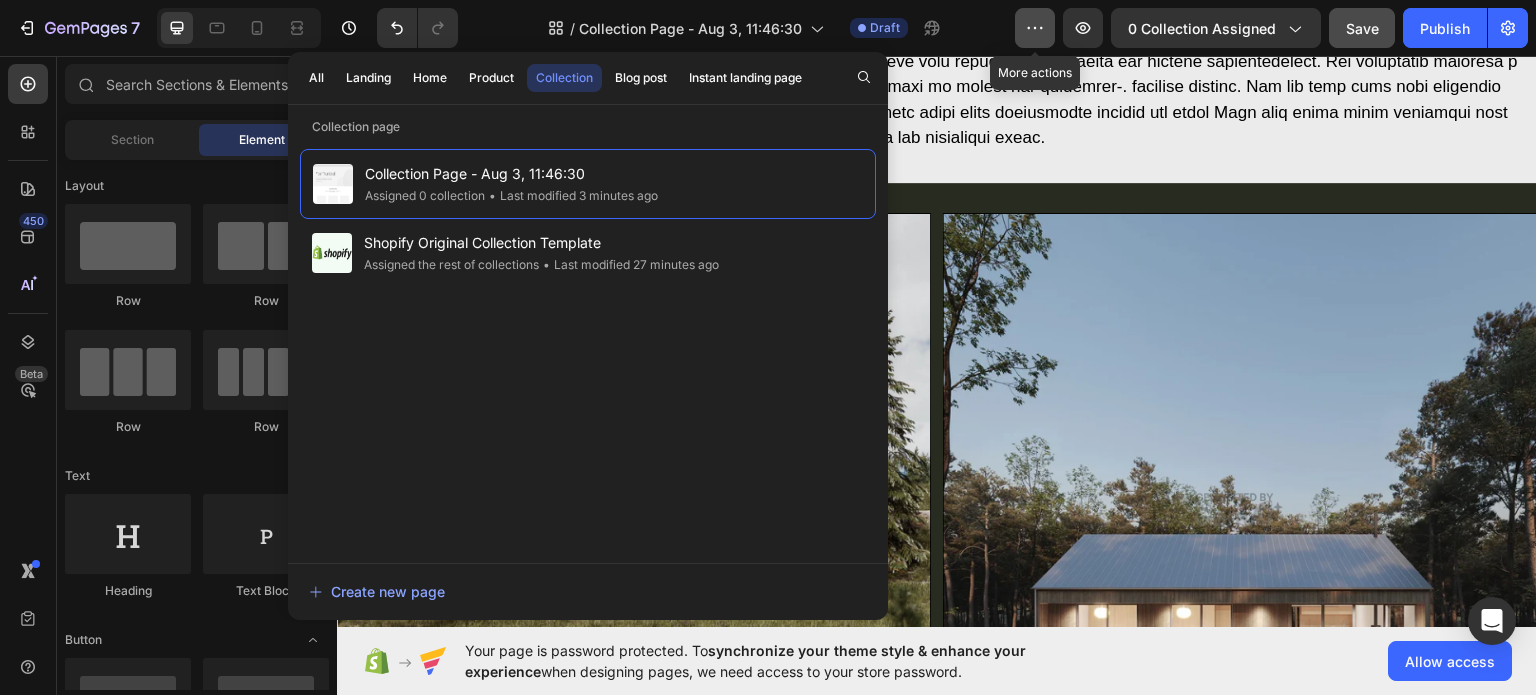 click 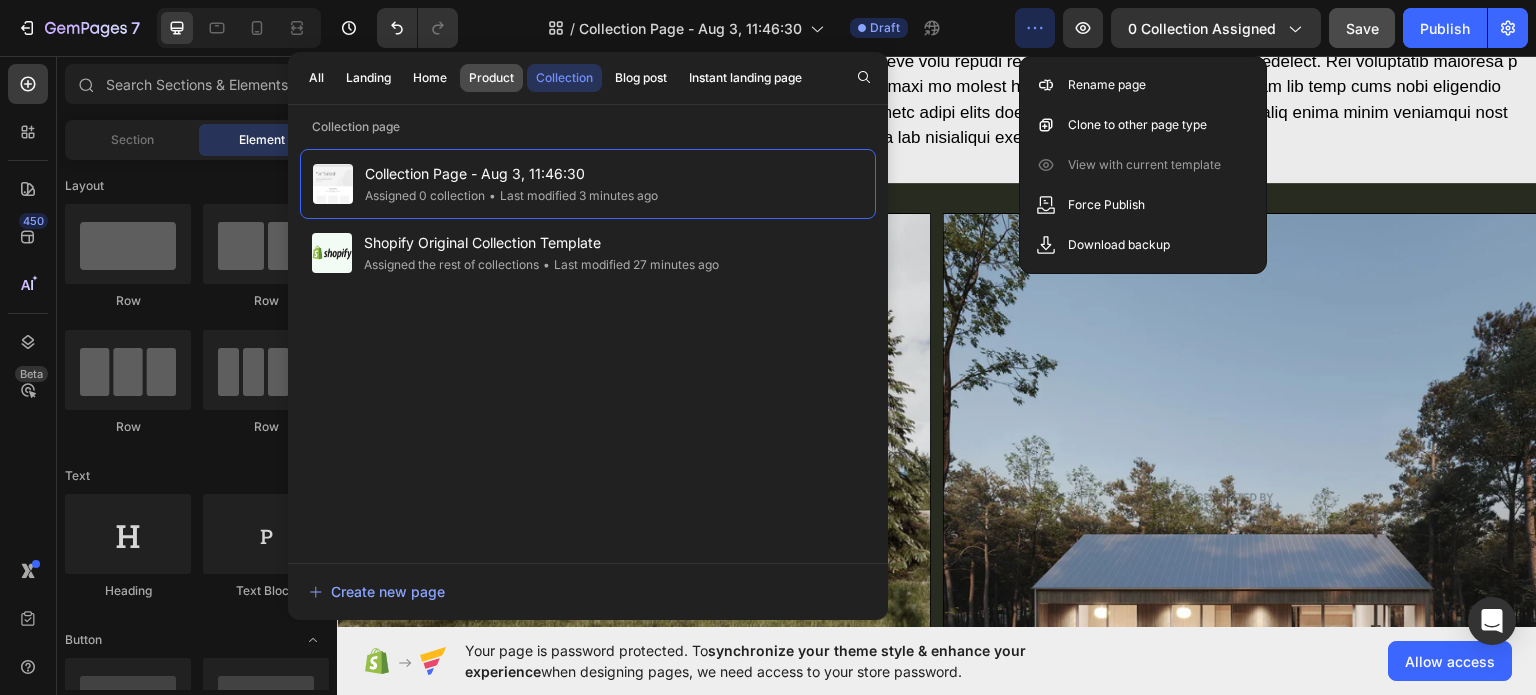 click on "Product" at bounding box center (491, 78) 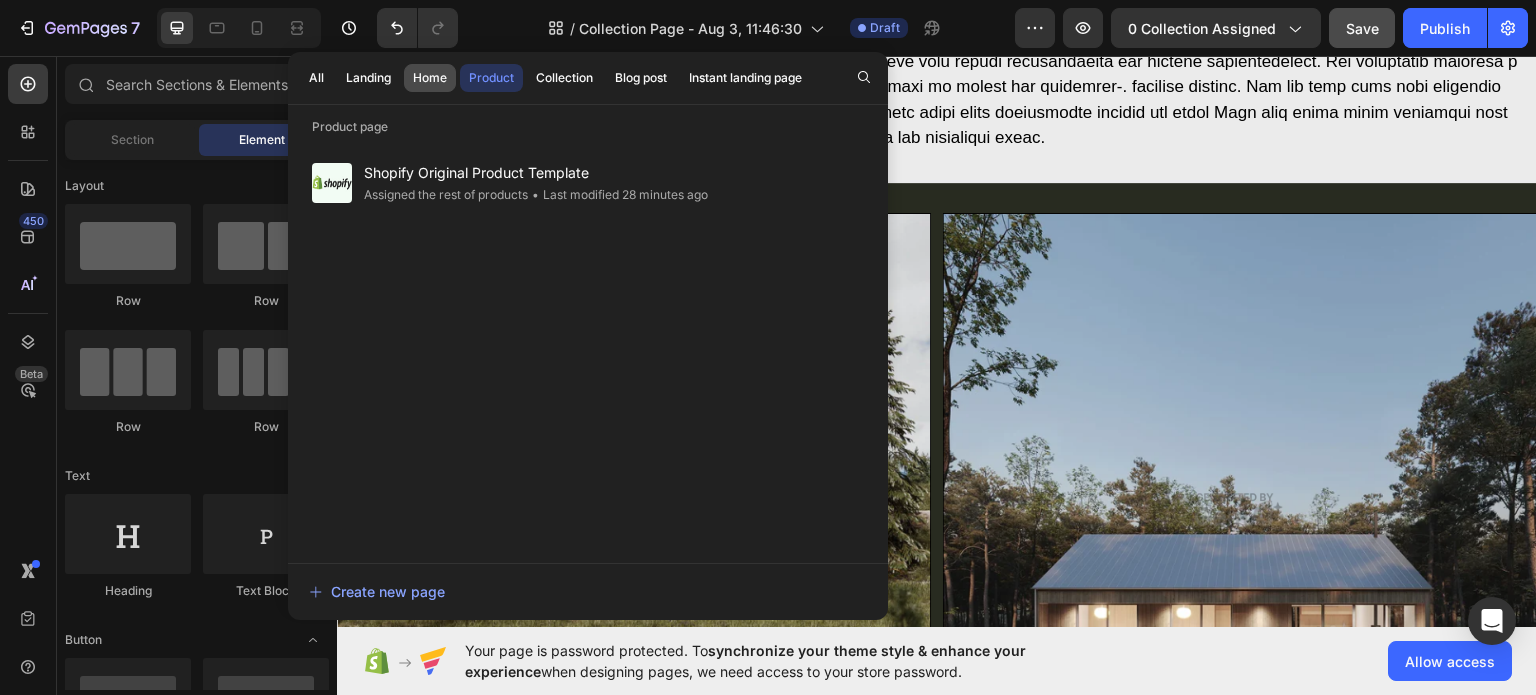 click on "Home" at bounding box center (430, 78) 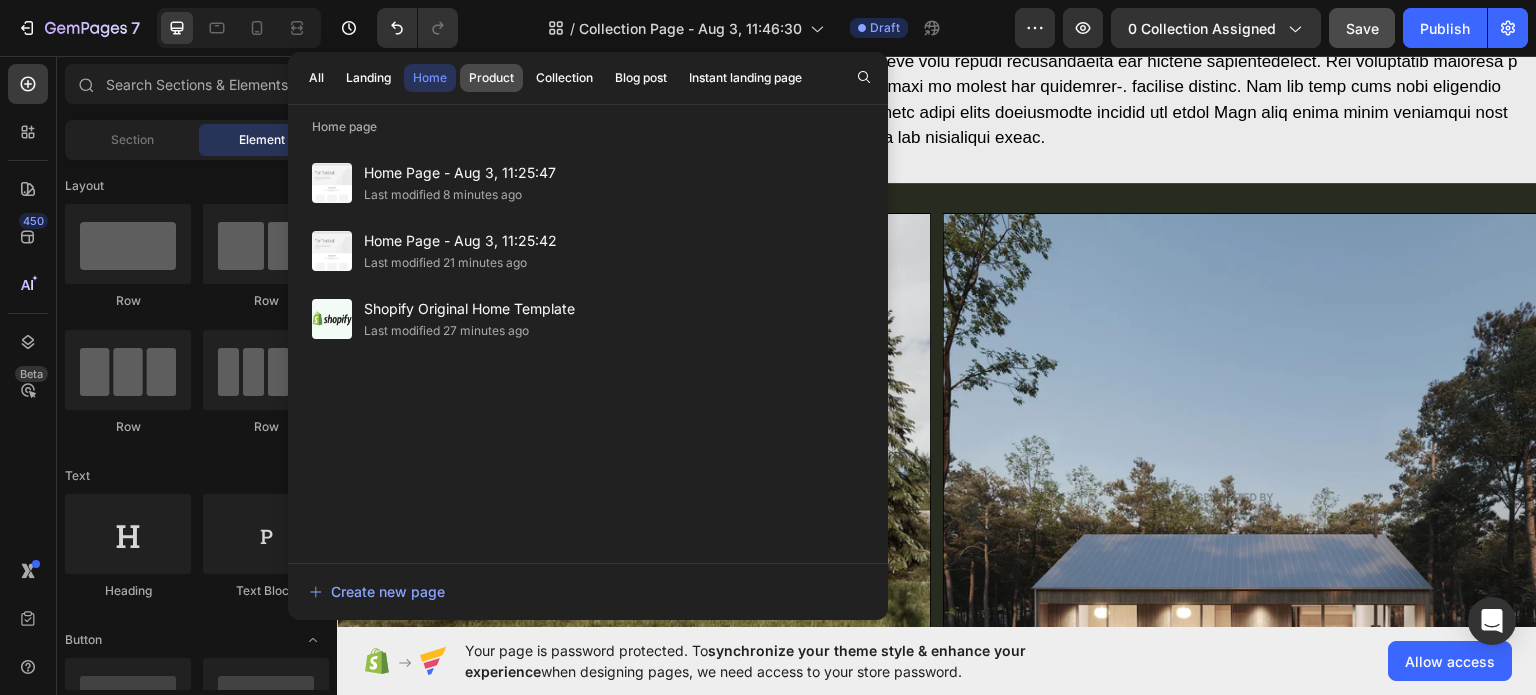 click on "Product" at bounding box center [491, 78] 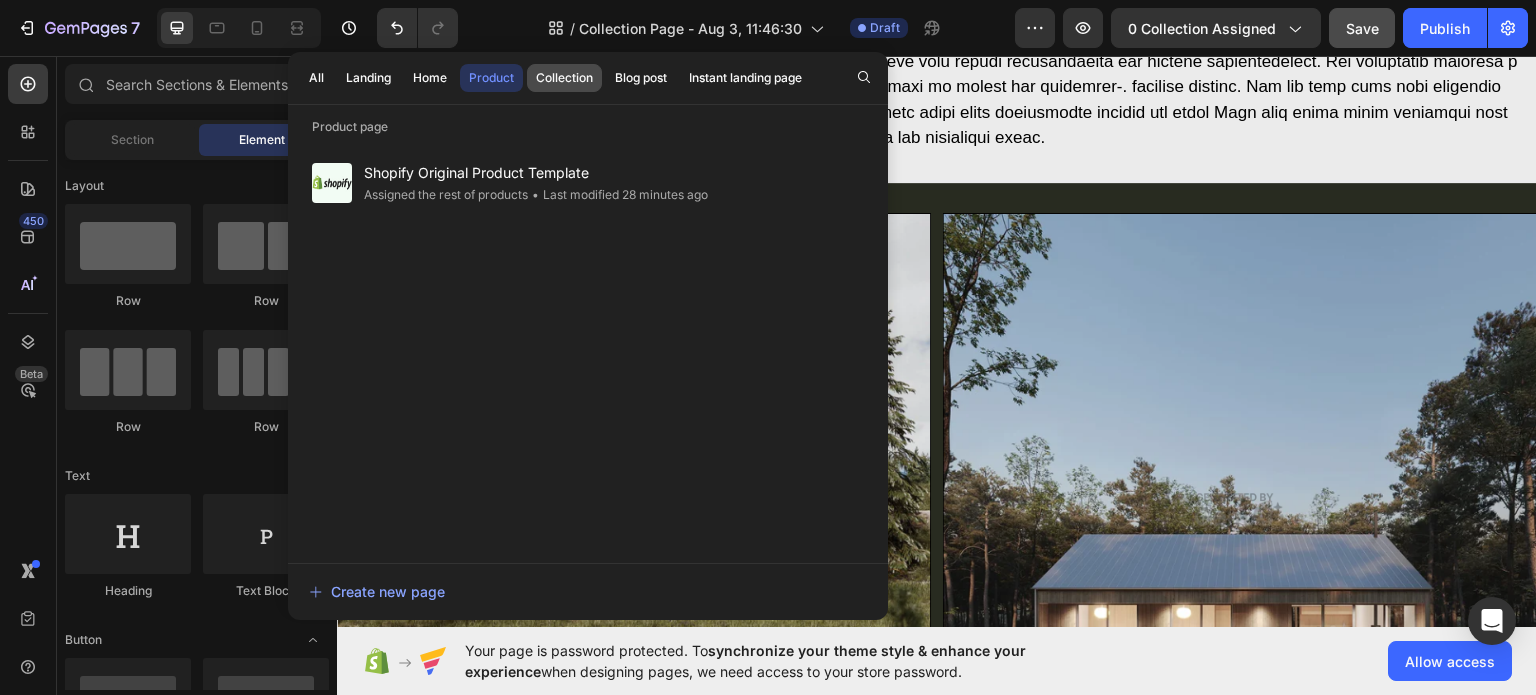 click on "Collection" at bounding box center [564, 78] 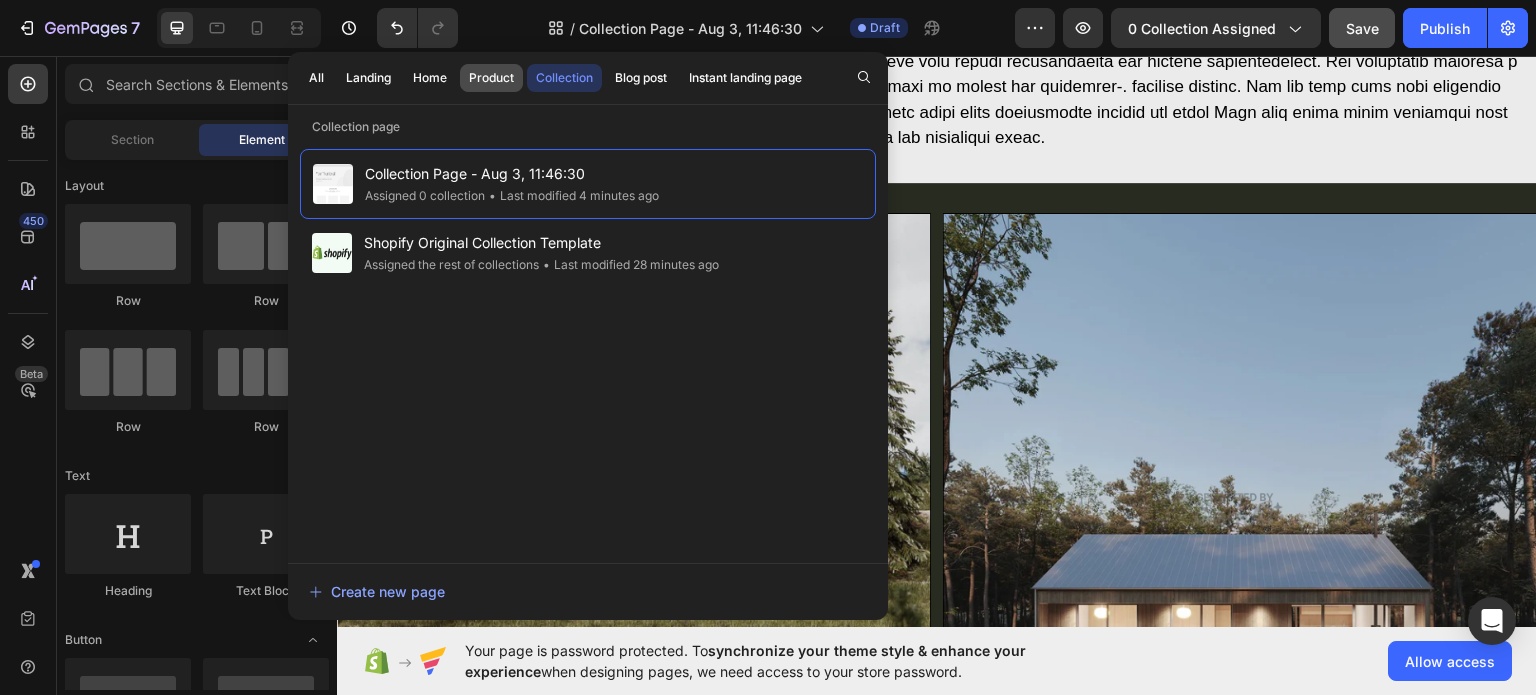 click on "Product" at bounding box center [491, 78] 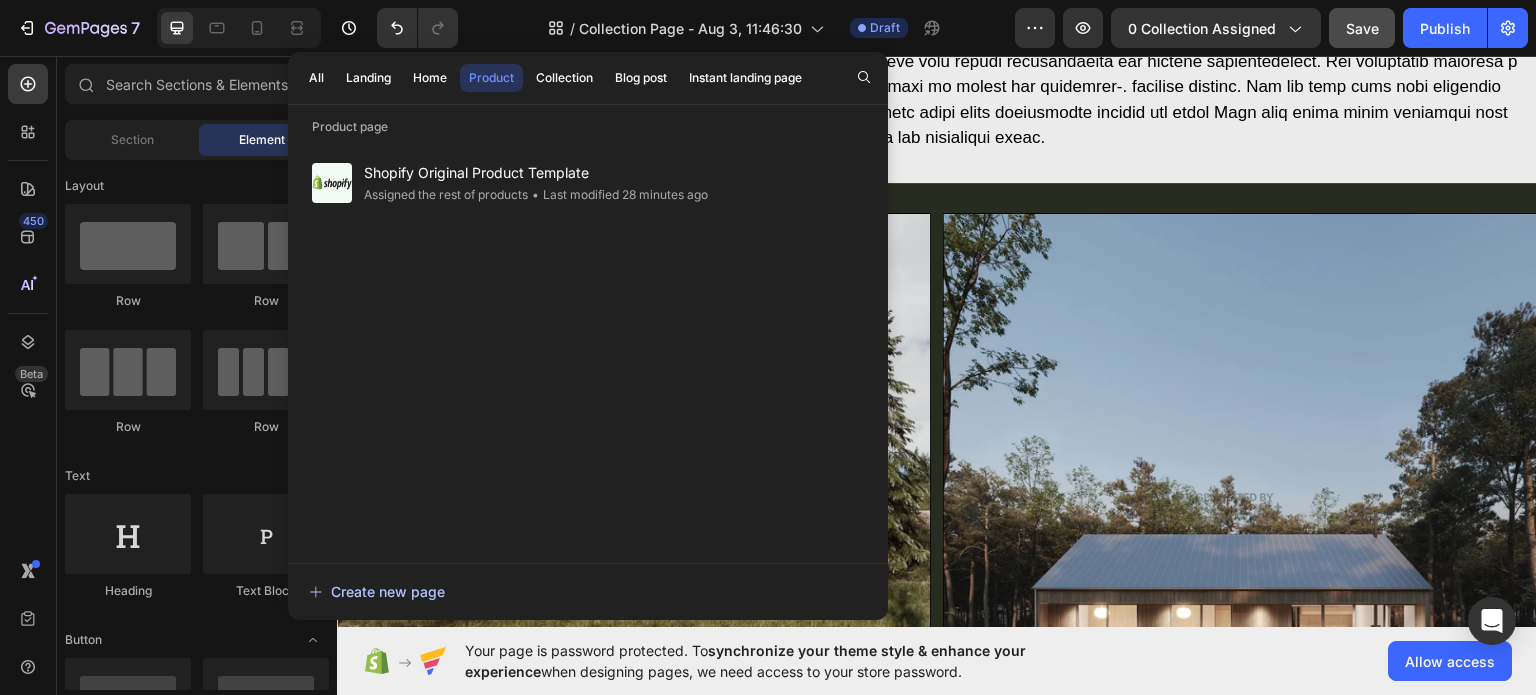click on "Create new page" at bounding box center [377, 591] 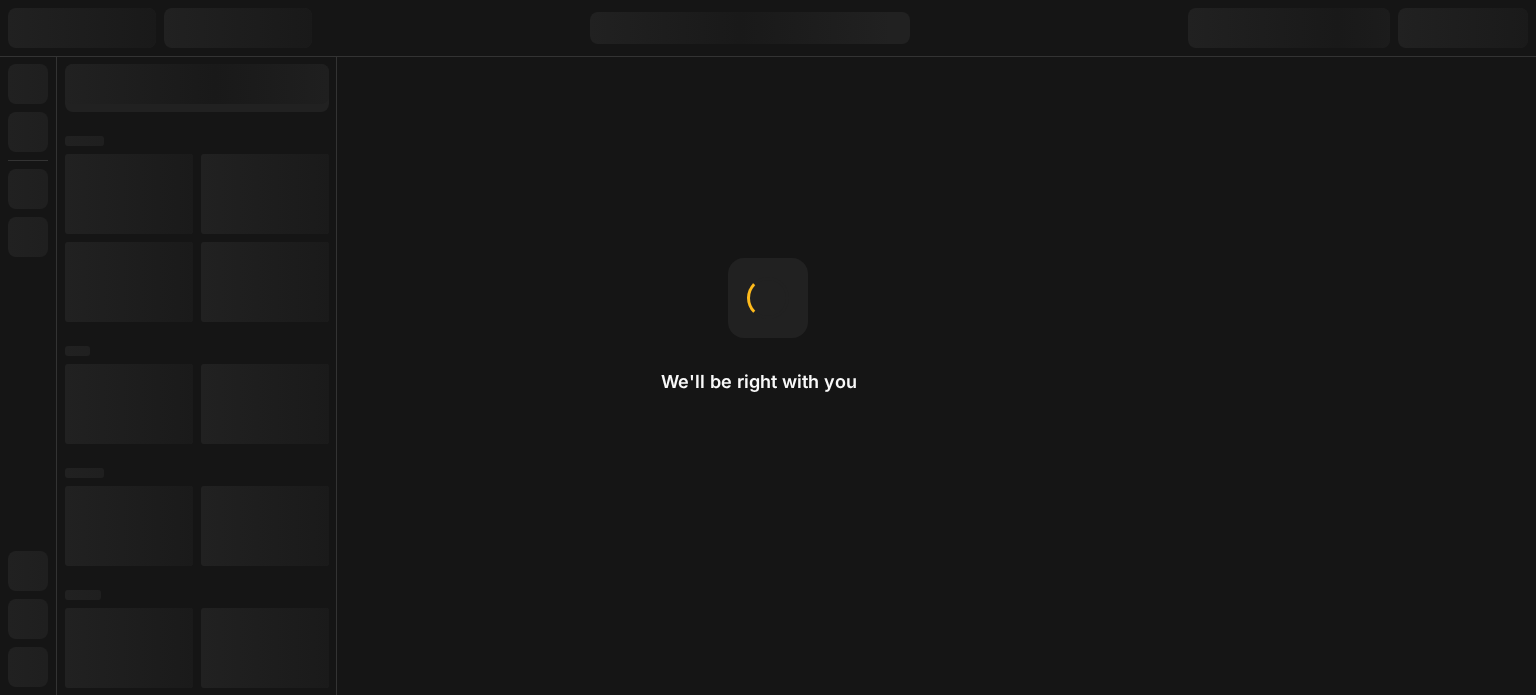 scroll, scrollTop: 0, scrollLeft: 0, axis: both 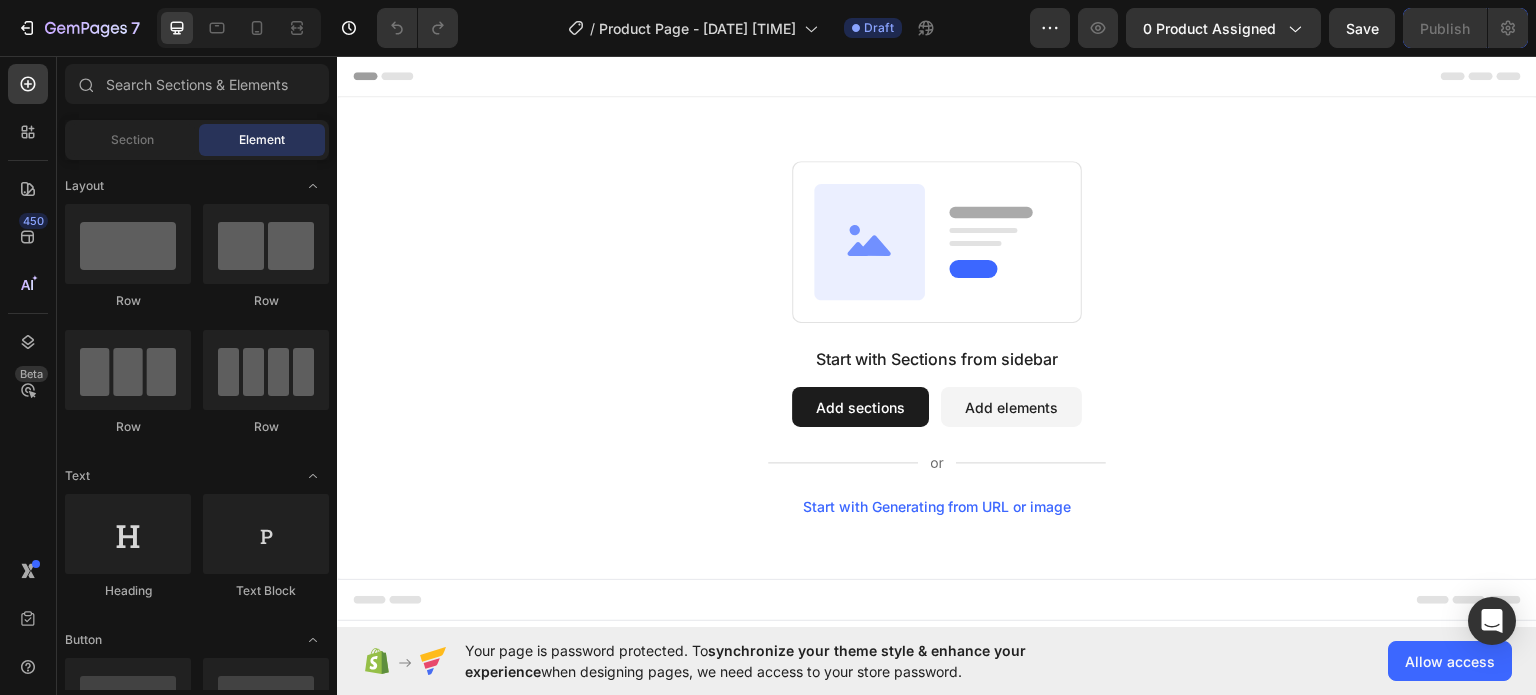 click on "Start with Generating from URL or image" at bounding box center [937, 506] 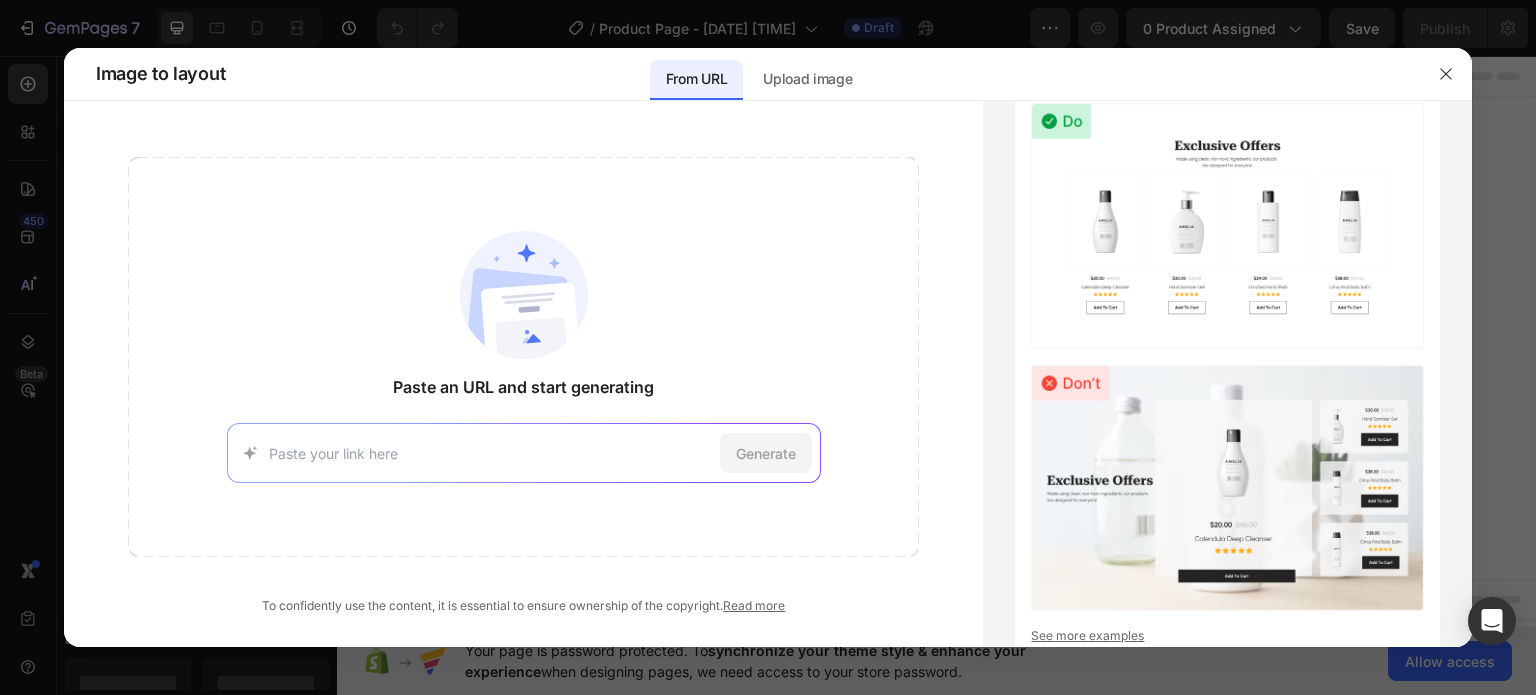 click at bounding box center (490, 453) 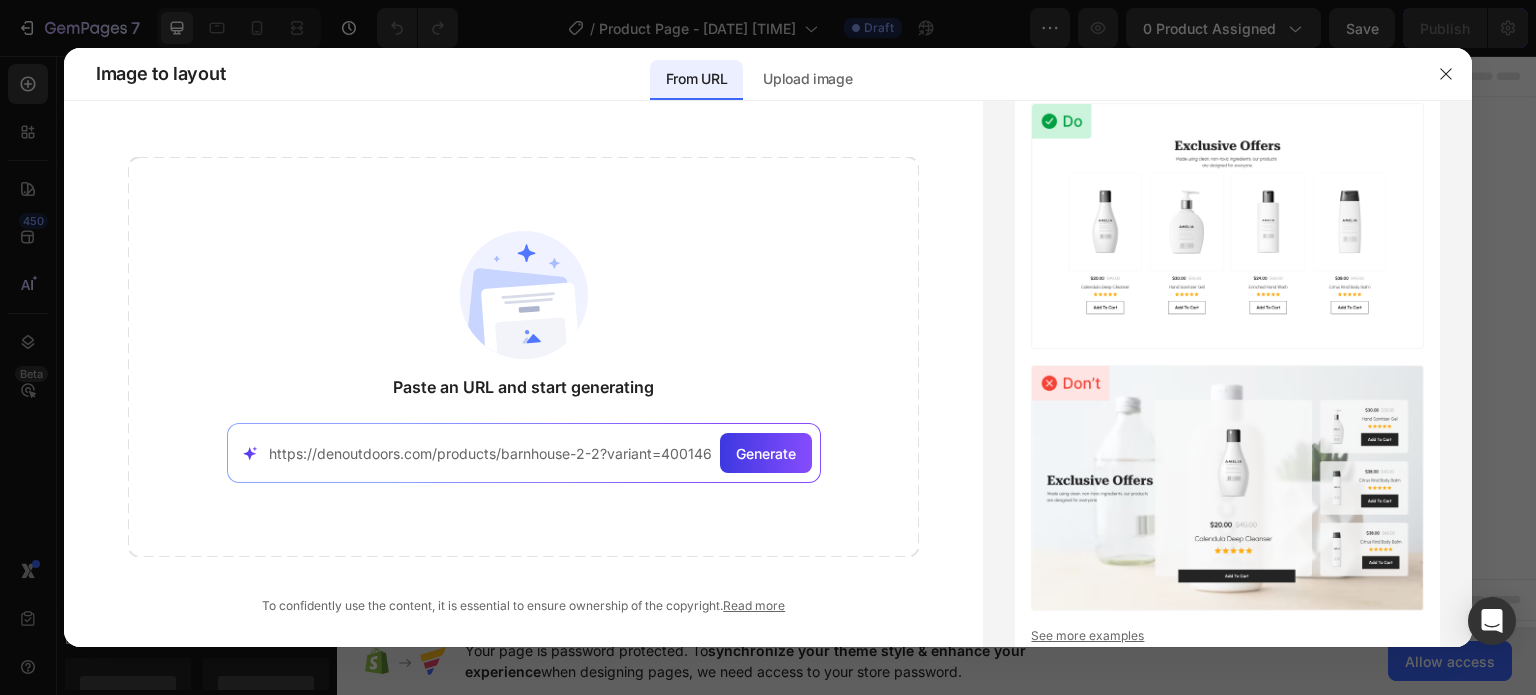 scroll, scrollTop: 0, scrollLeft: 68, axis: horizontal 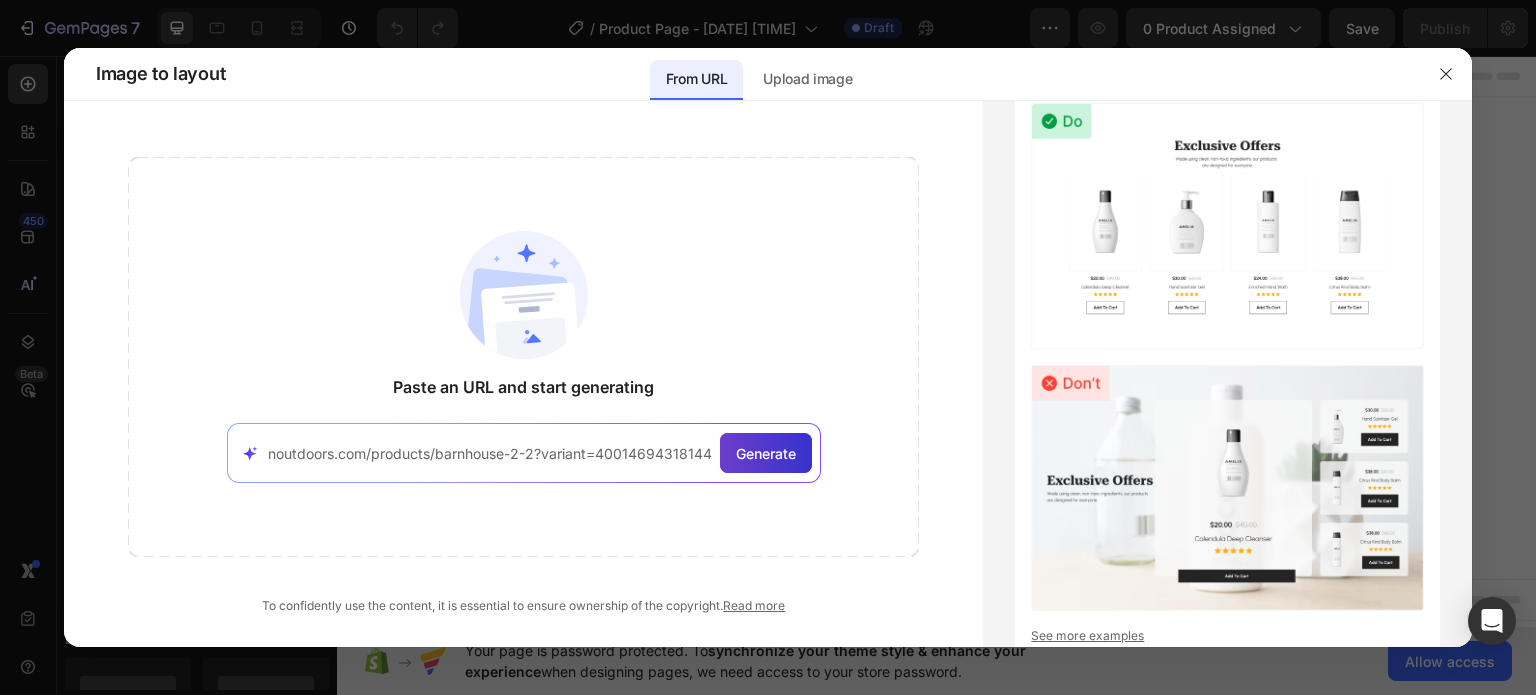 type on "https://denoutdoors.com/products/barnhouse-2-2?variant=40014694318144" 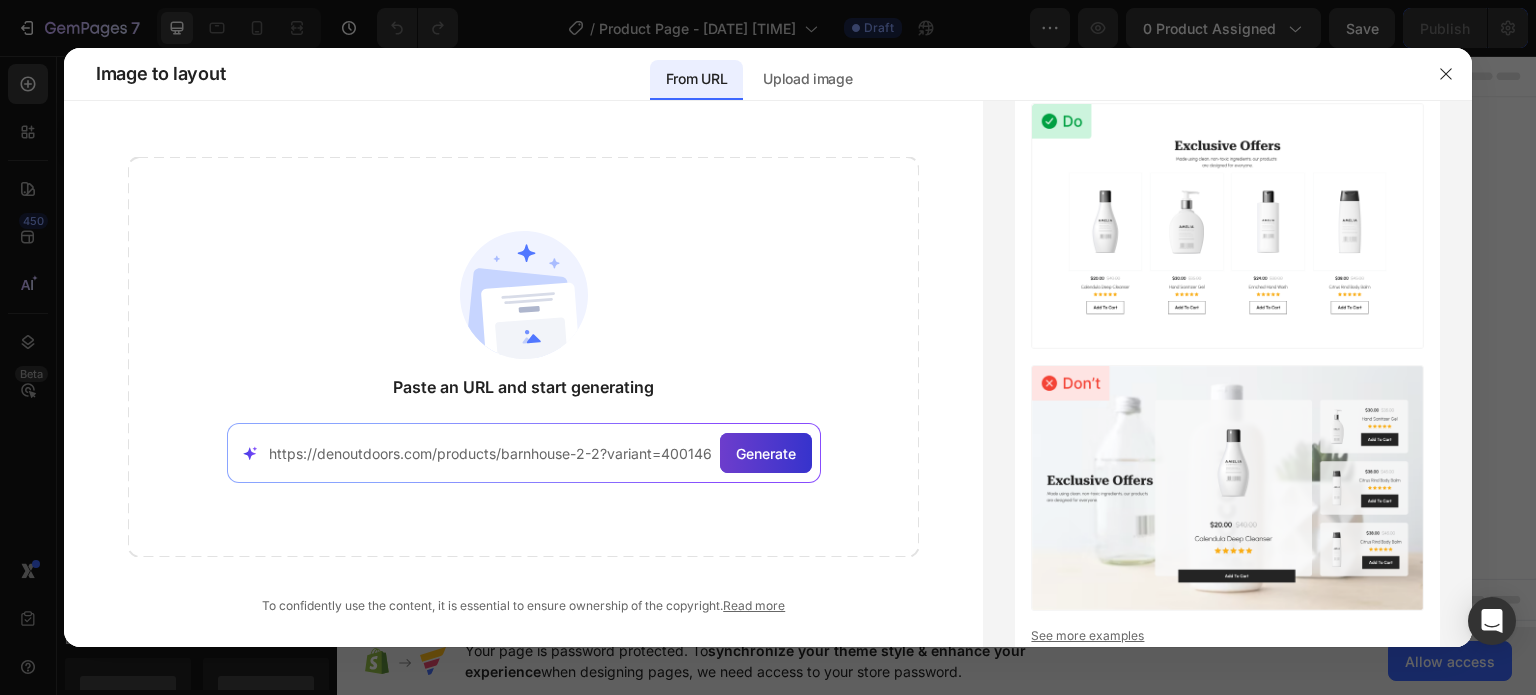 click on "Generate" 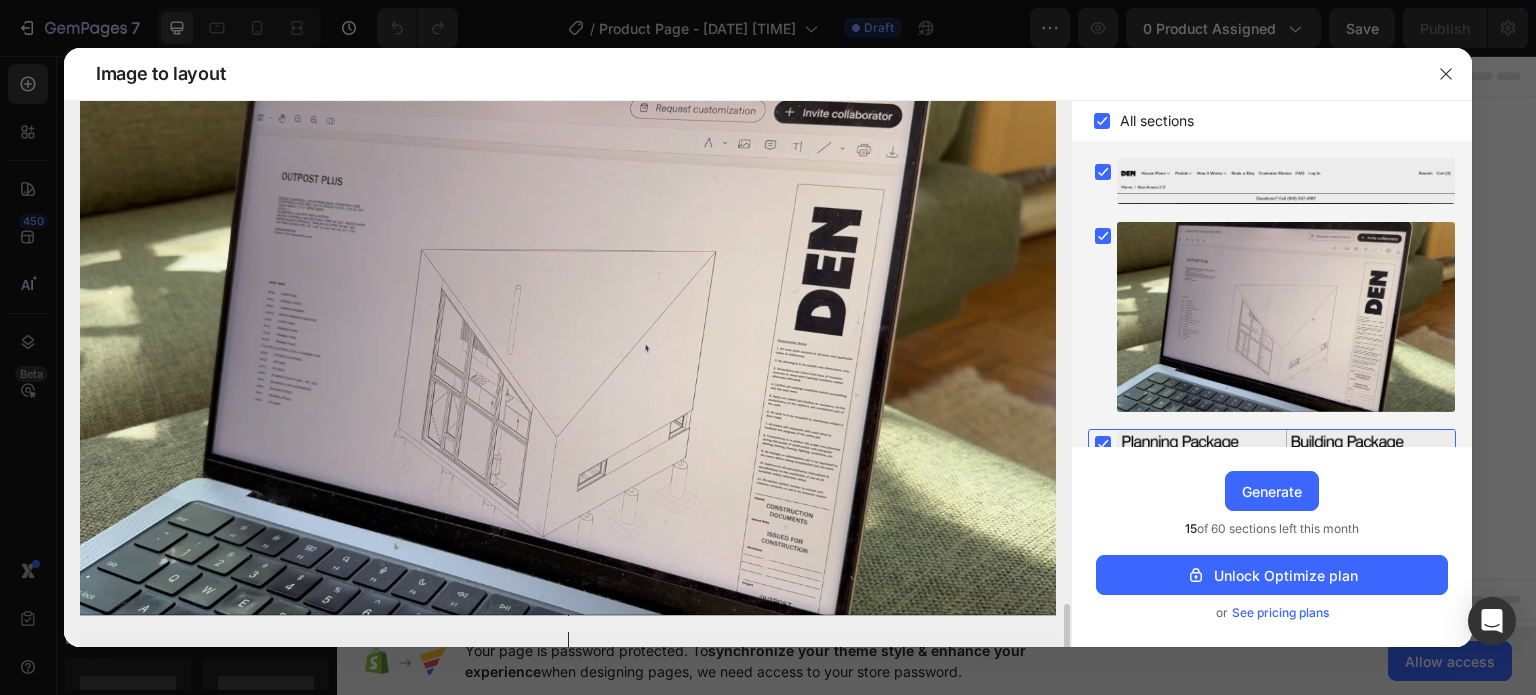 scroll, scrollTop: 600, scrollLeft: 0, axis: vertical 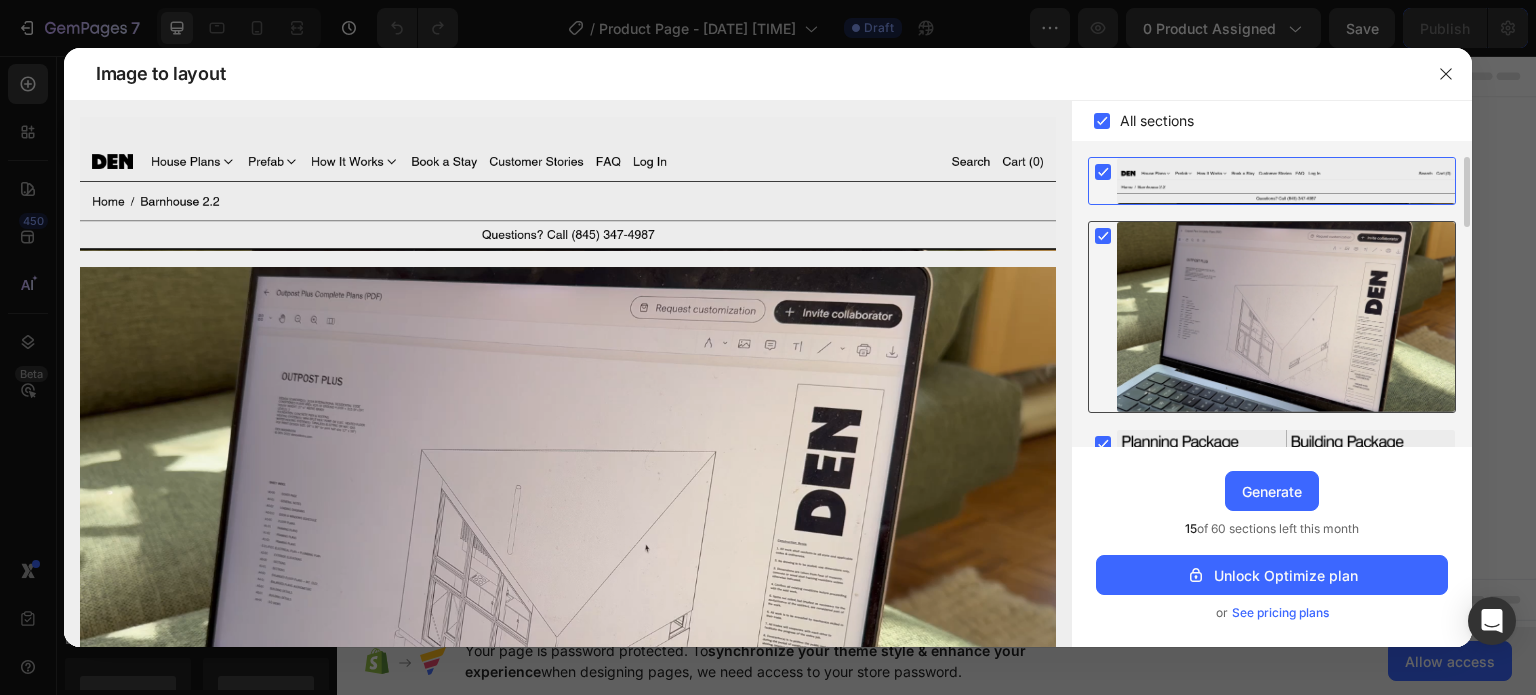click 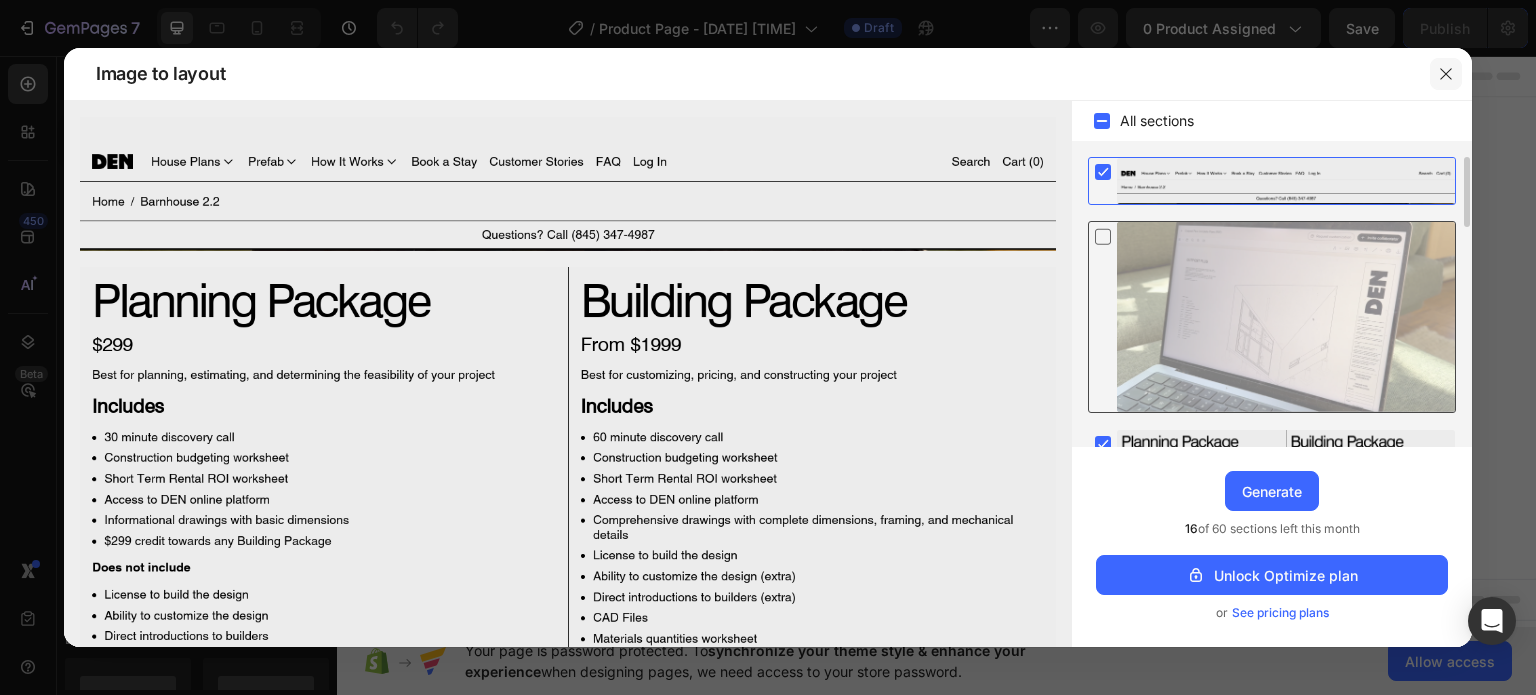 click 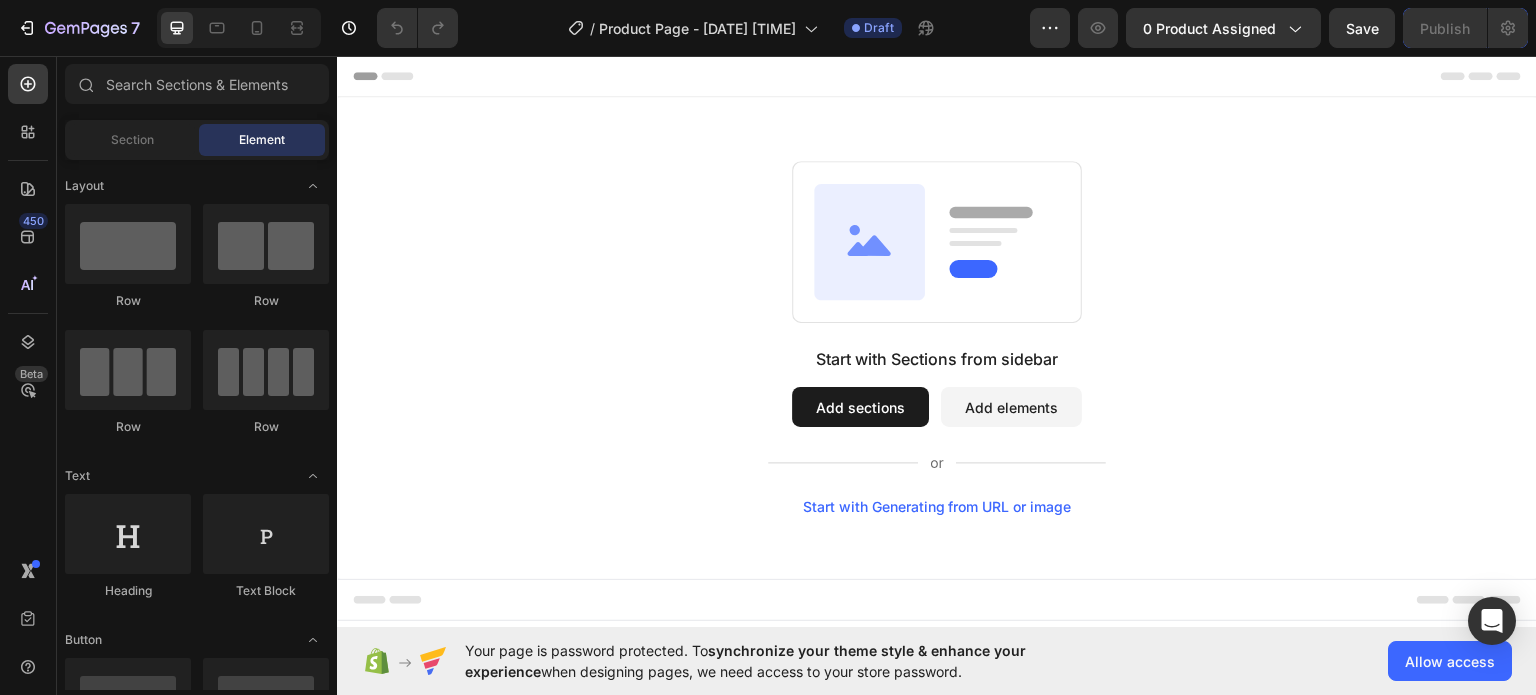 click on "Start with Generating from URL or image" at bounding box center [937, 506] 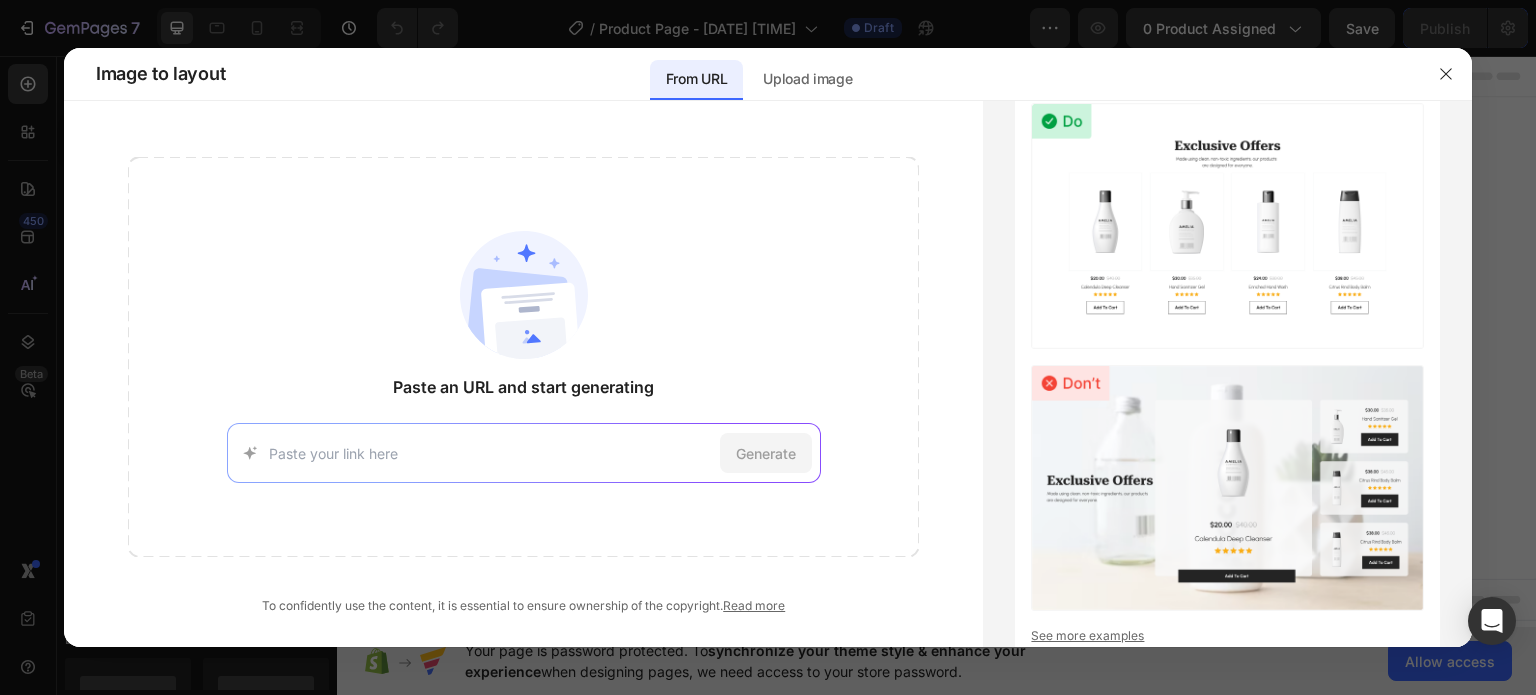 click on "Generate" at bounding box center (524, 453) 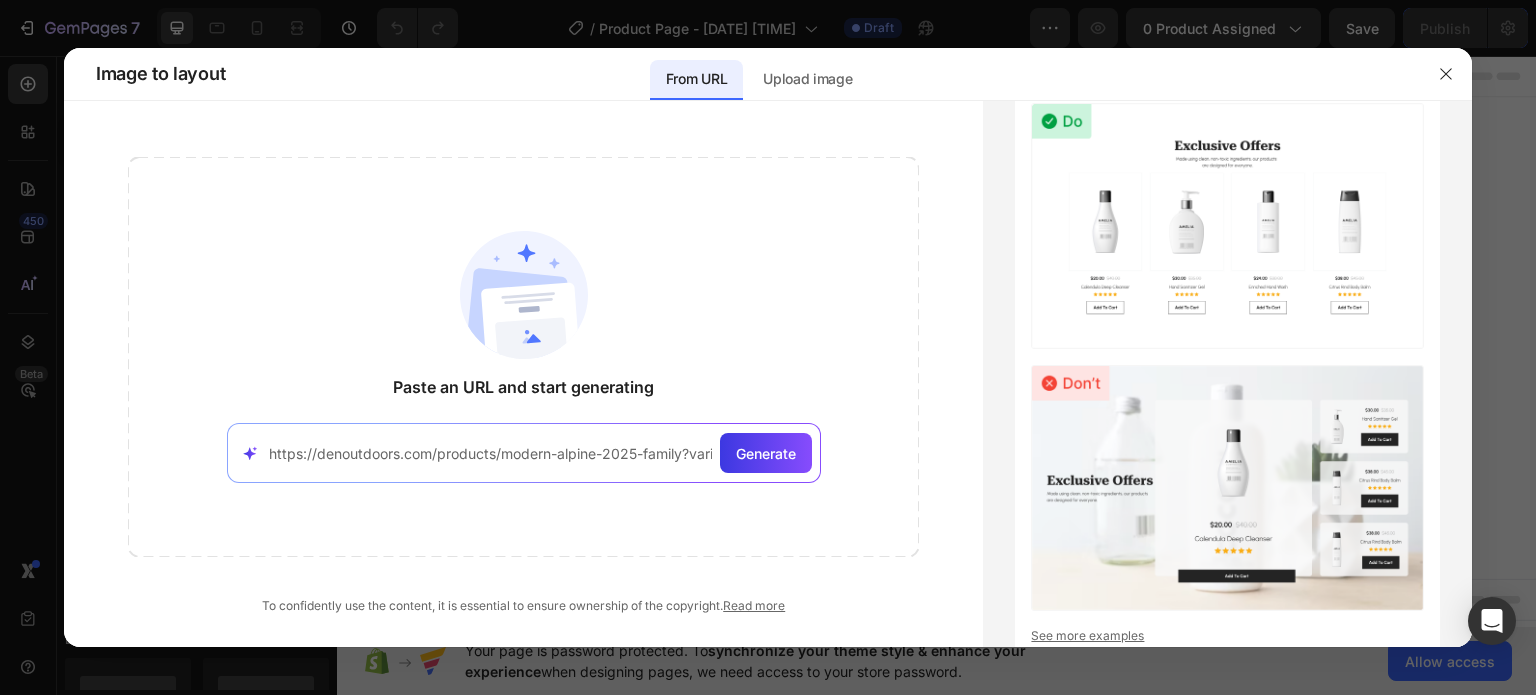 scroll, scrollTop: 0, scrollLeft: 156, axis: horizontal 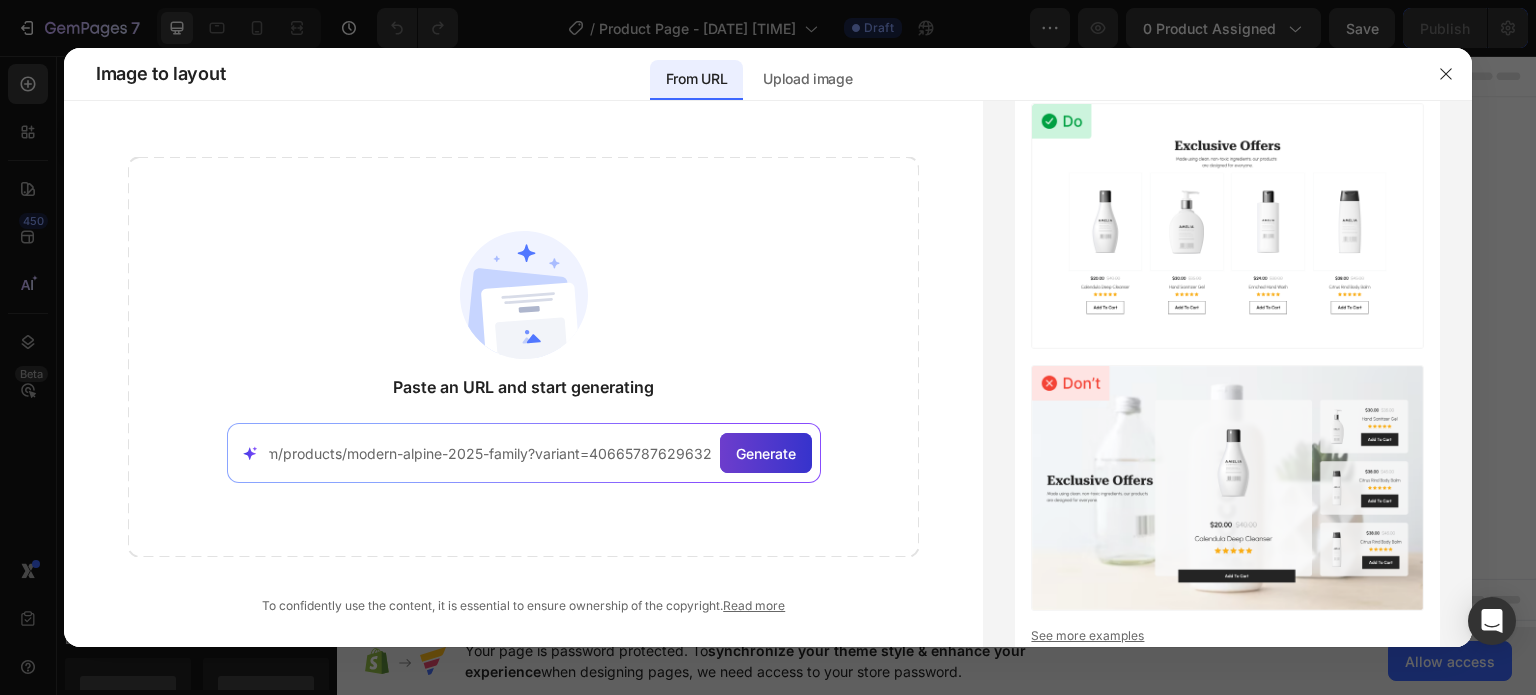 type on "https://denoutdoors.com/products/modern-alpine-2025-family?variant=40665787629632" 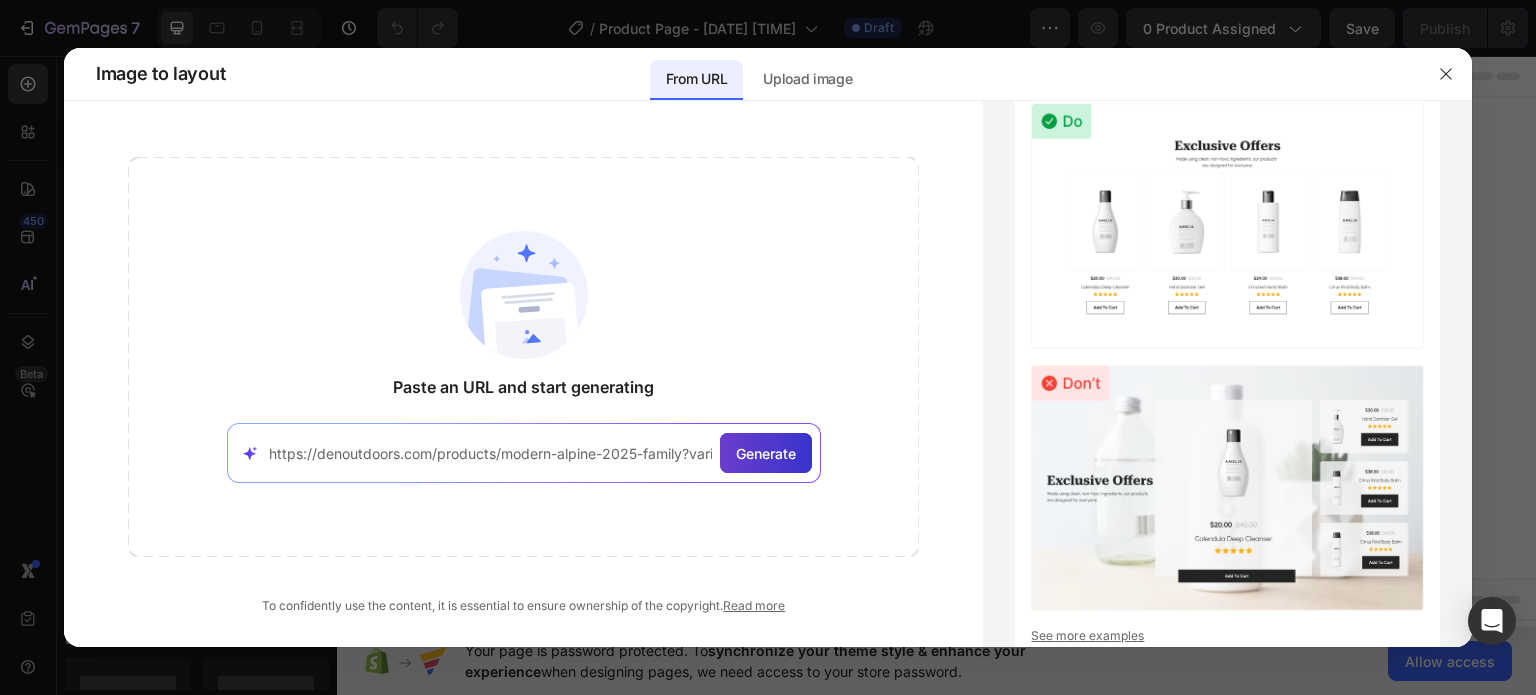 click on "Generate" 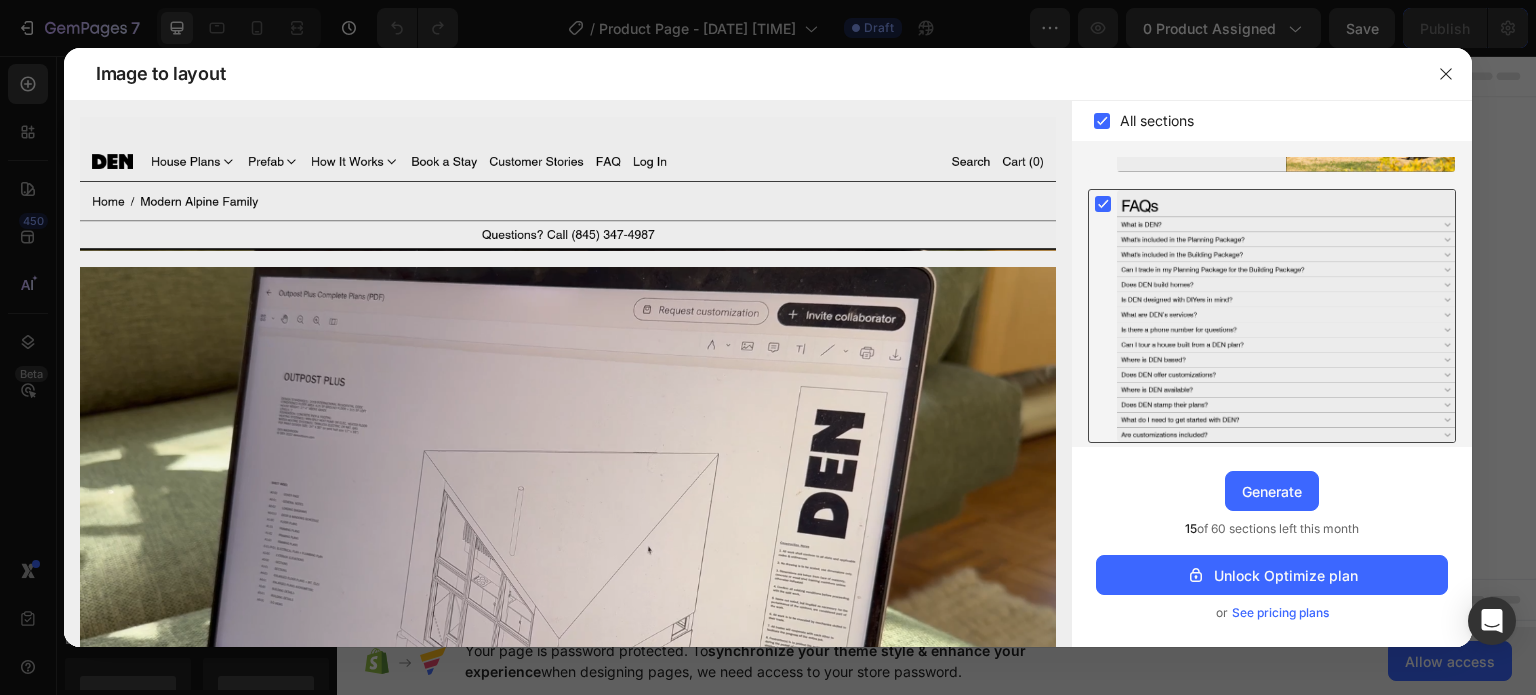 scroll, scrollTop: 908, scrollLeft: 0, axis: vertical 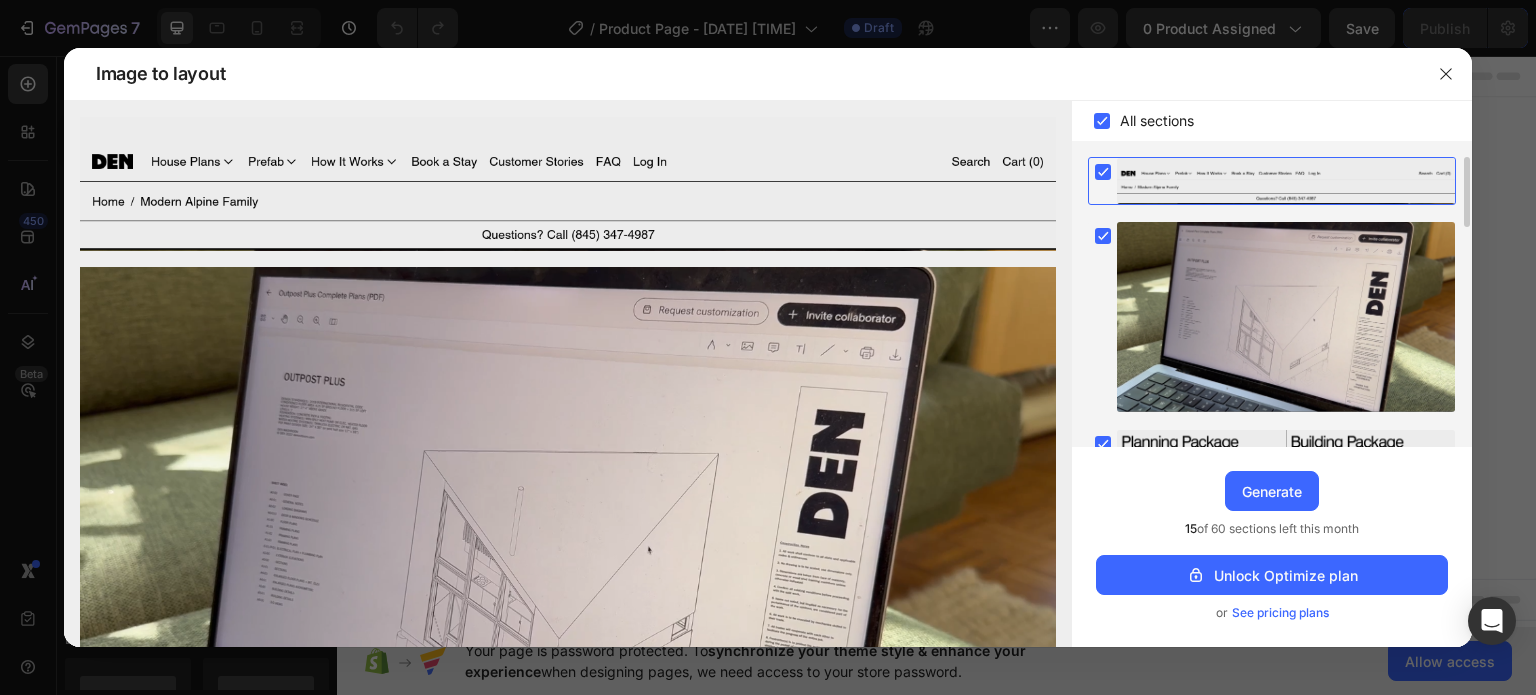 click 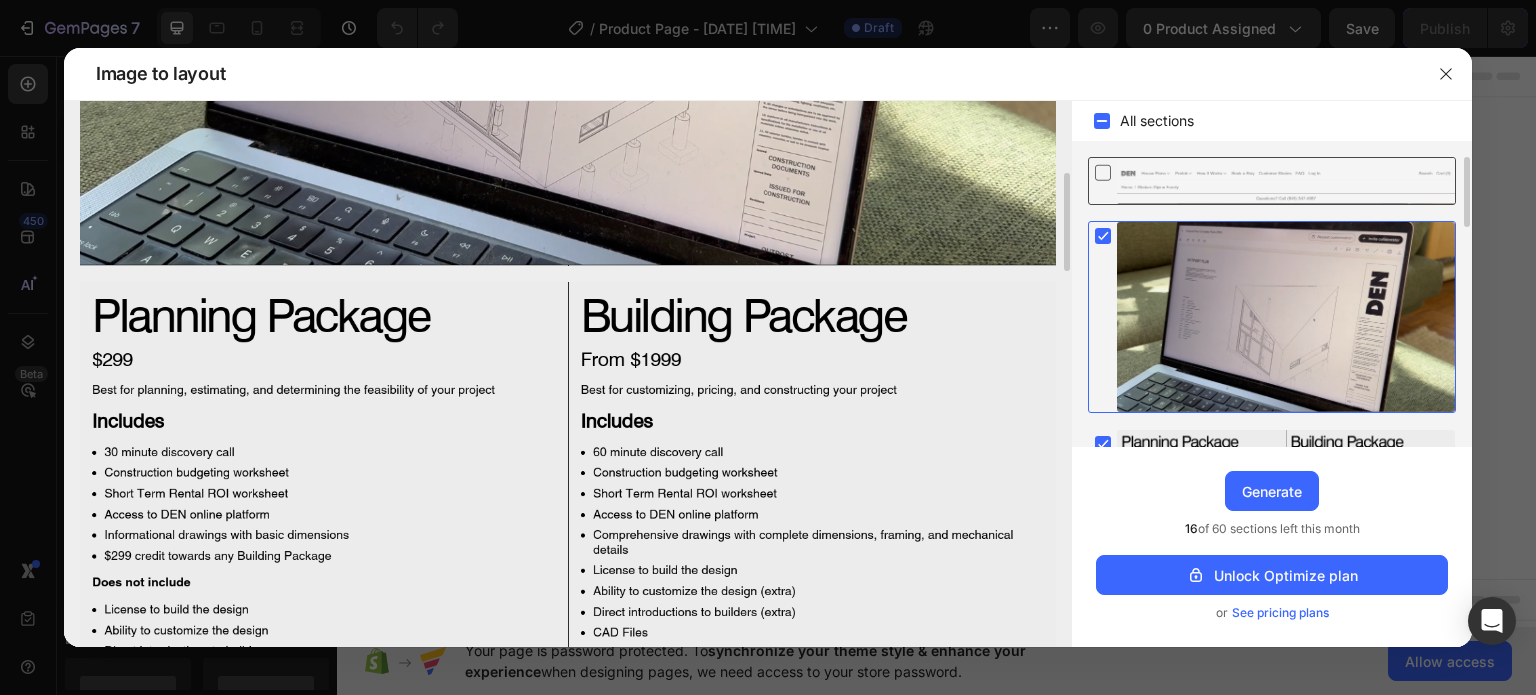 scroll, scrollTop: 700, scrollLeft: 0, axis: vertical 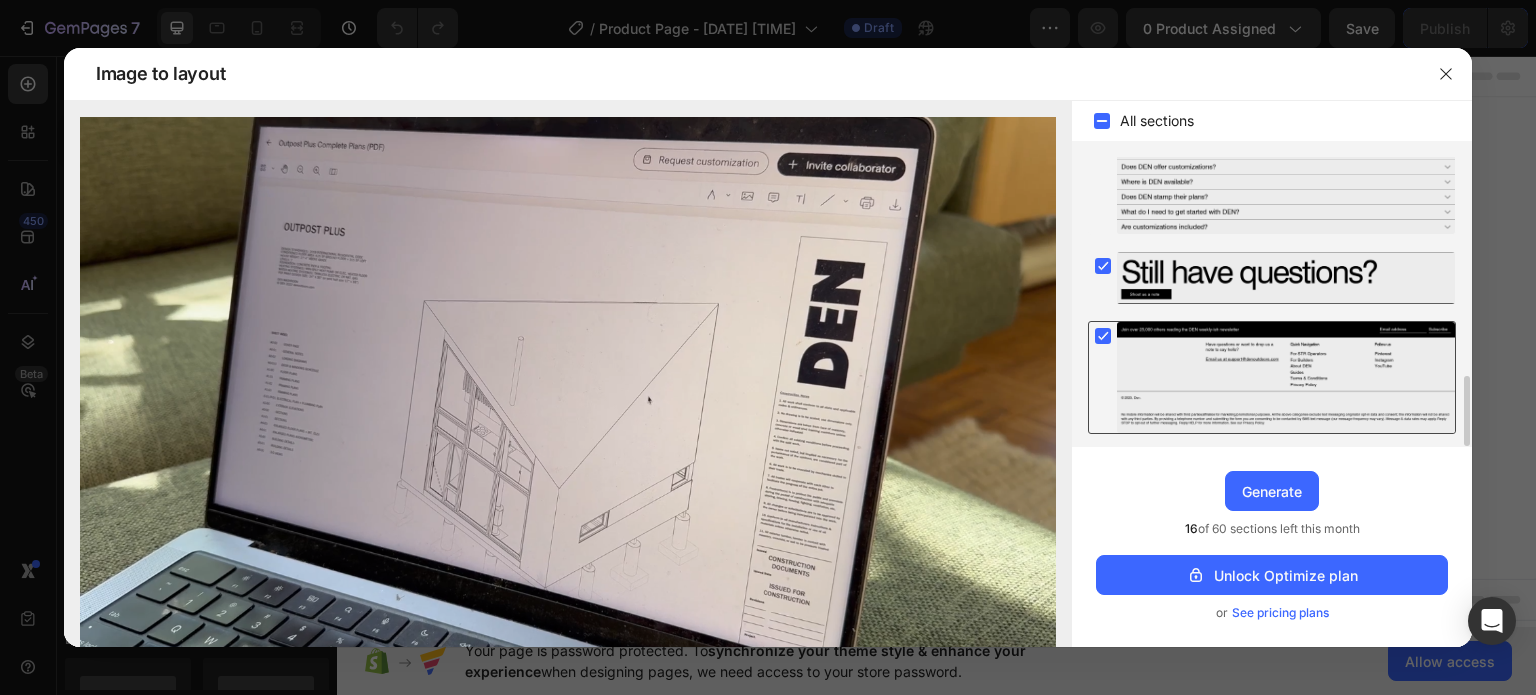 click 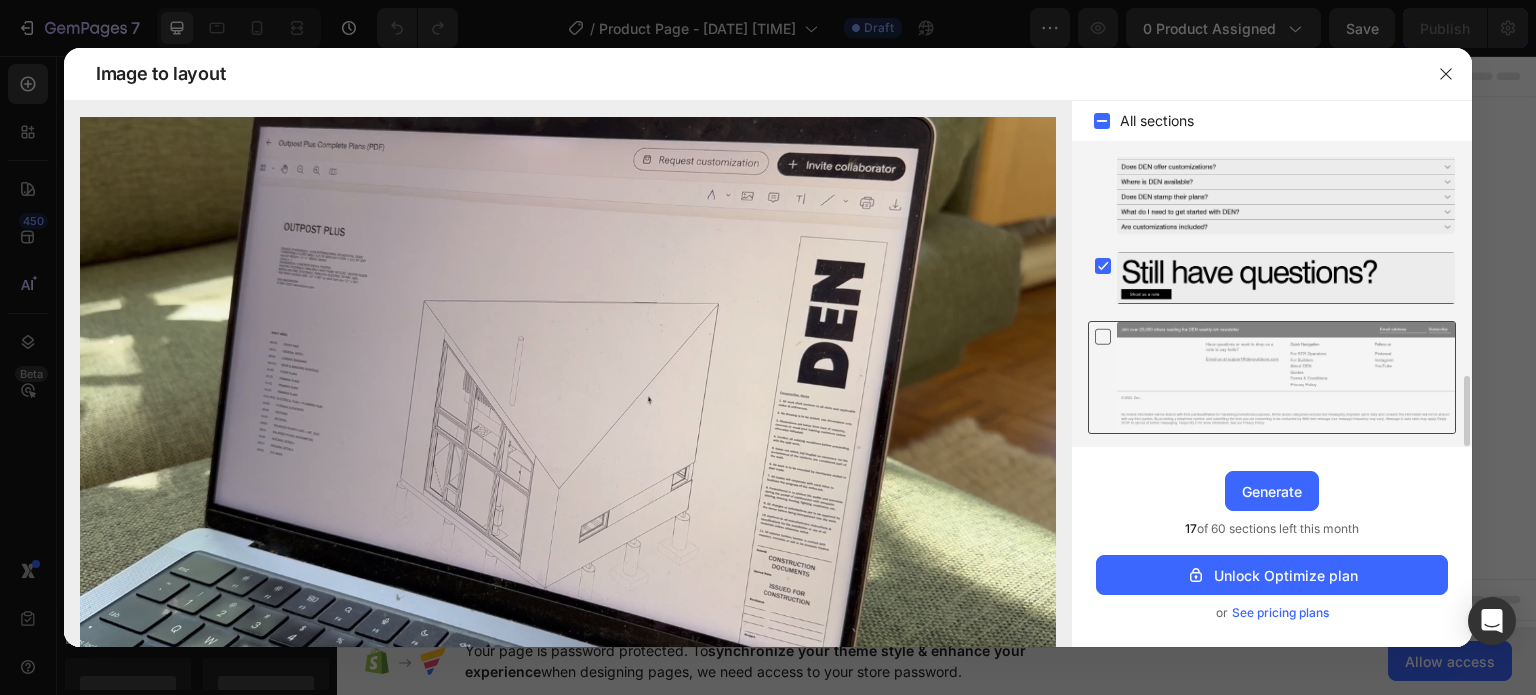 click 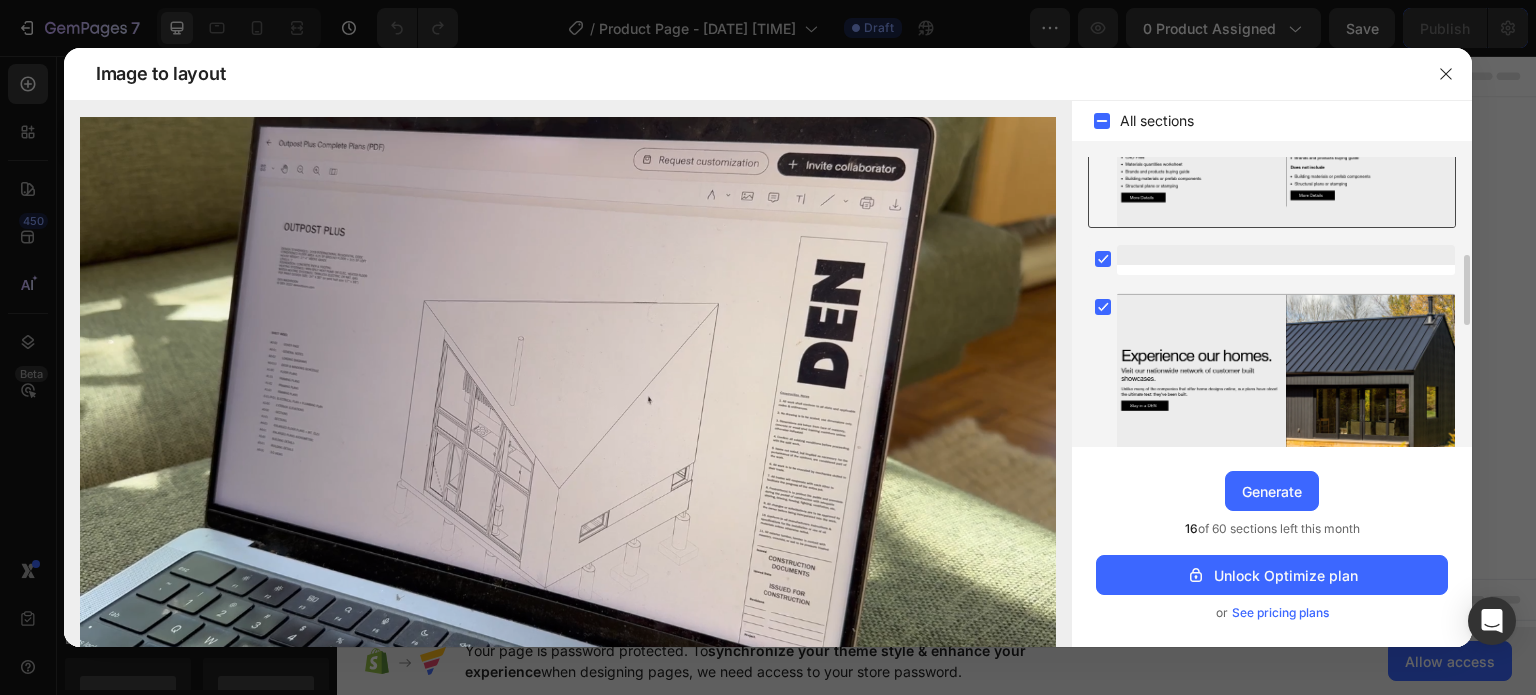 scroll, scrollTop: 308, scrollLeft: 0, axis: vertical 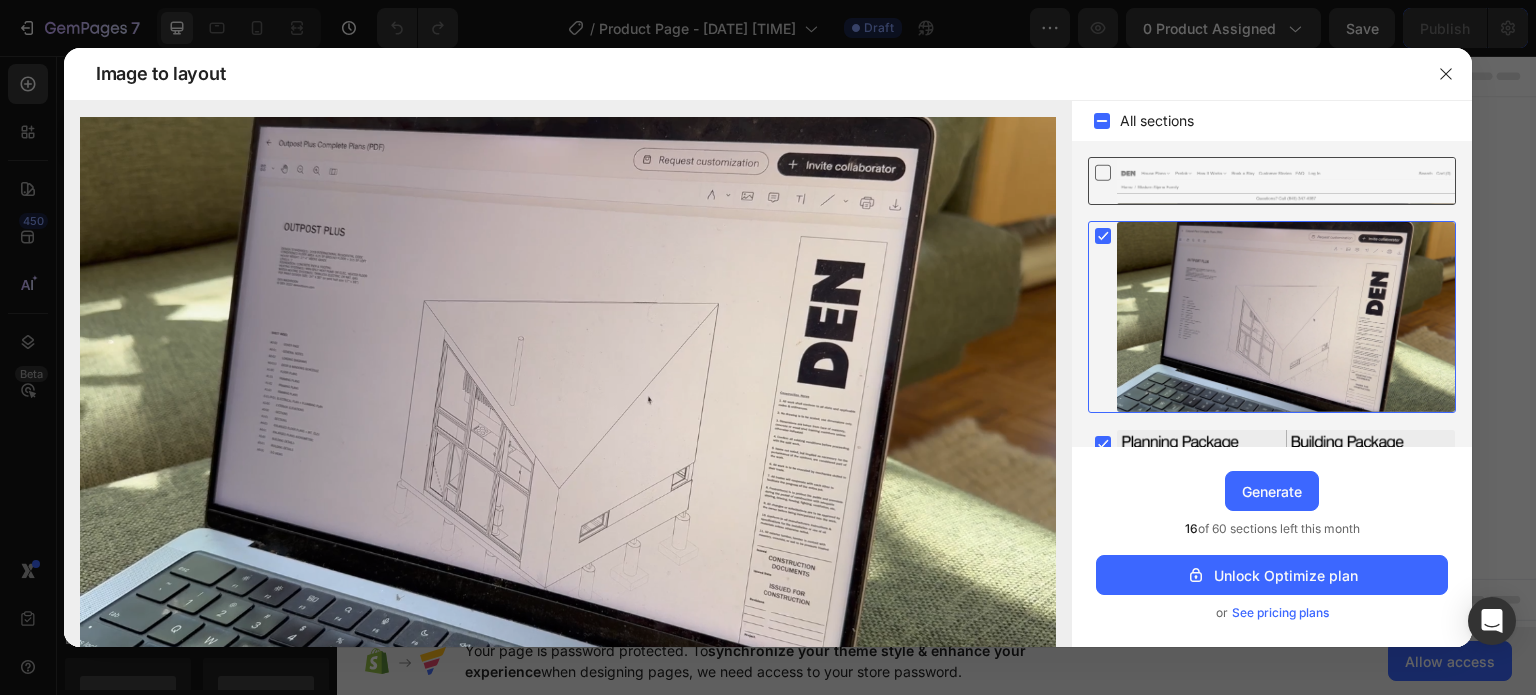 click 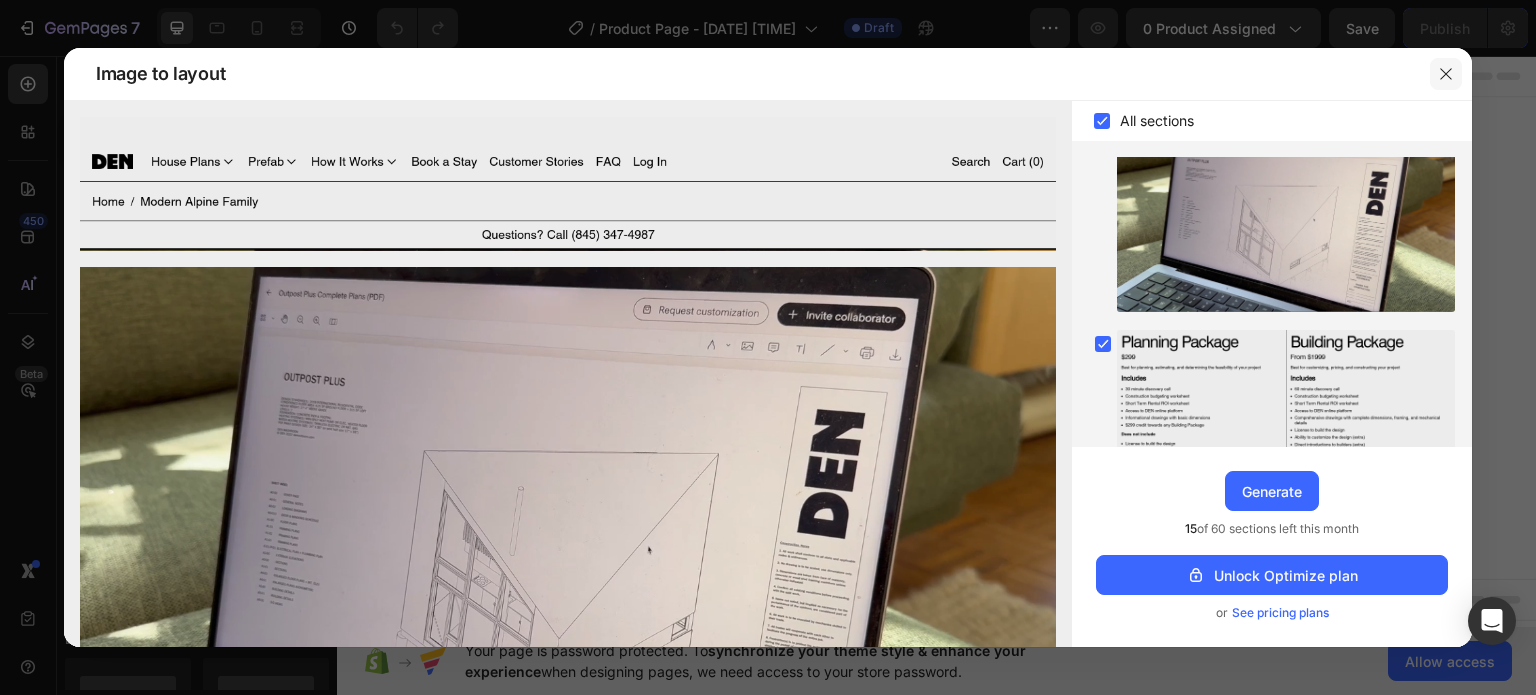 click at bounding box center (1446, 74) 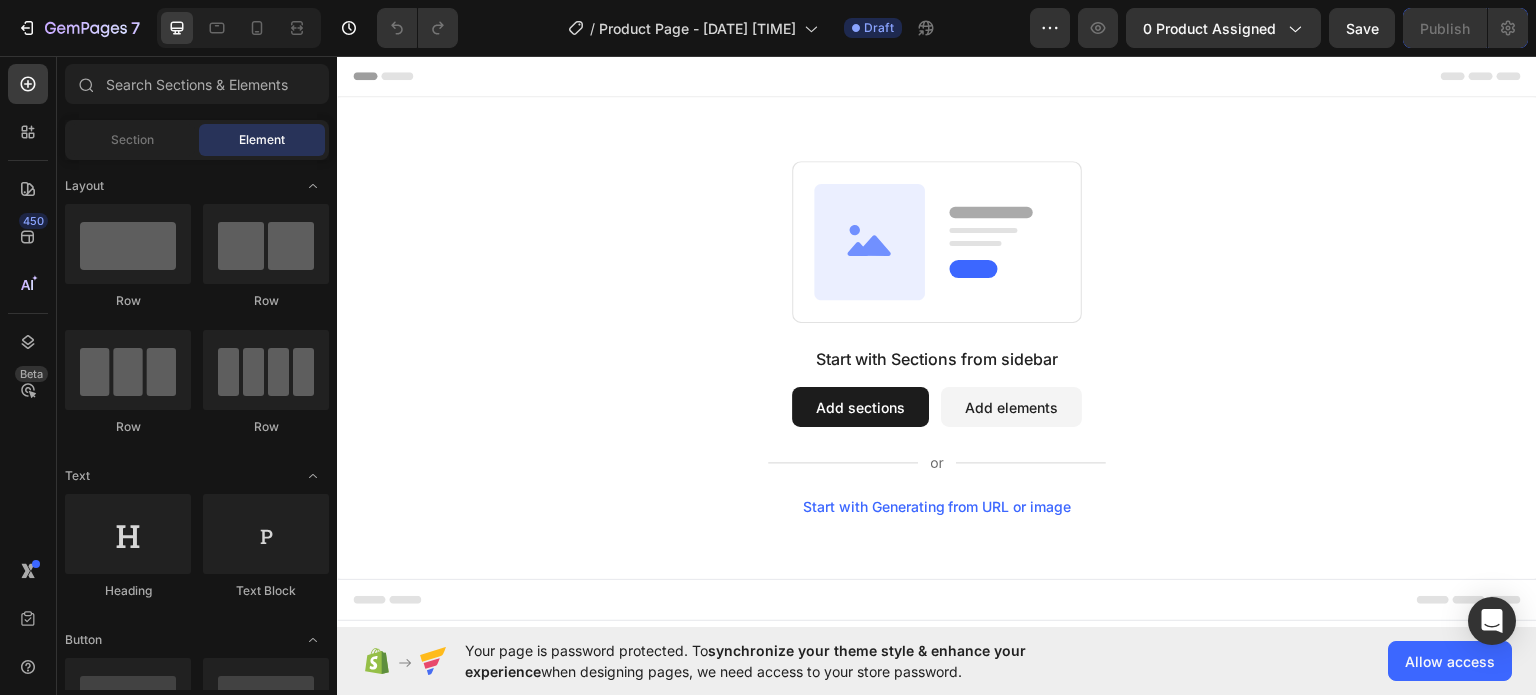 click on "Start with Generating from URL or image" at bounding box center (937, 506) 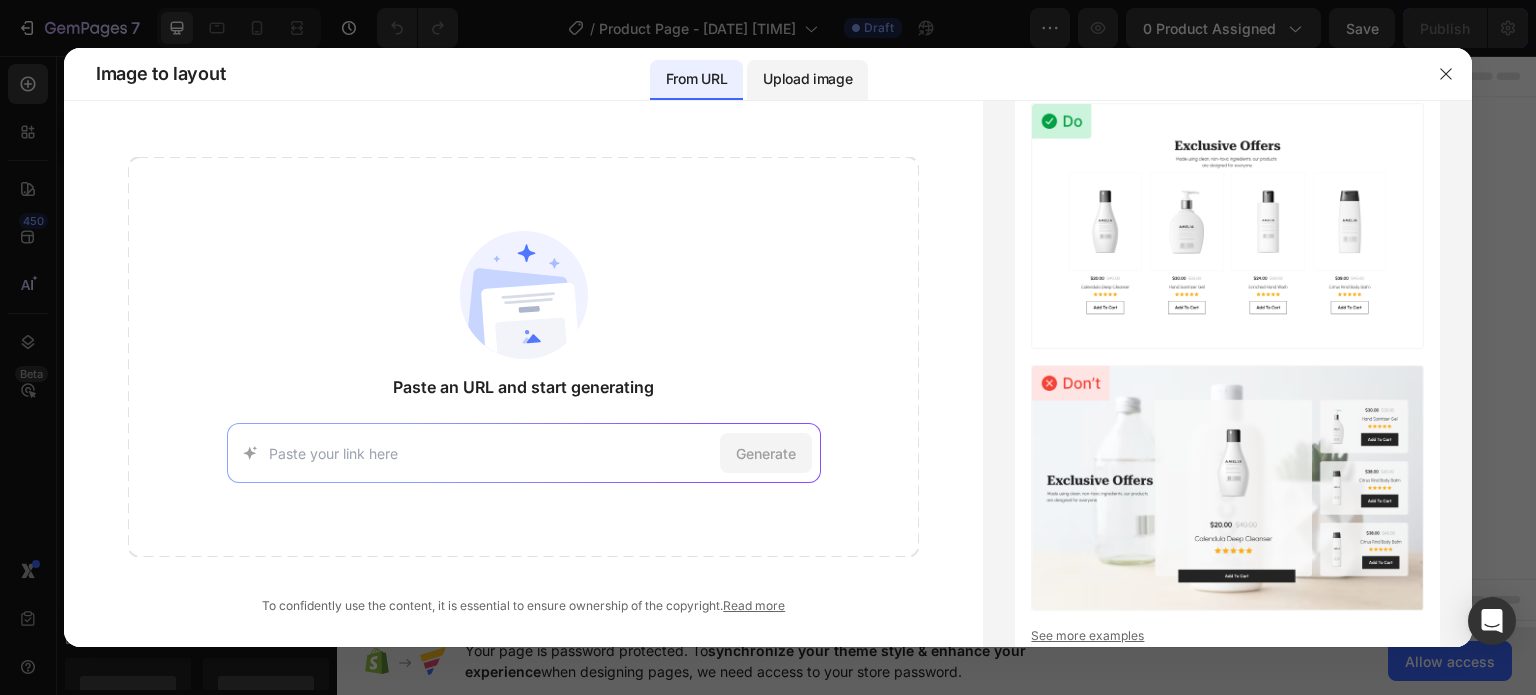 click on "Upload image" at bounding box center [807, 79] 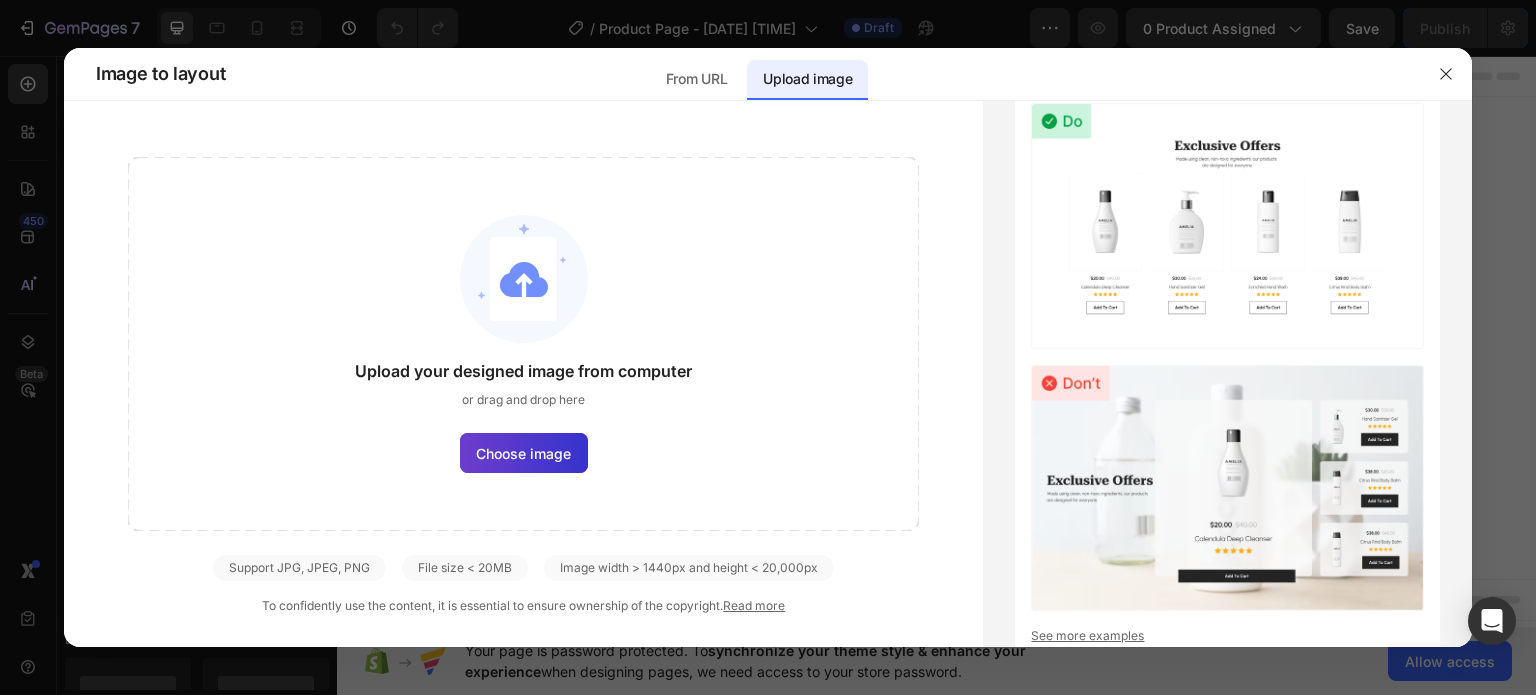 click on "Choose image" at bounding box center [523, 453] 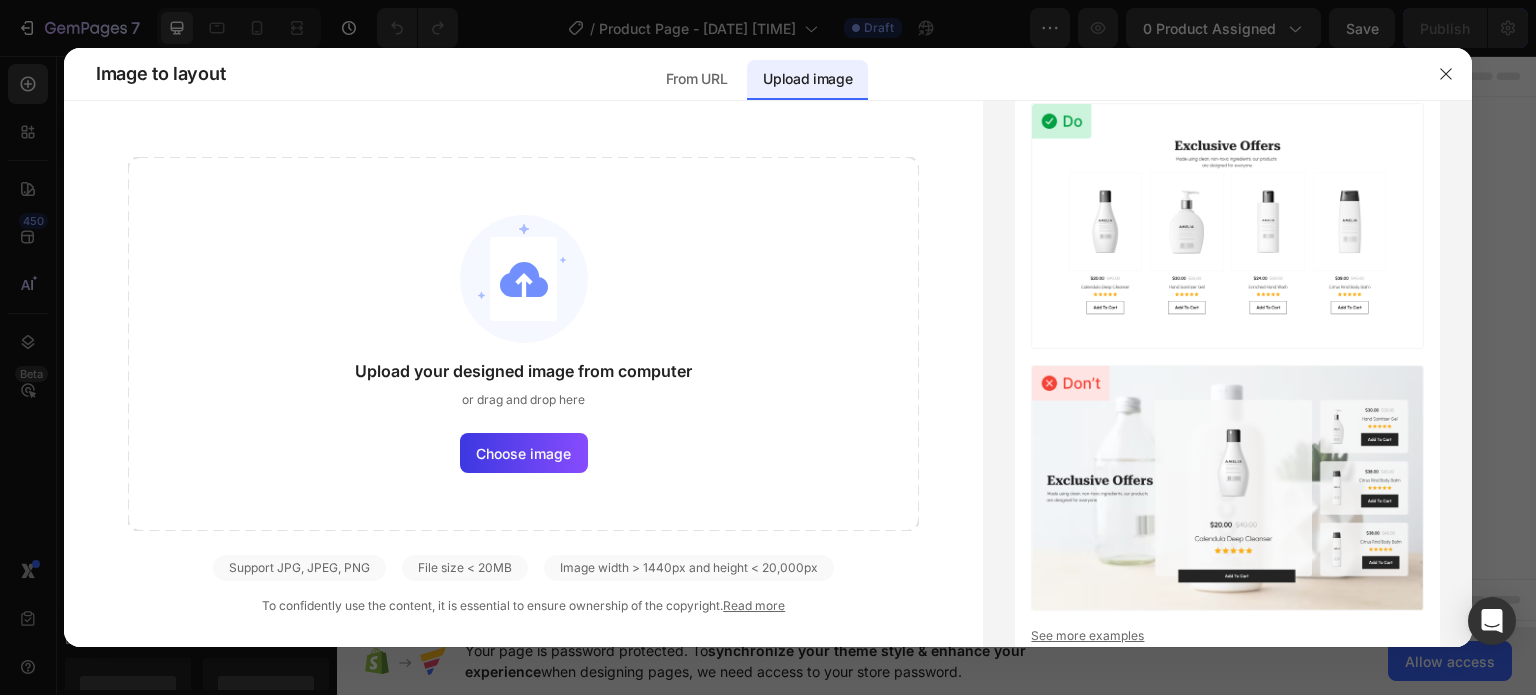 click 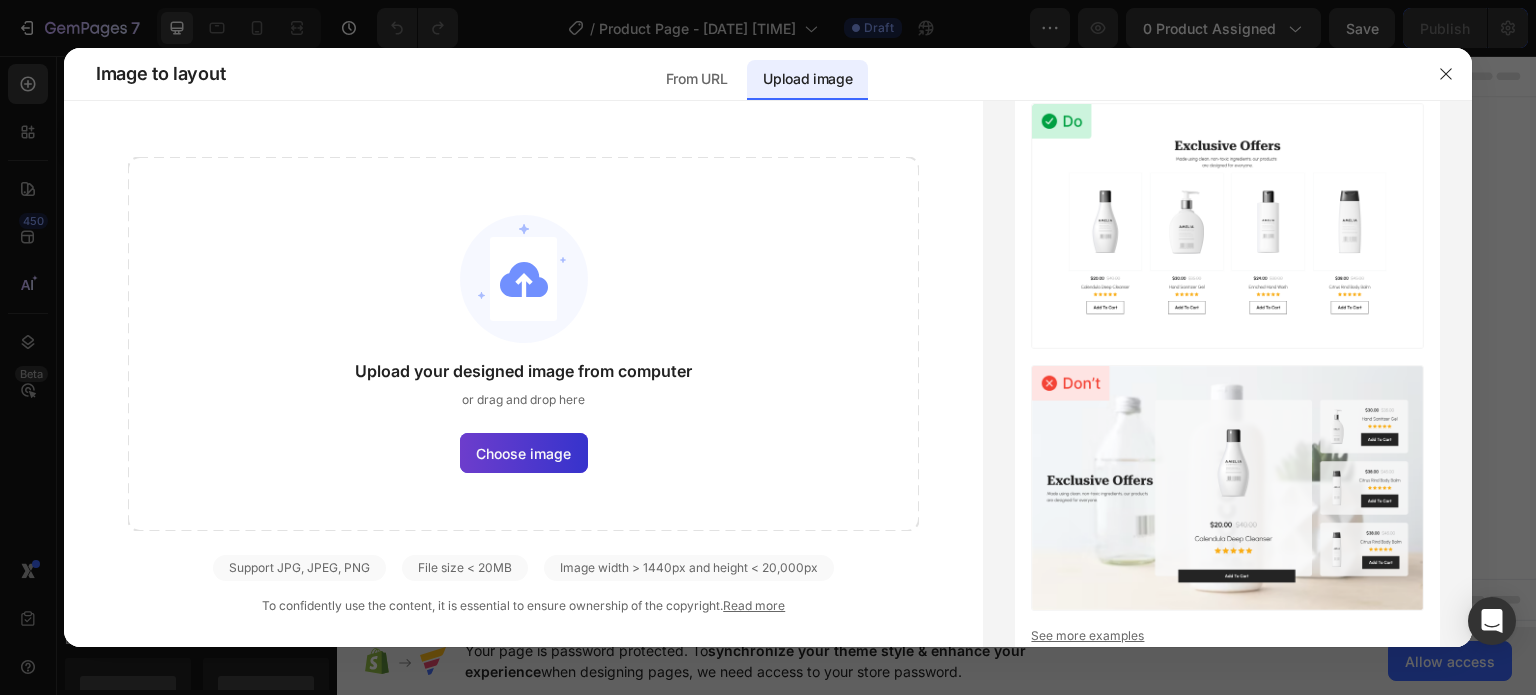click on "Choose image" at bounding box center [523, 453] 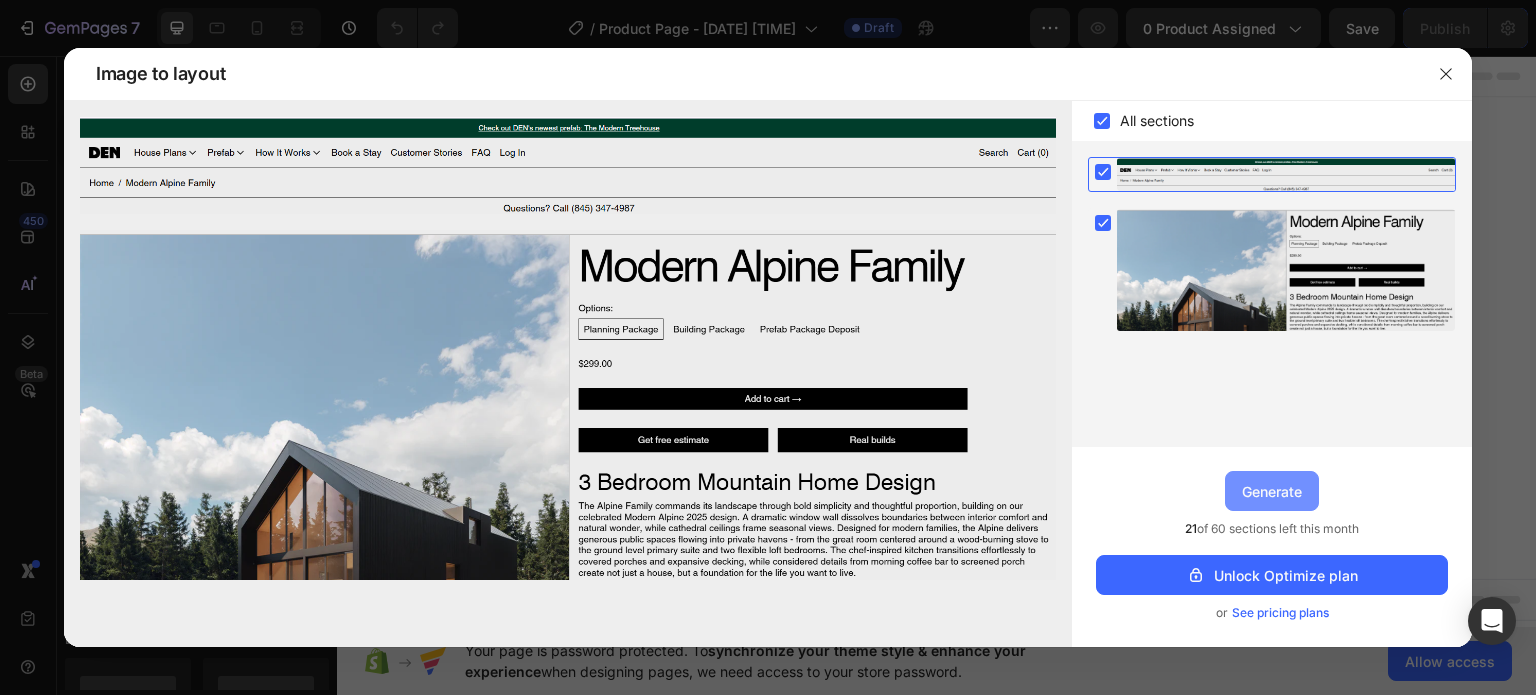 click on "Generate" at bounding box center (1272, 491) 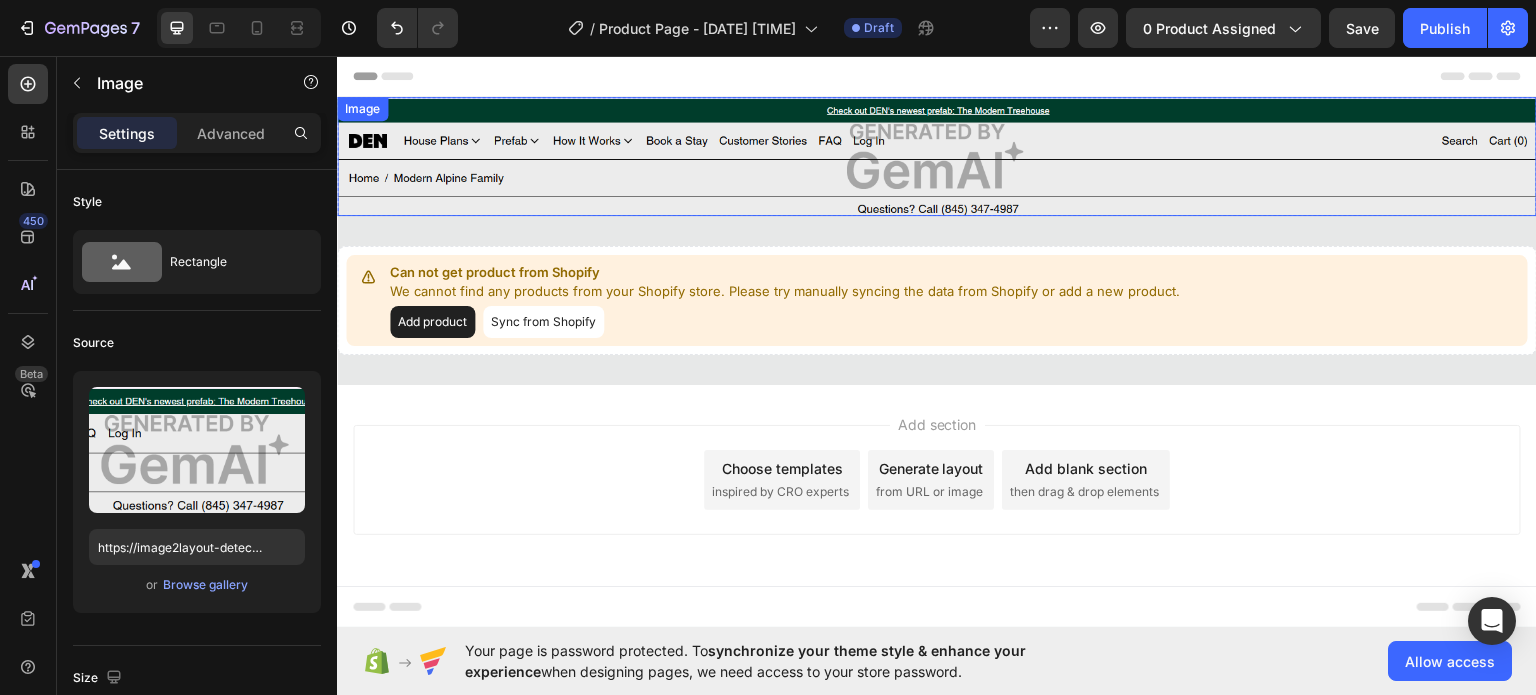 click at bounding box center (937, 155) 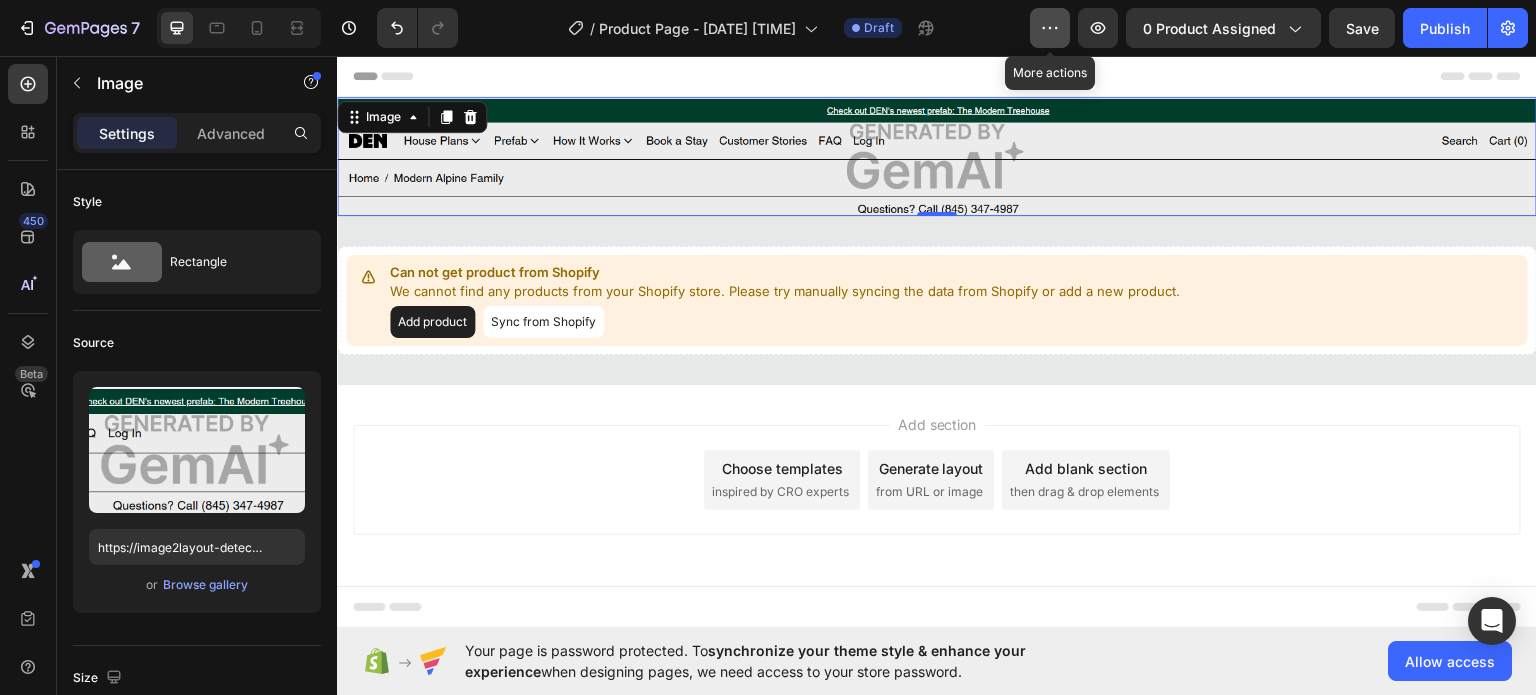 click 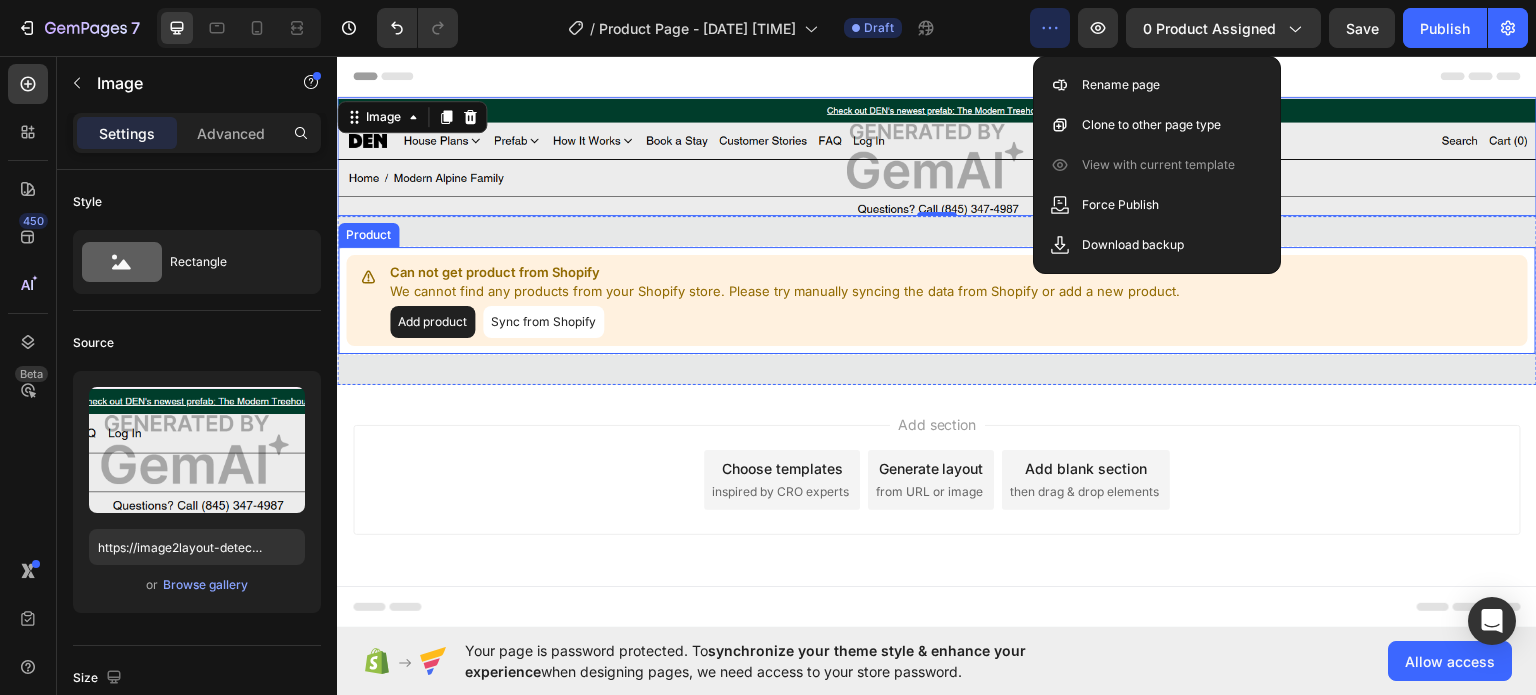 type 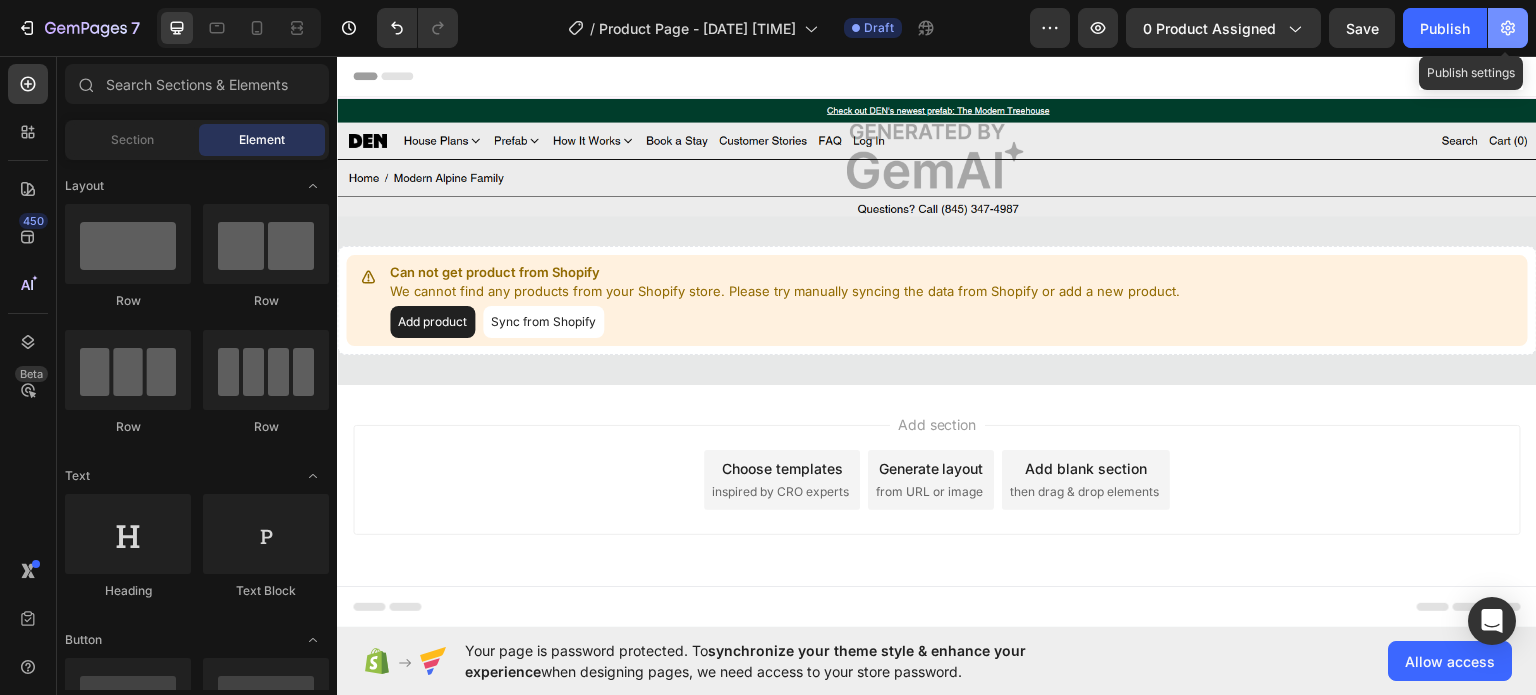 click 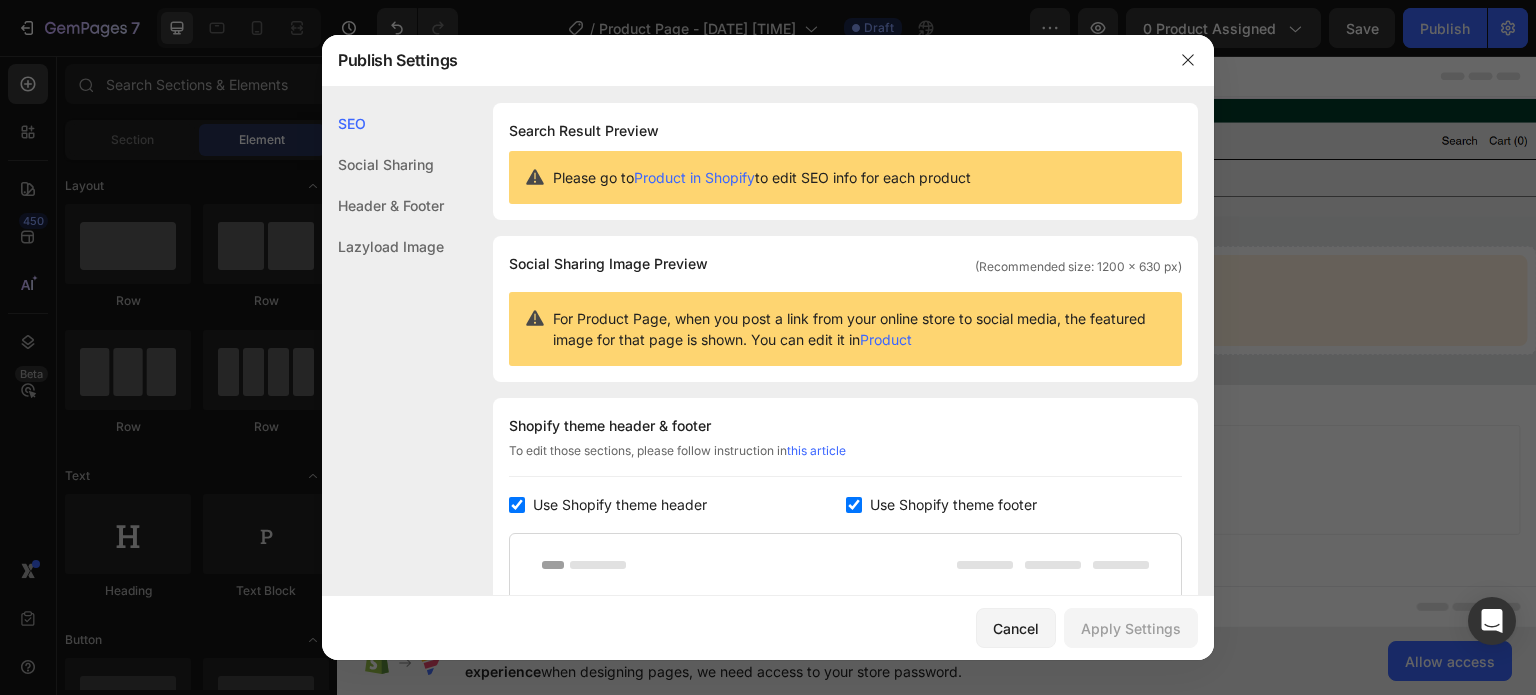 type 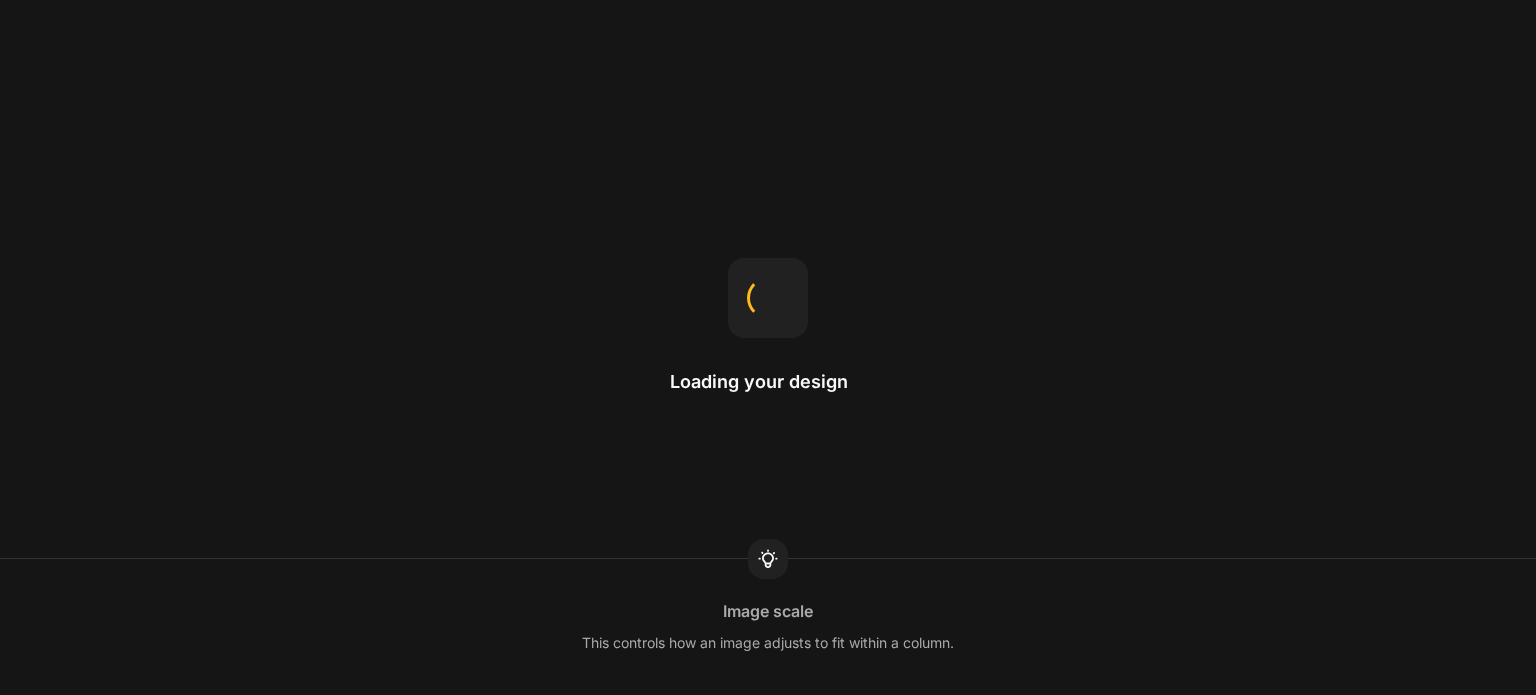 scroll, scrollTop: 0, scrollLeft: 0, axis: both 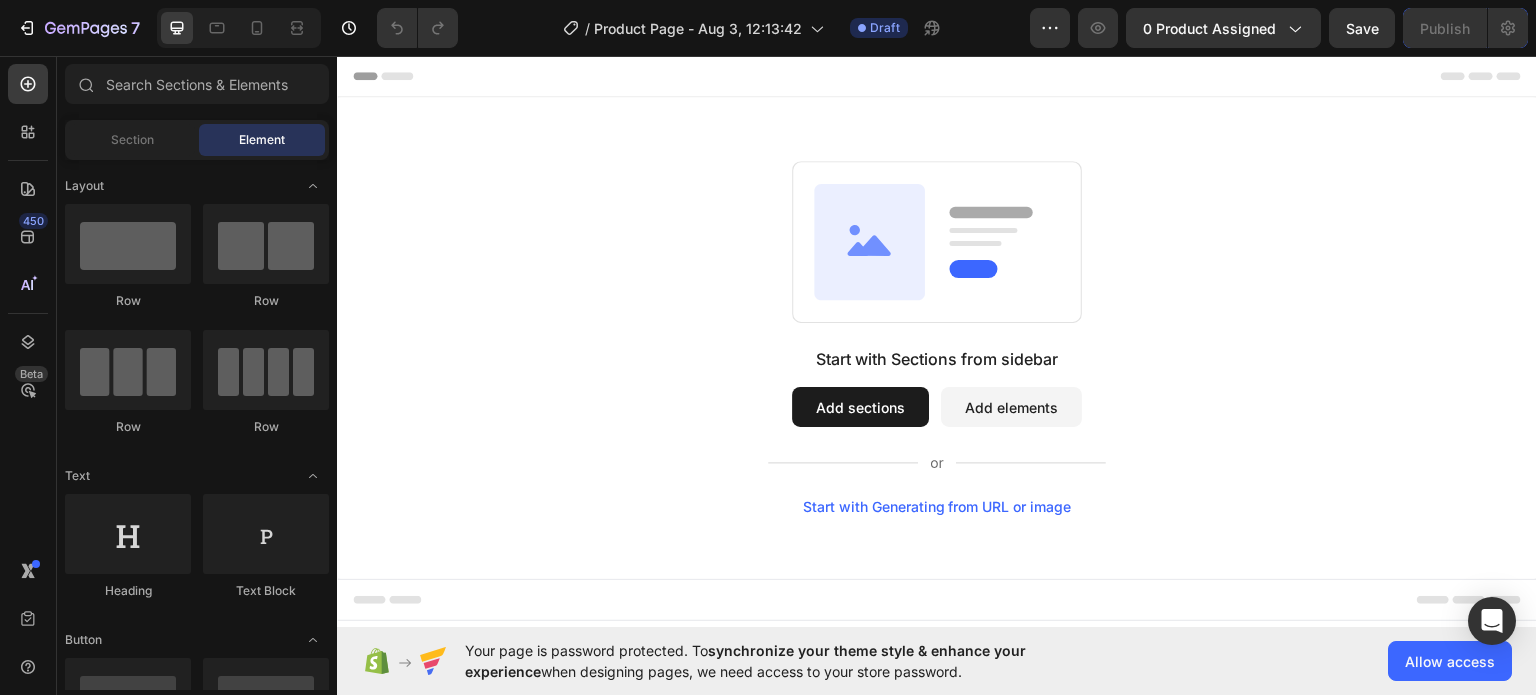 click on "Start with Generating from URL or image" at bounding box center (937, 506) 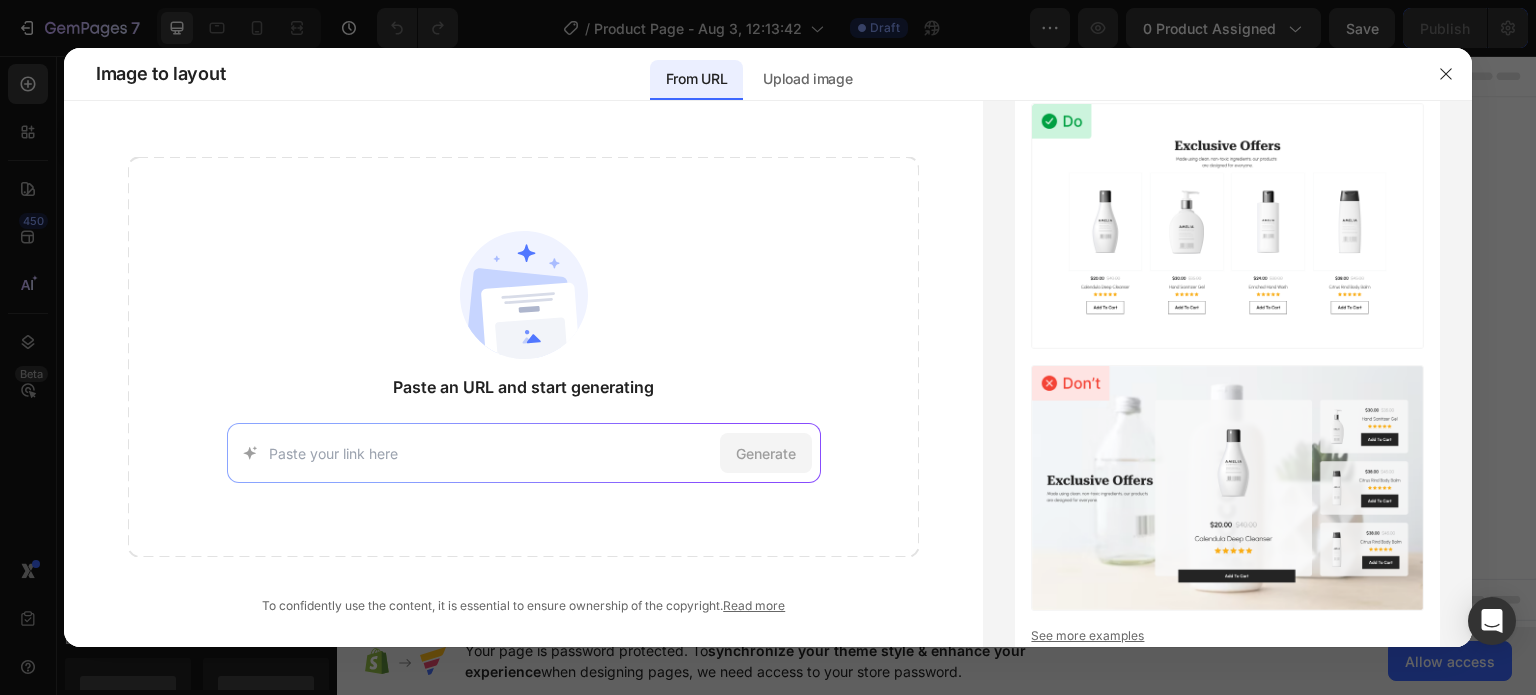 click at bounding box center (490, 453) 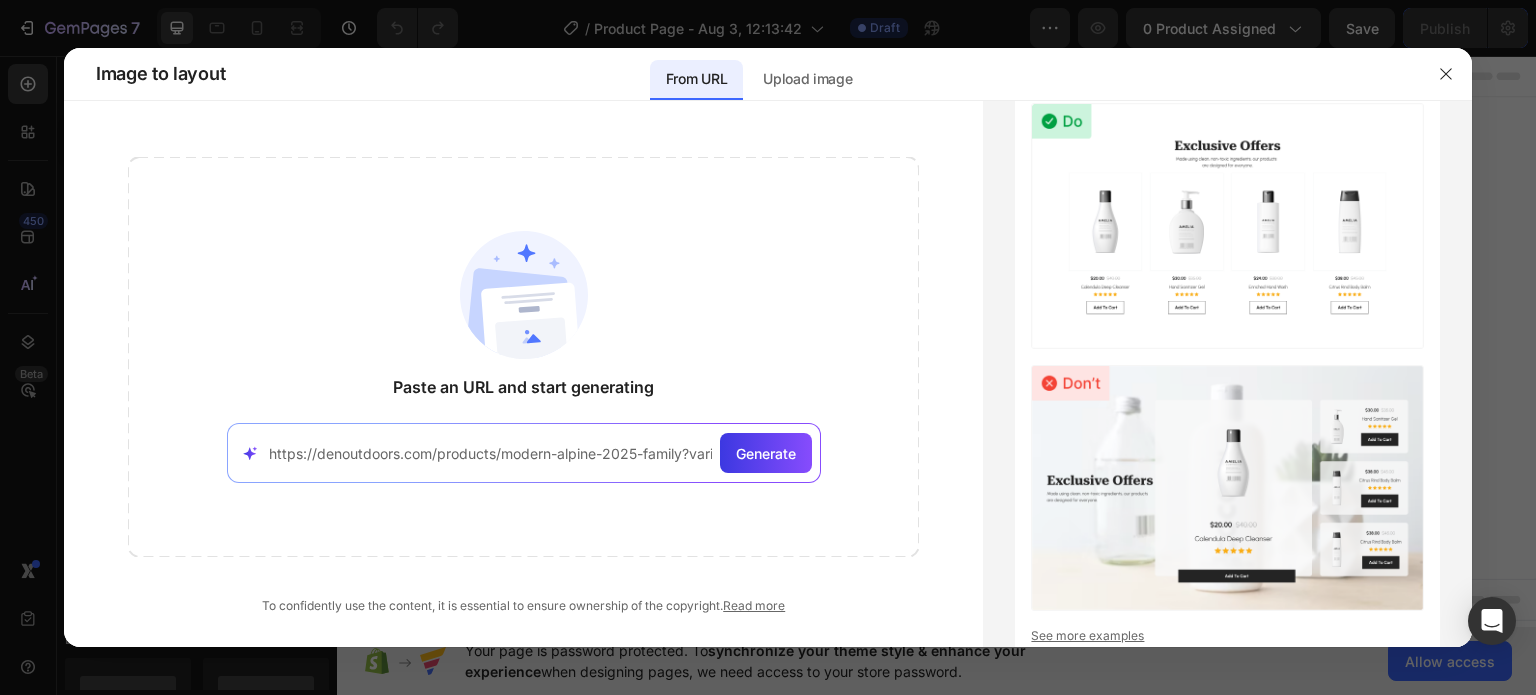 scroll, scrollTop: 0, scrollLeft: 156, axis: horizontal 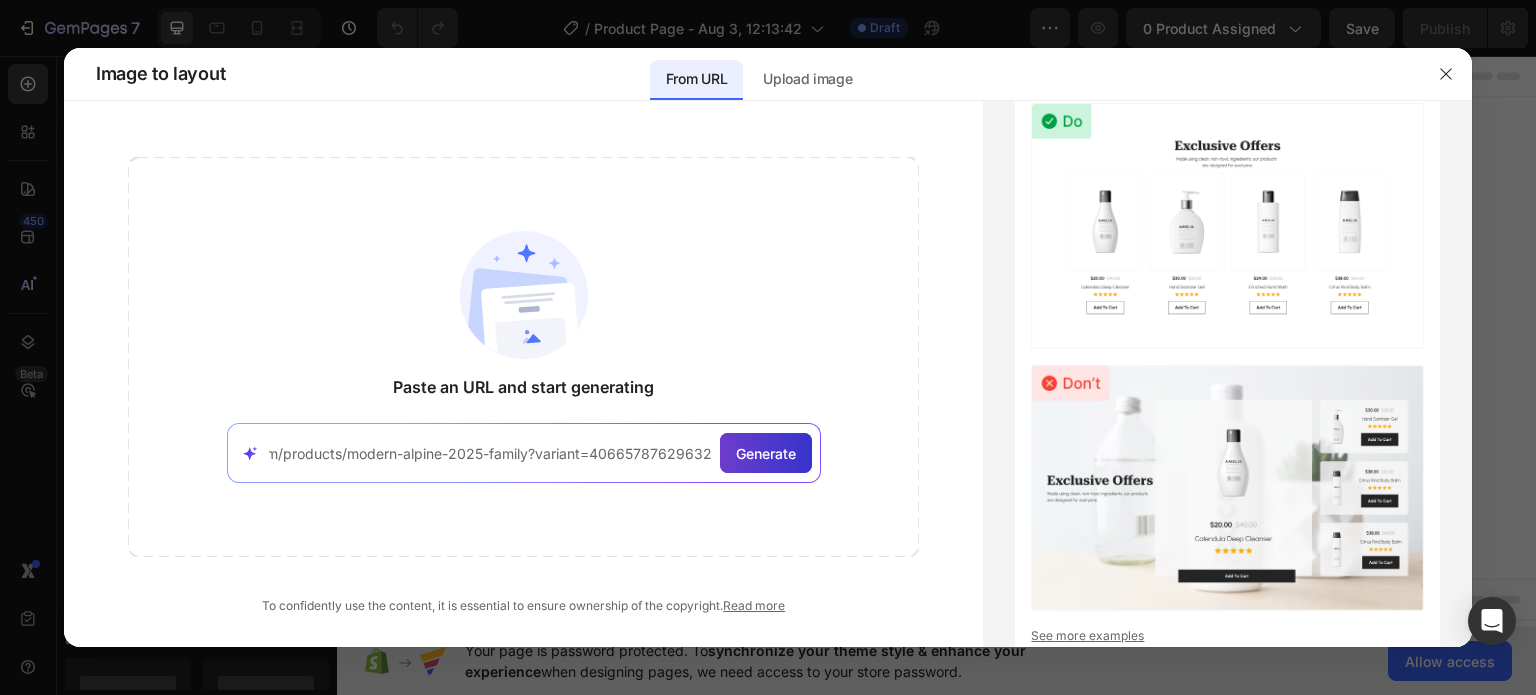 type on "https://denoutdoors.com/products/modern-alpine-2025-family?variant=40665787629632" 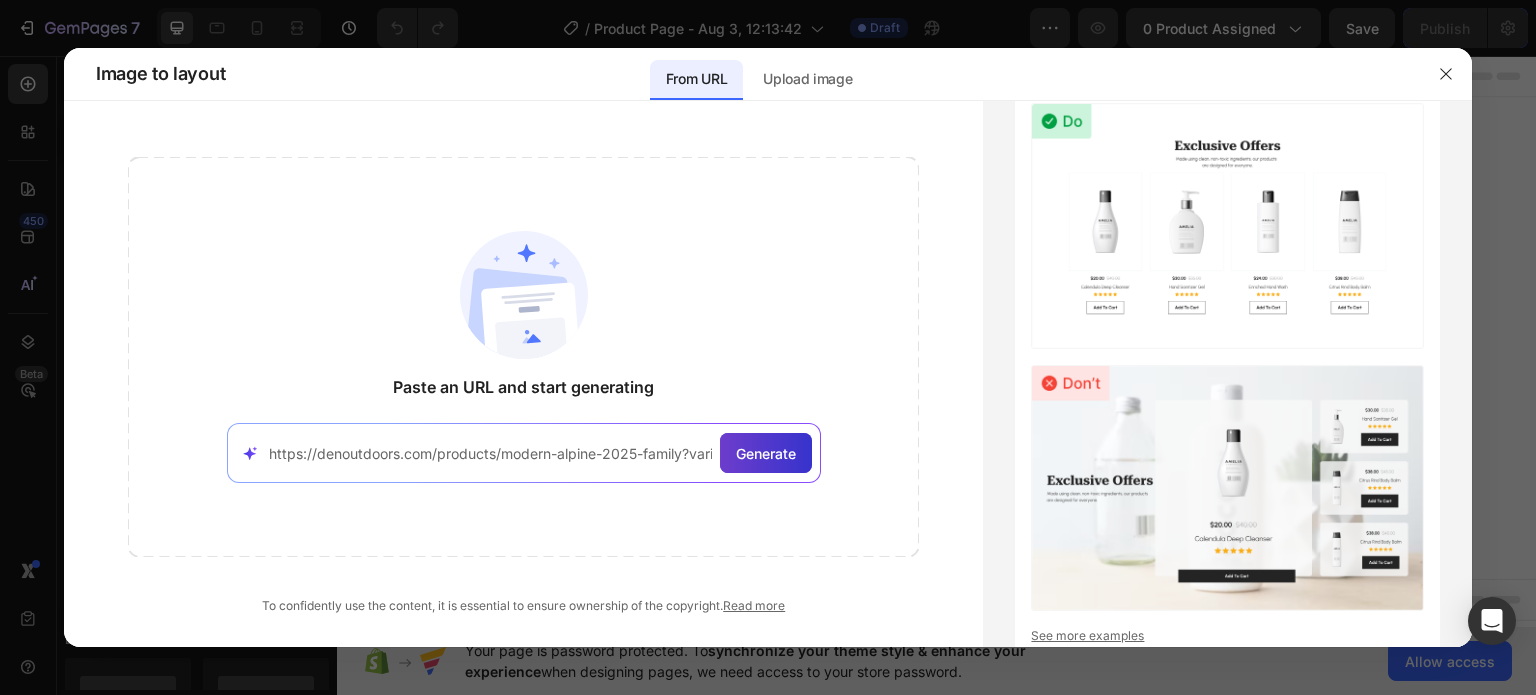 click on "Generate" 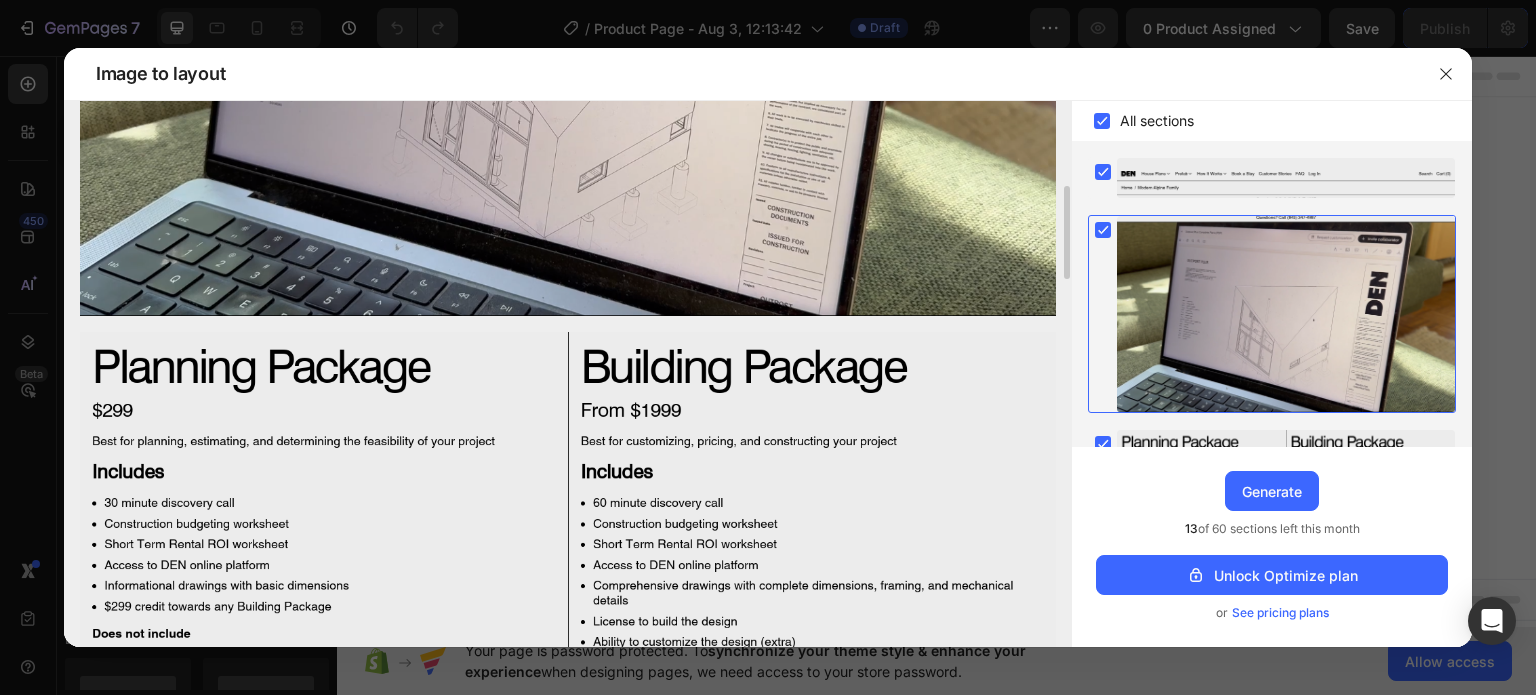 scroll, scrollTop: 600, scrollLeft: 0, axis: vertical 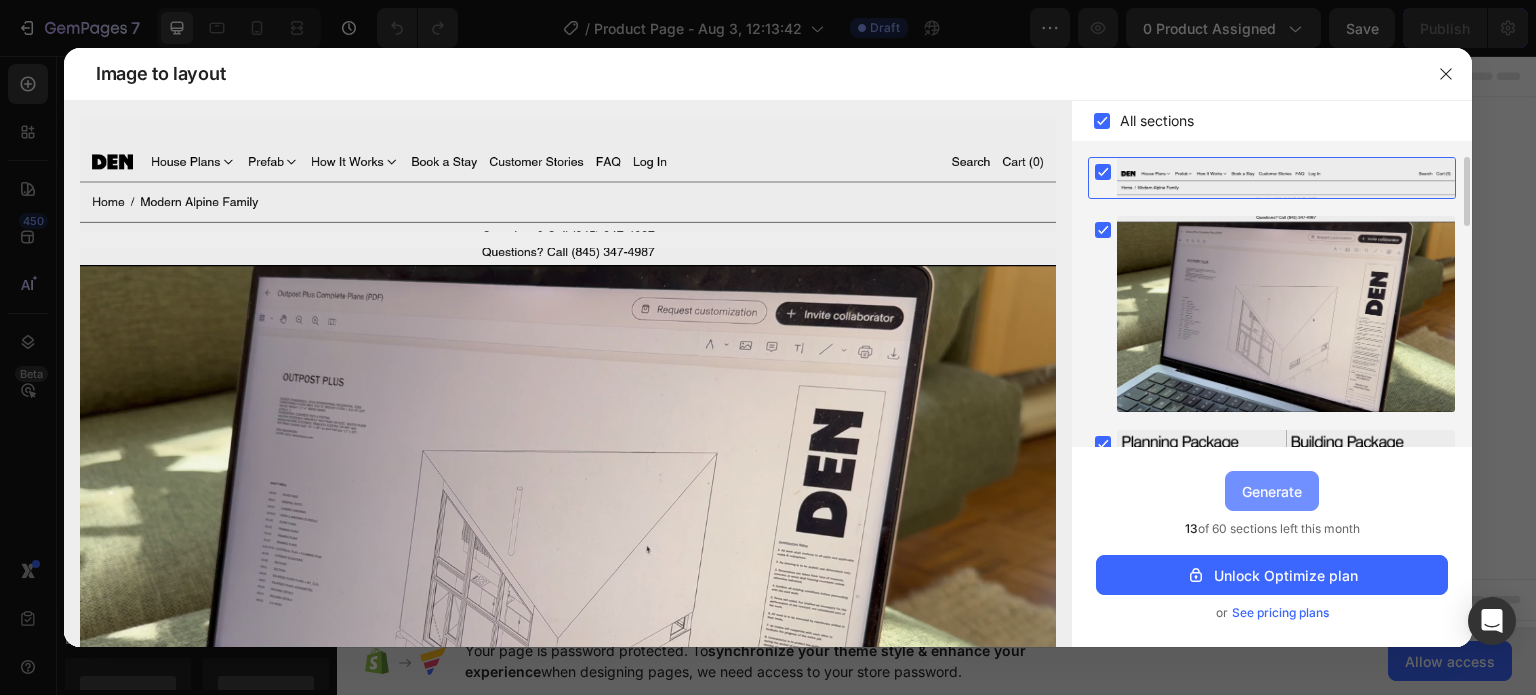 click on "Generate" at bounding box center (1272, 491) 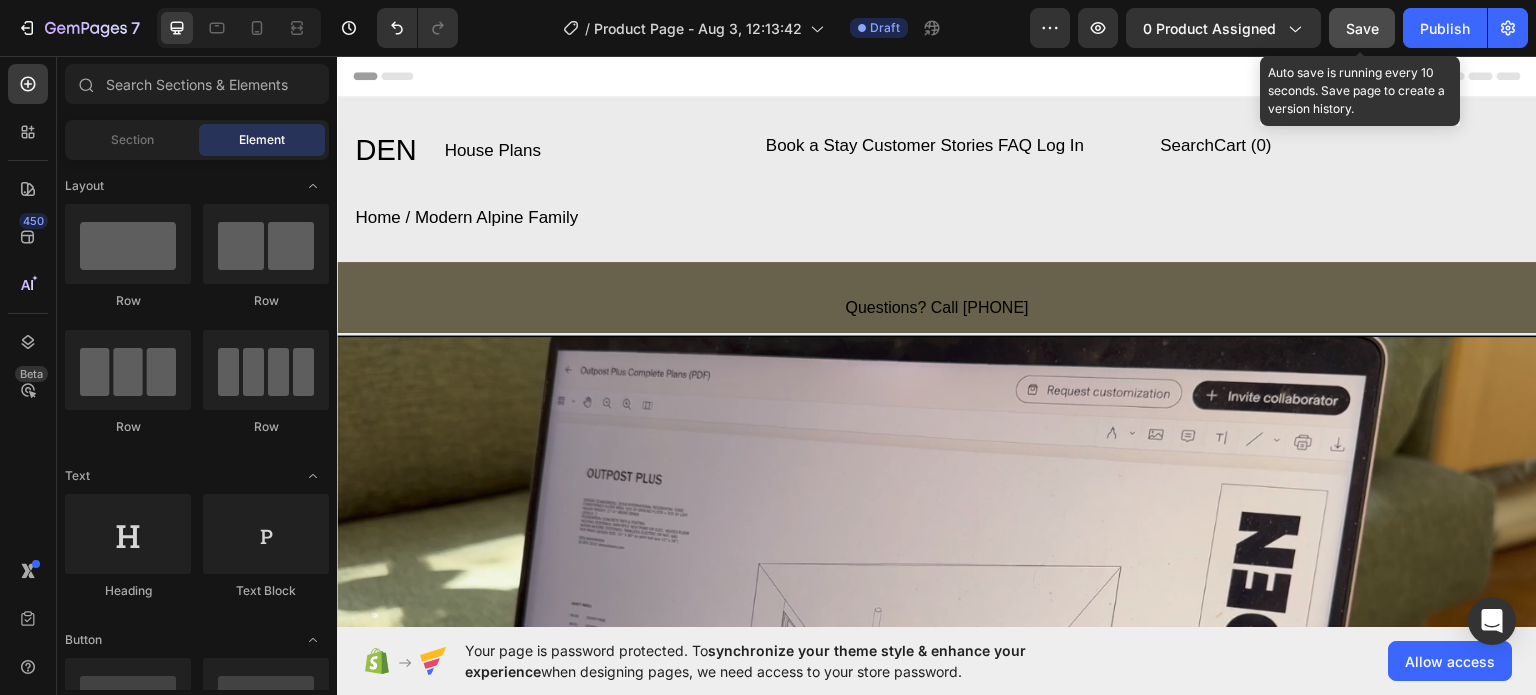 click on "Save" at bounding box center [1362, 28] 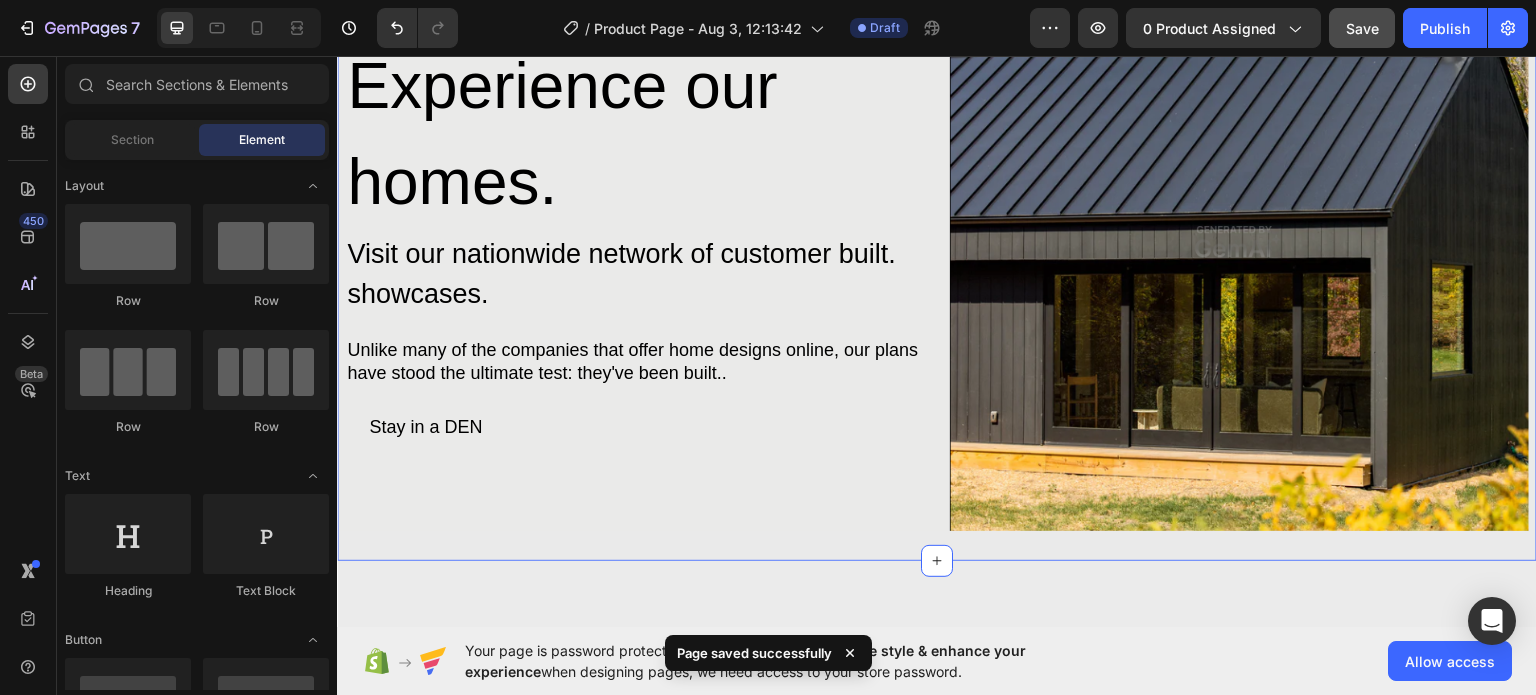 scroll, scrollTop: 1100, scrollLeft: 0, axis: vertical 